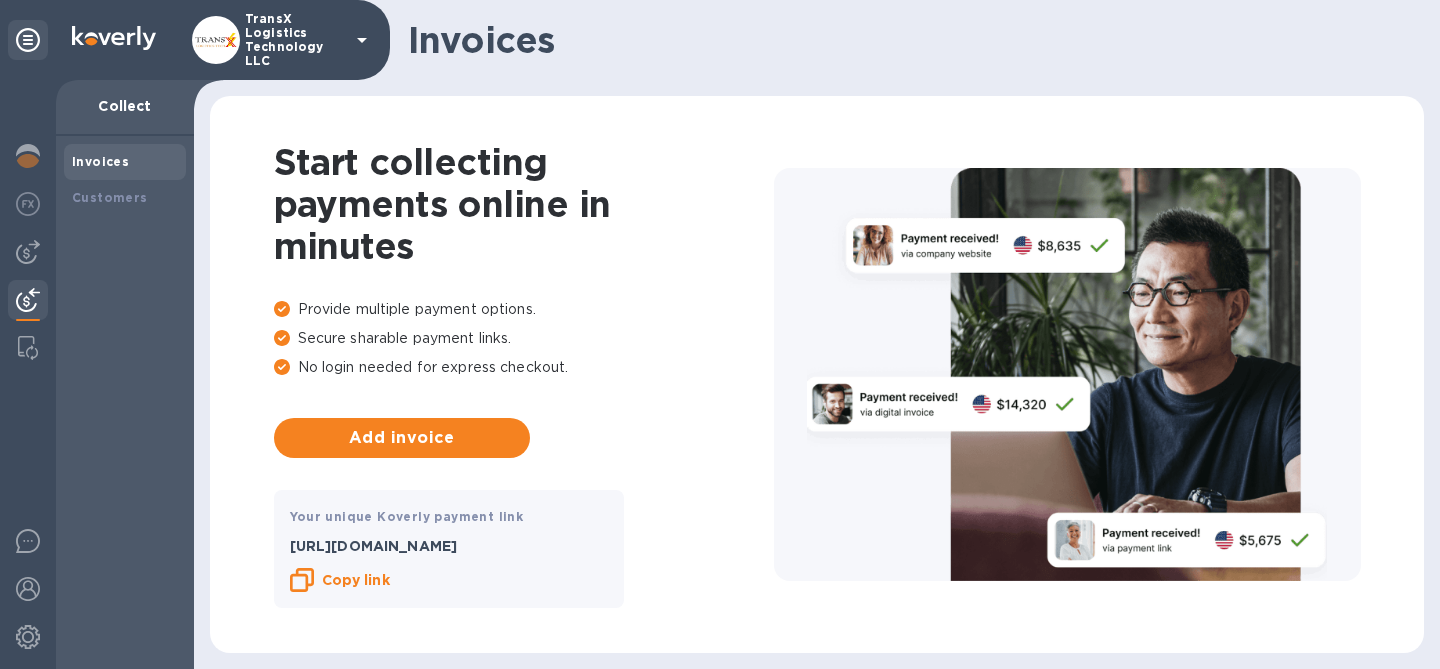 scroll, scrollTop: 0, scrollLeft: 0, axis: both 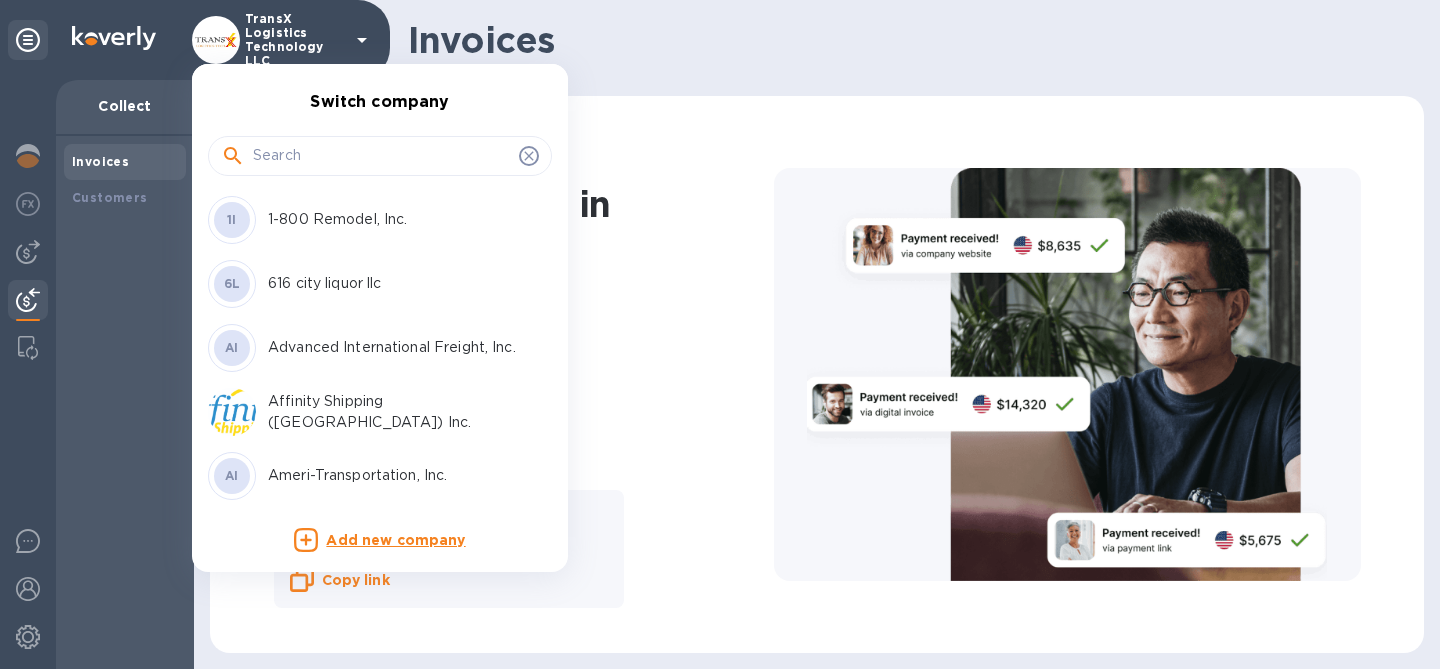 click at bounding box center [382, 156] 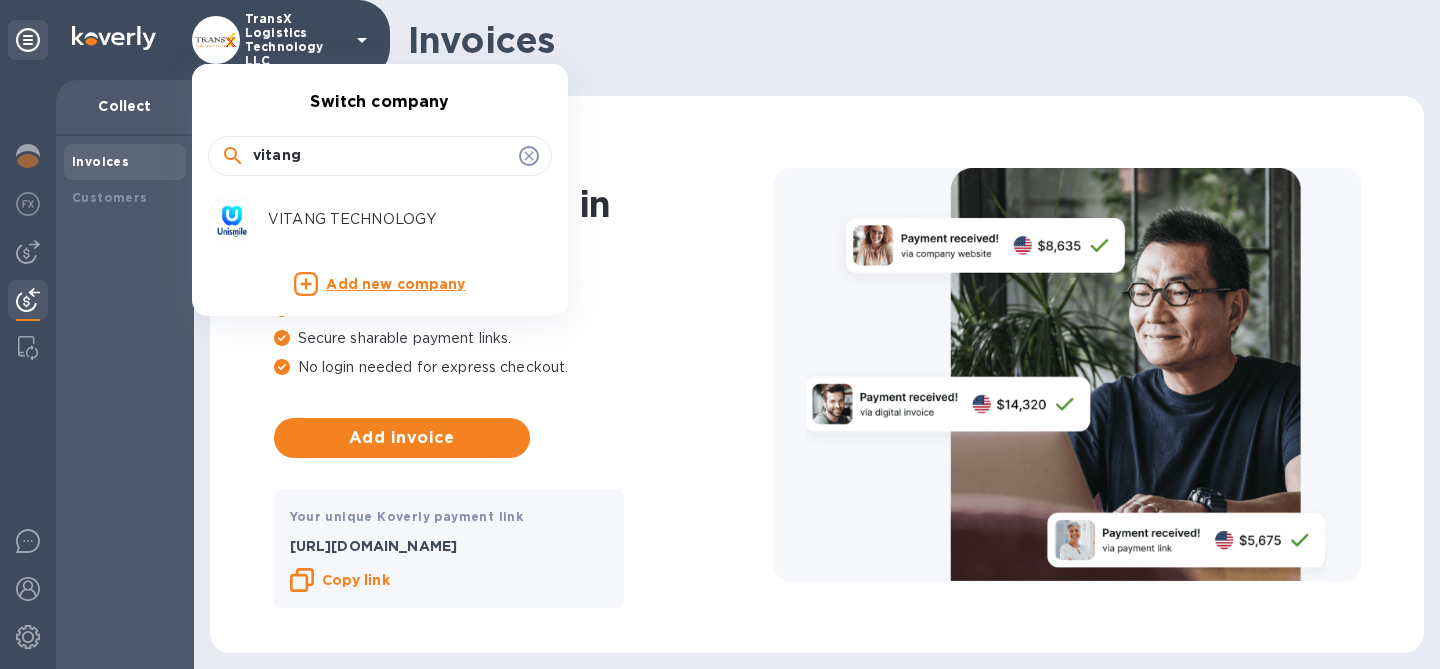 type on "vitang" 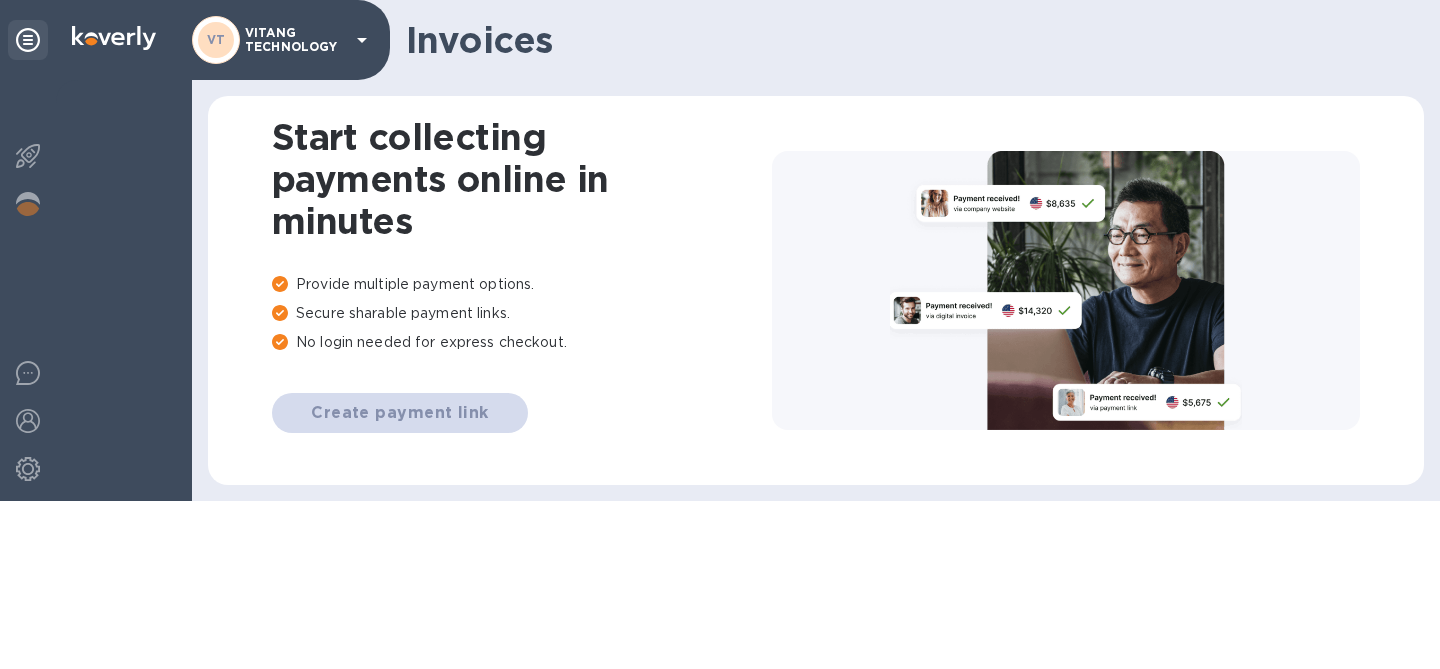 scroll, scrollTop: 0, scrollLeft: 0, axis: both 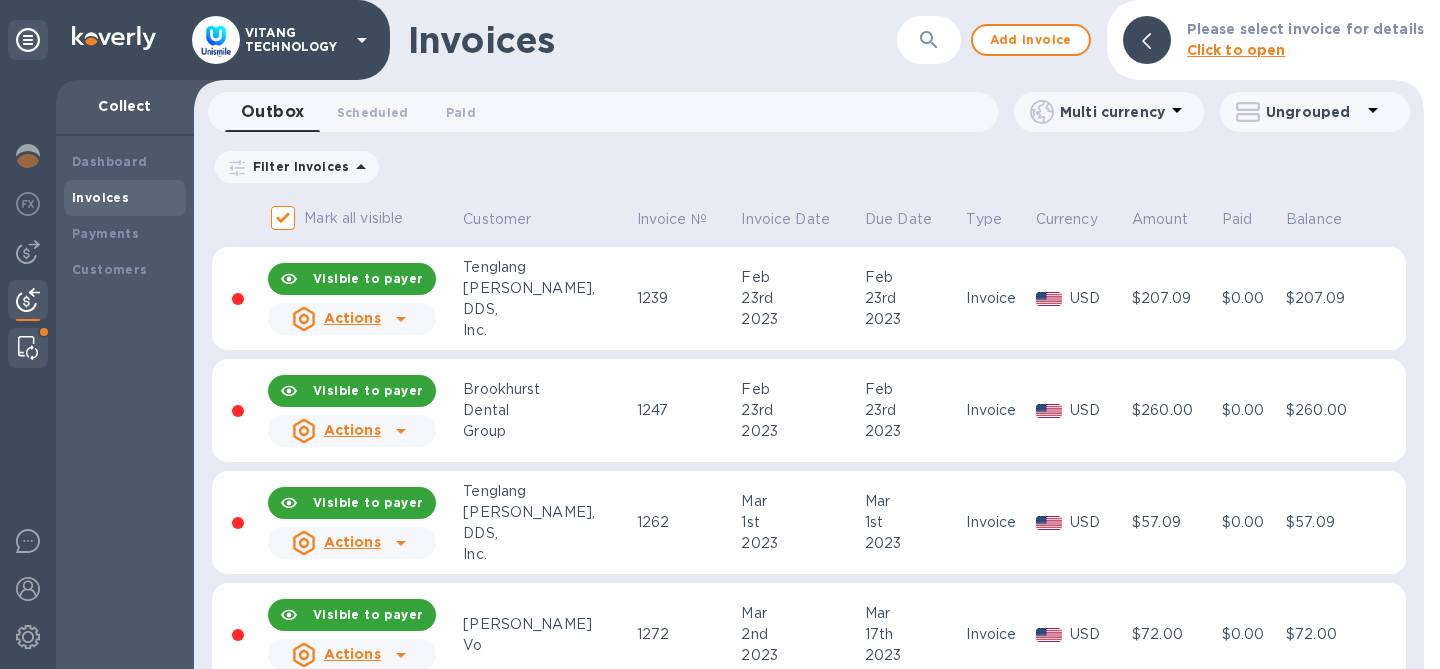 click at bounding box center [28, 348] 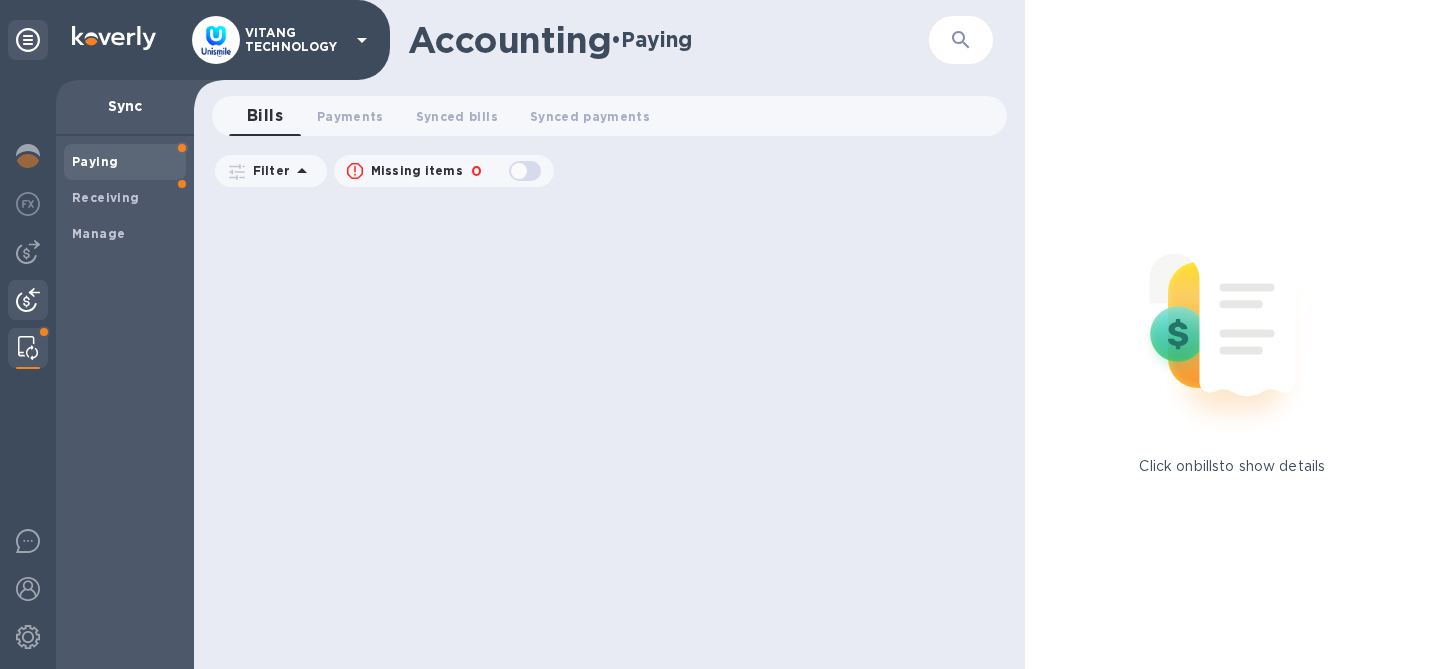click at bounding box center (28, 300) 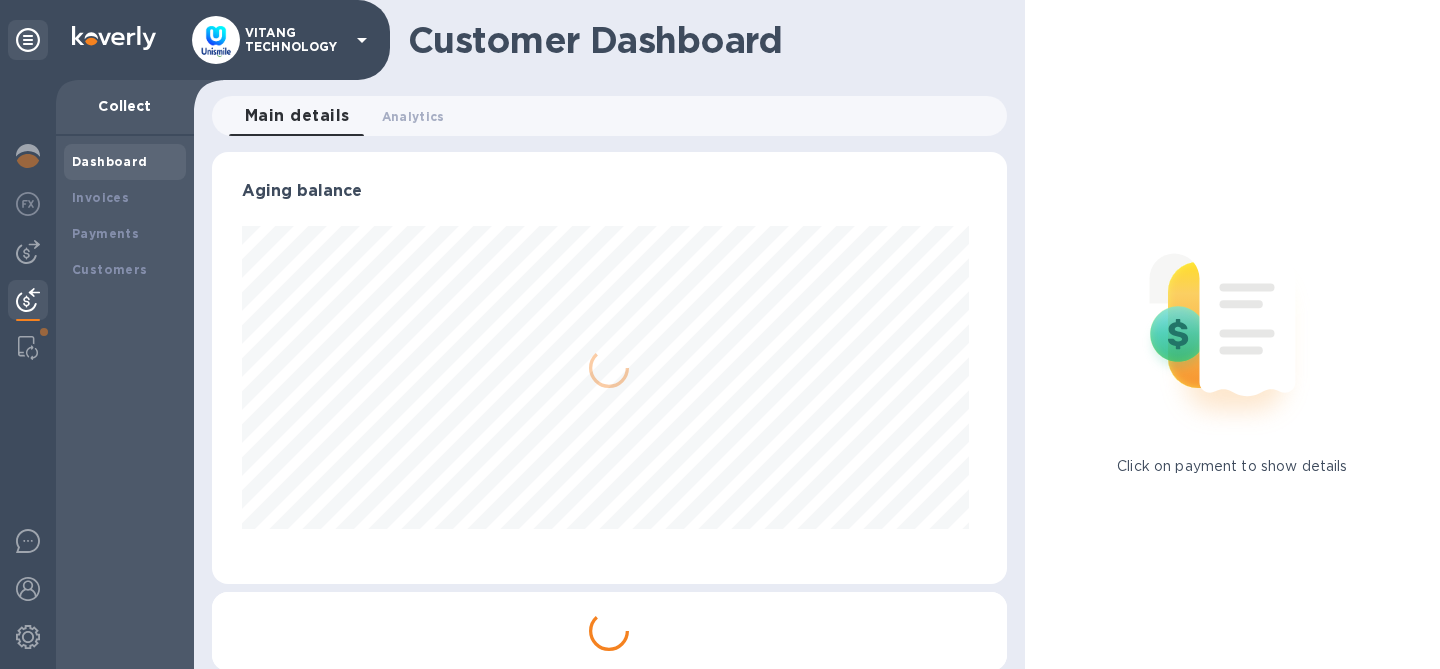 scroll, scrollTop: 999568, scrollLeft: 999213, axis: both 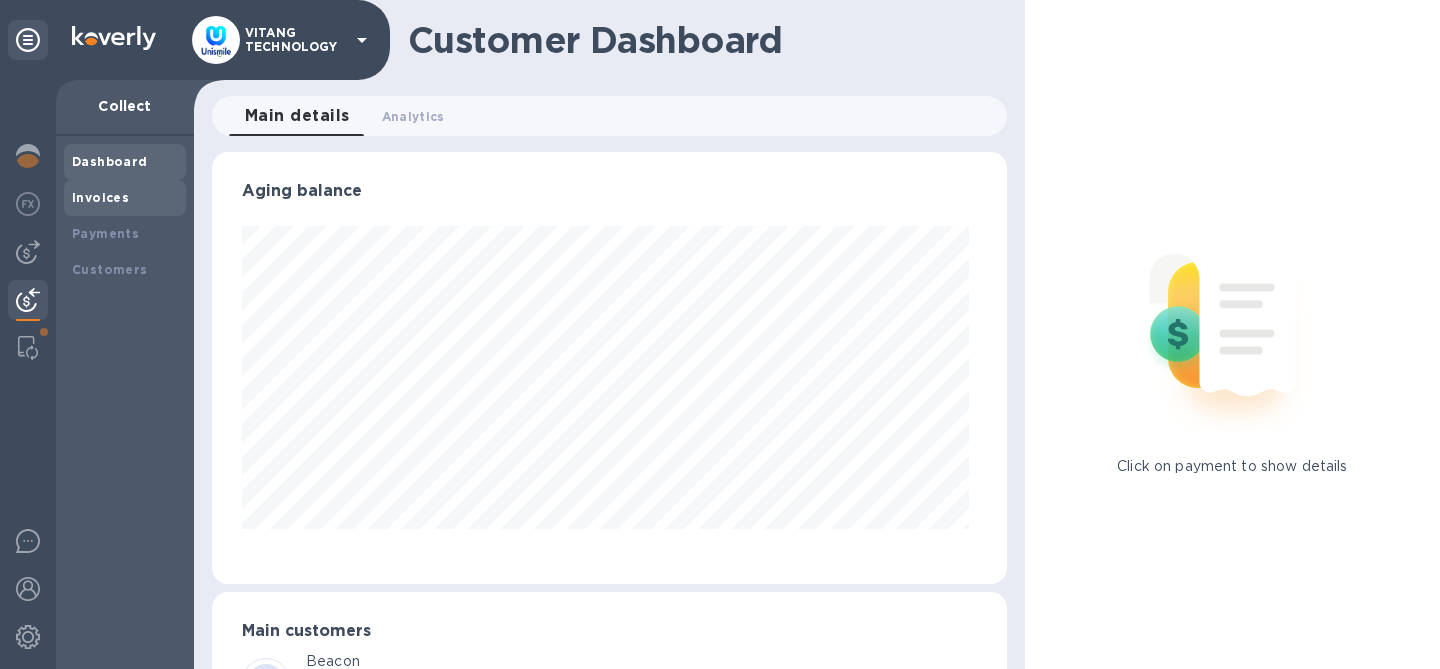click on "Invoices" at bounding box center (125, 198) 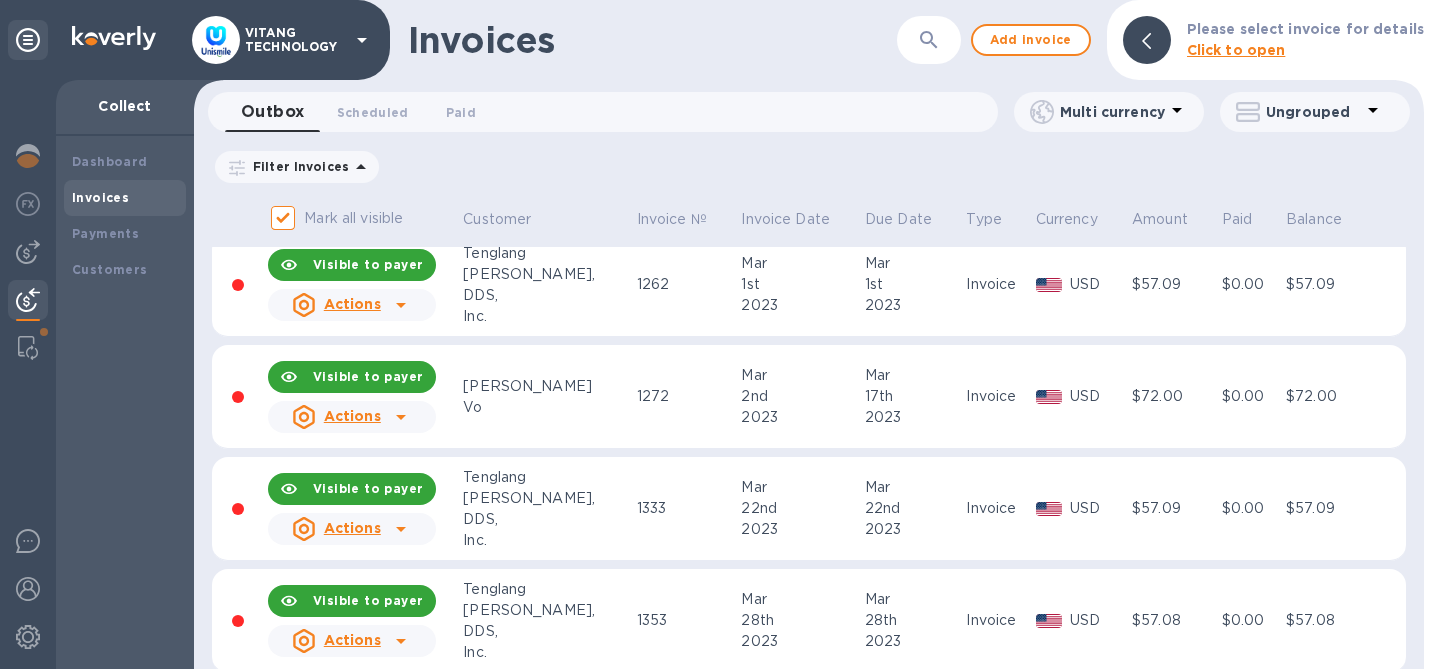 scroll, scrollTop: 0, scrollLeft: 0, axis: both 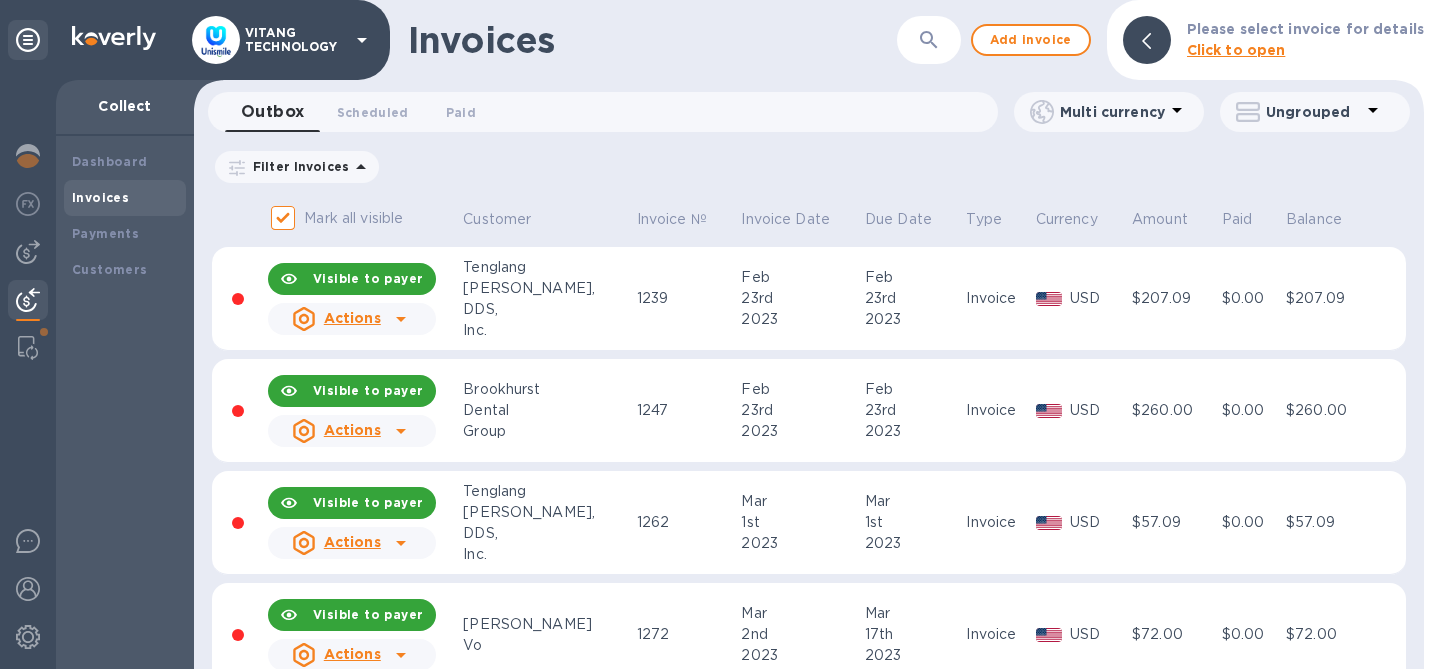 click at bounding box center [929, 40] 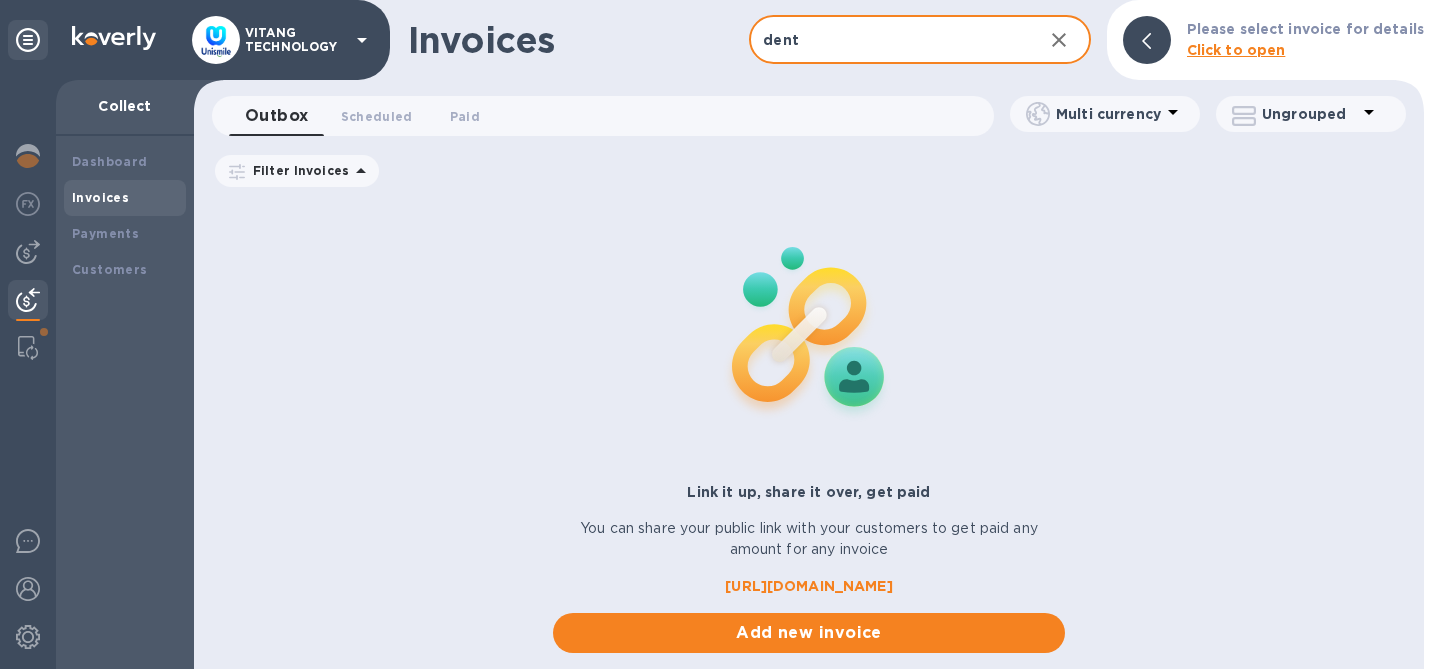 type on "denti" 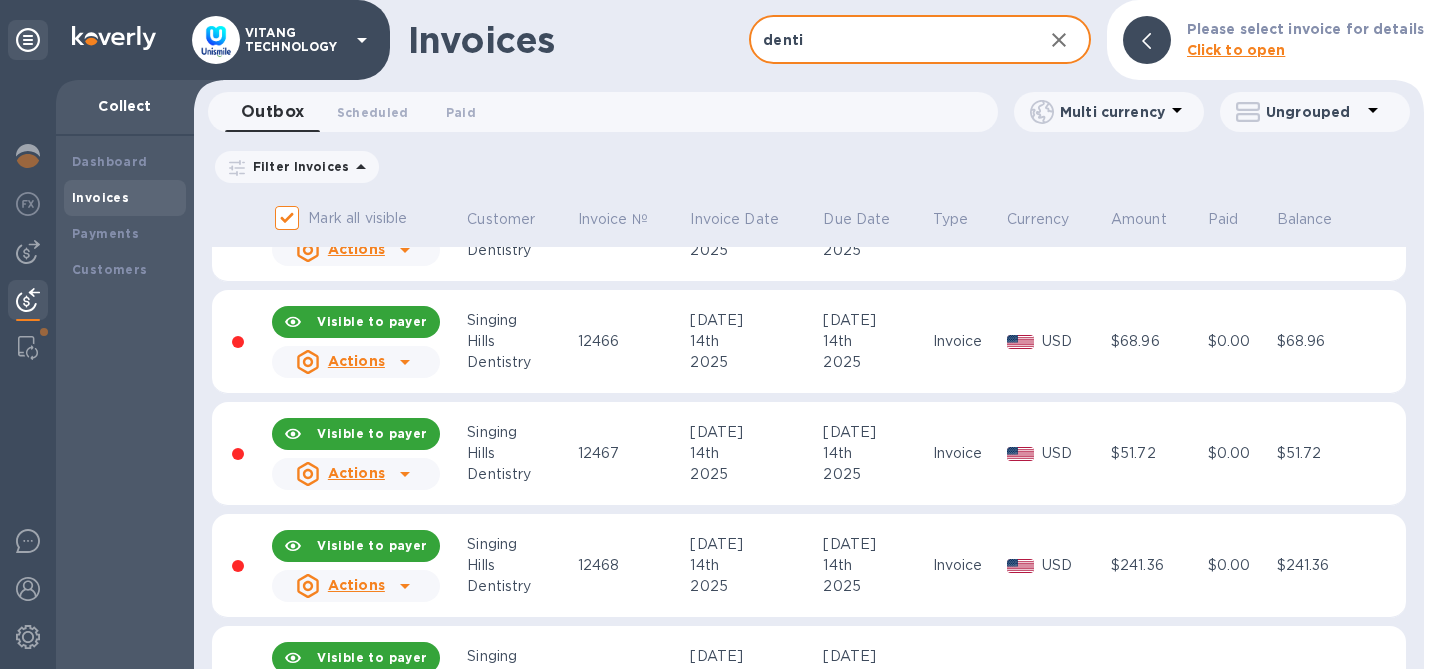 scroll, scrollTop: 0, scrollLeft: 0, axis: both 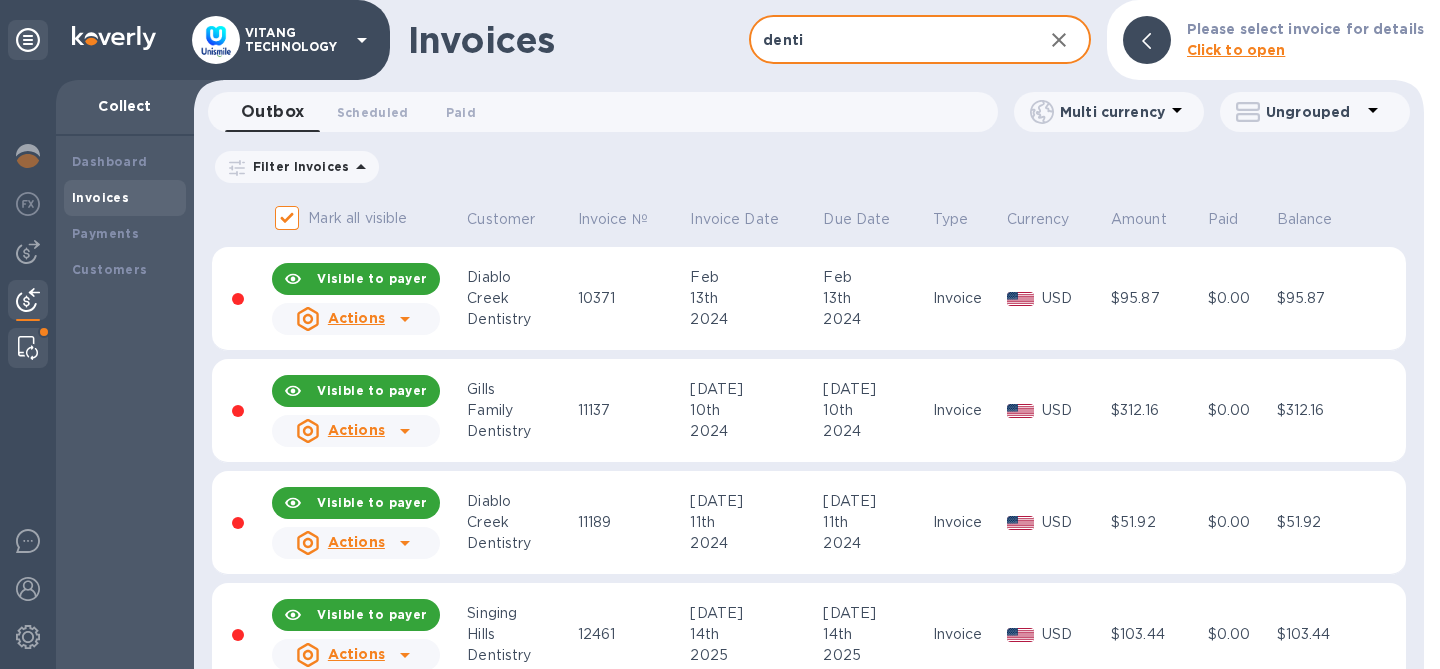 click at bounding box center [28, 348] 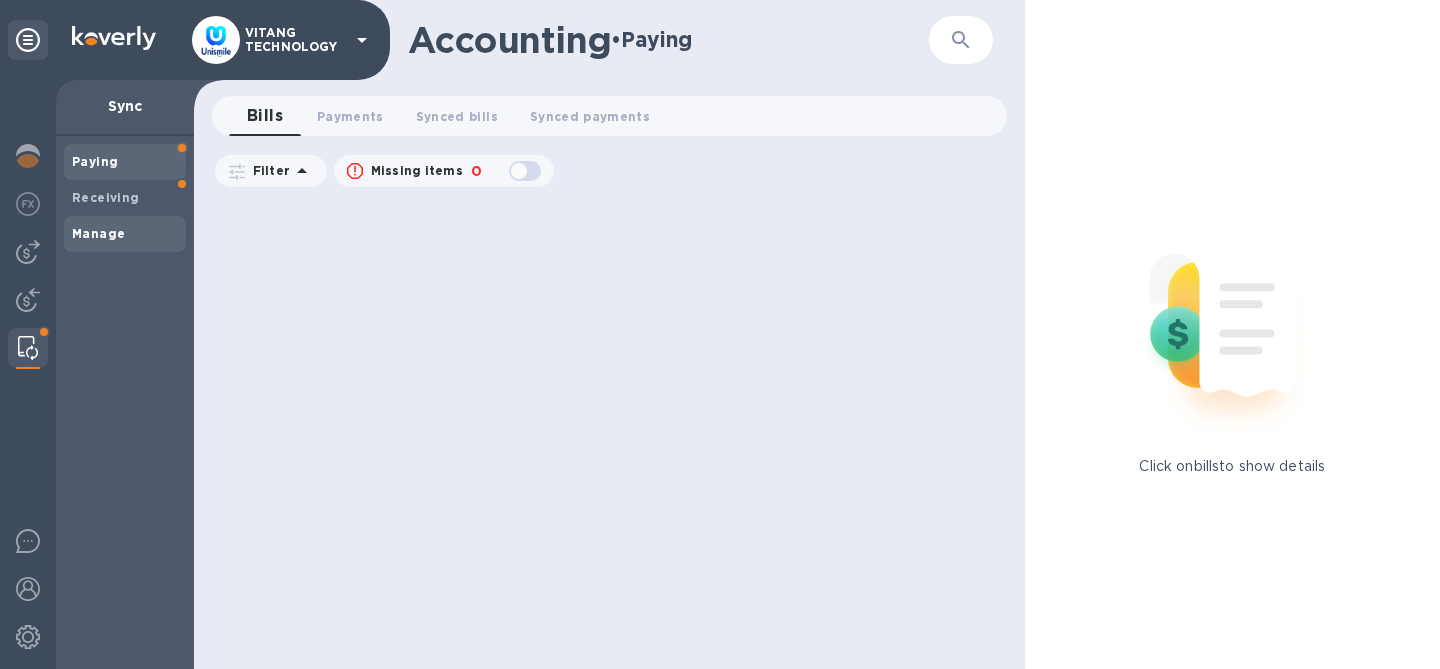 click on "Manage" at bounding box center (125, 234) 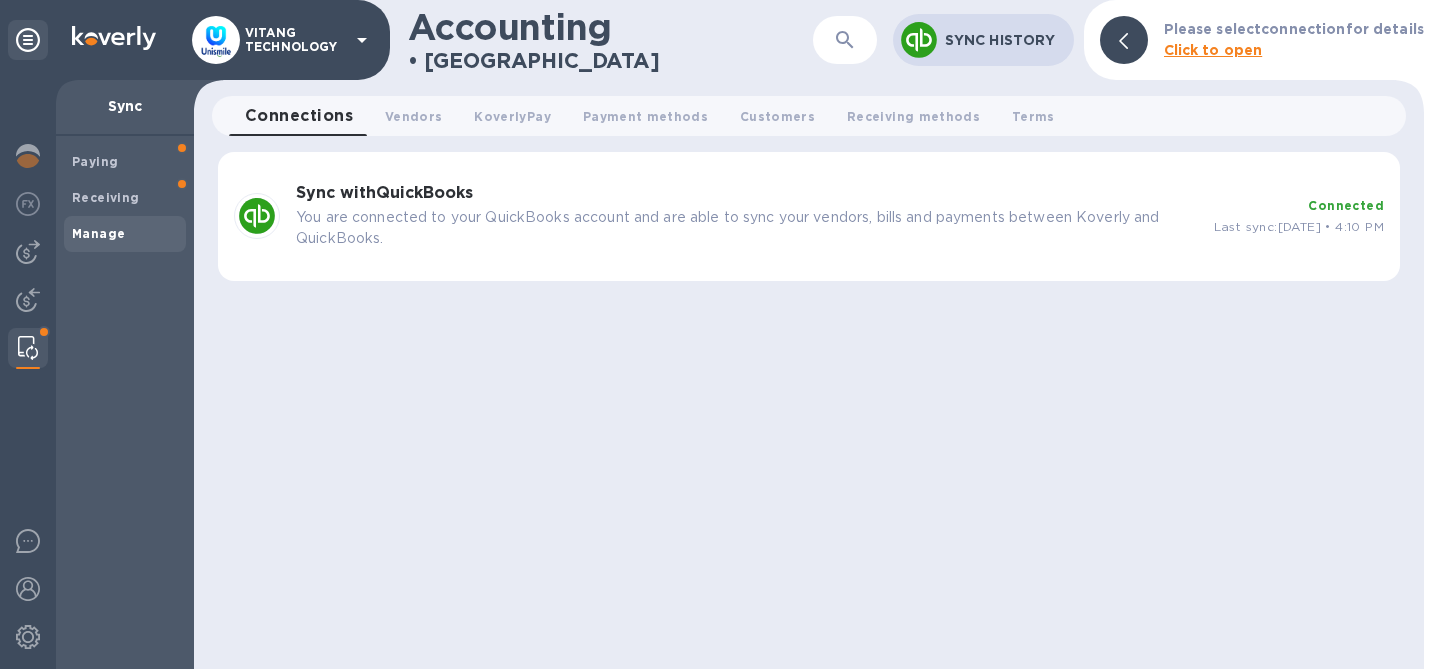 click on "You are connected to your QuickBooks account and are able to sync your vendors, bills and payments between Koverly and QuickBooks." at bounding box center (747, 228) 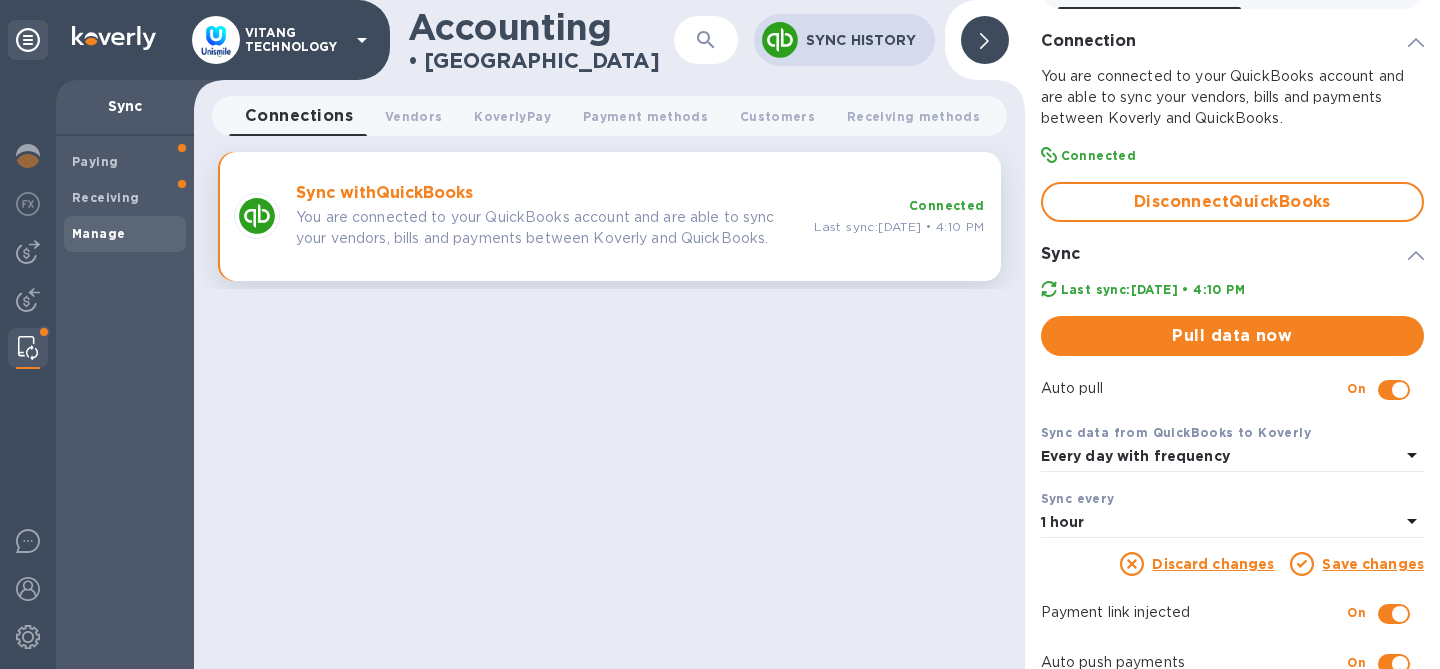 scroll, scrollTop: 178, scrollLeft: 0, axis: vertical 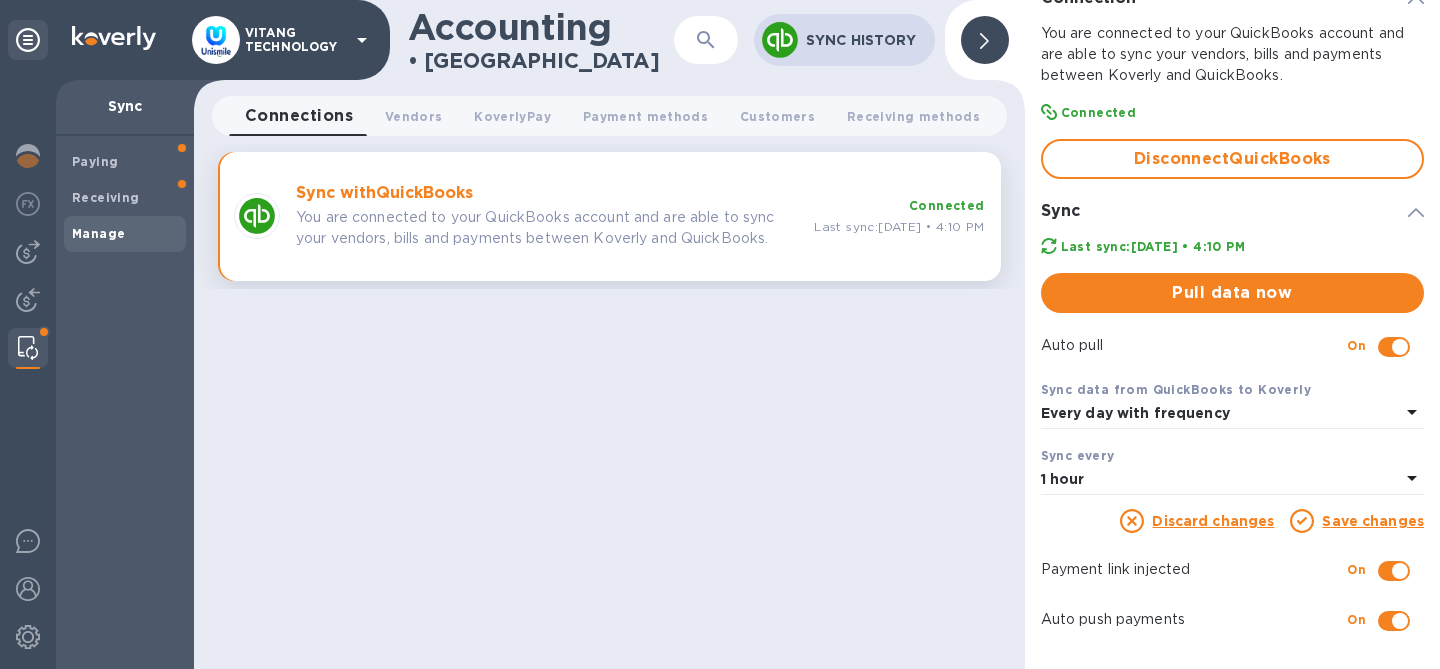 click on "Sync every 1 hour" at bounding box center [1232, 470] 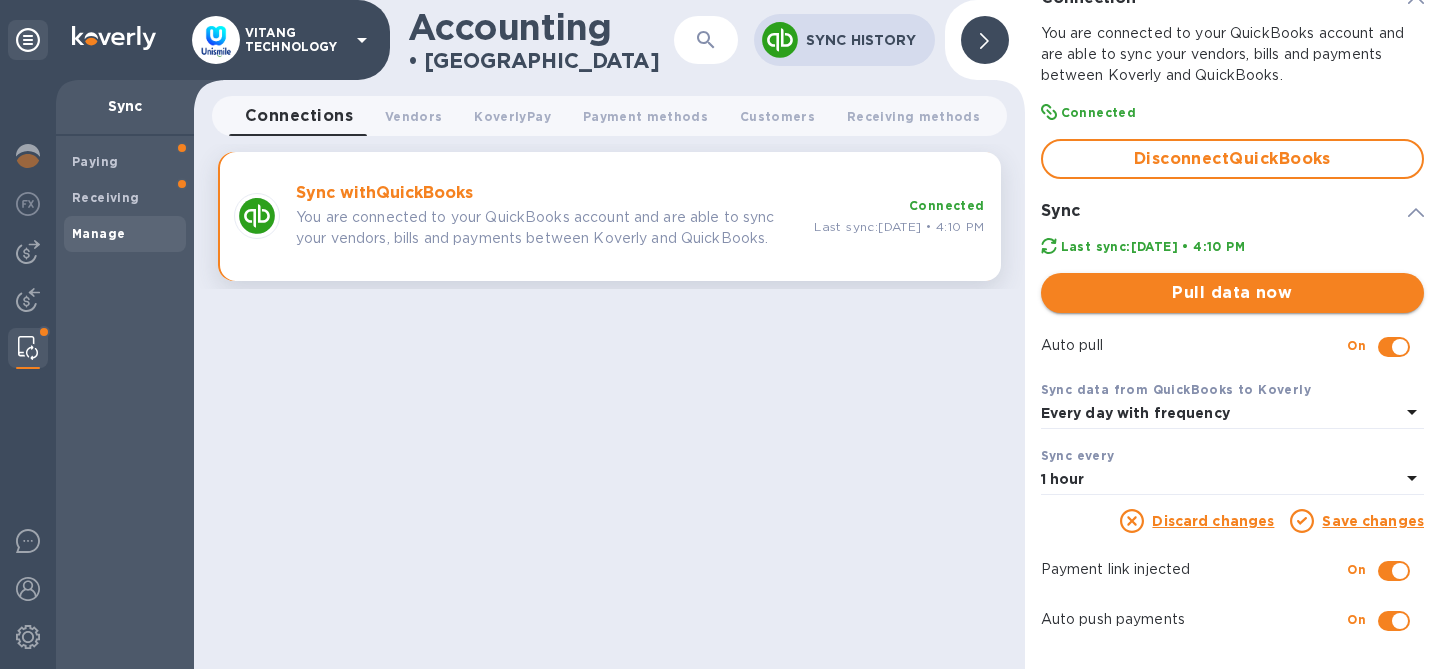 click on "Pull data now" at bounding box center [1232, 293] 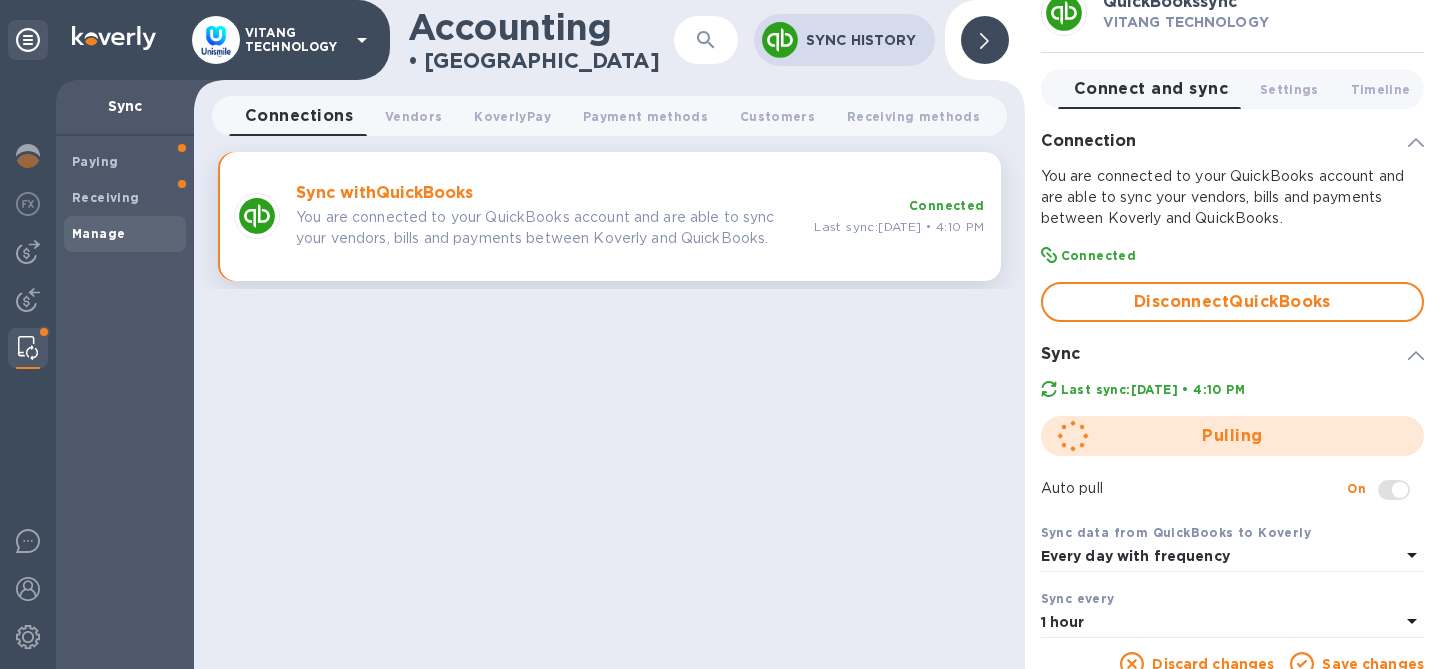 scroll, scrollTop: 0, scrollLeft: 0, axis: both 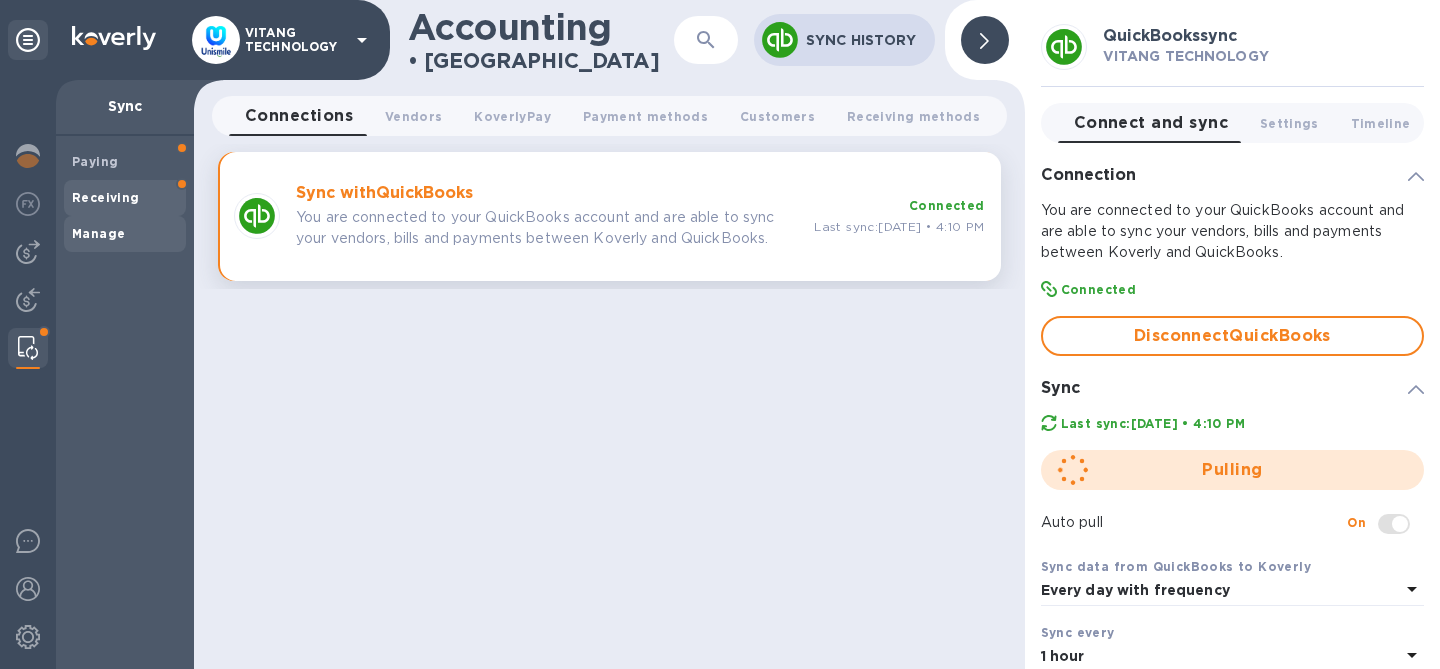 click on "Receiving" at bounding box center [125, 198] 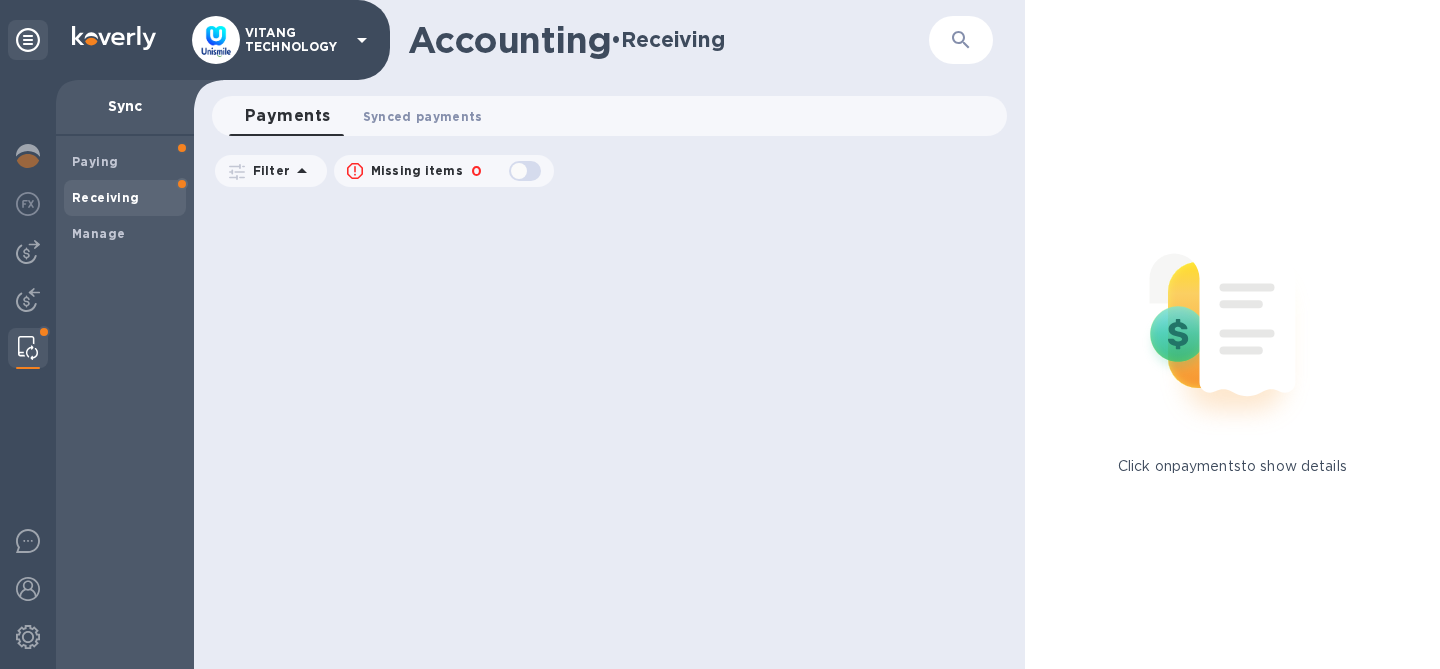 click on "Synced payments 0" at bounding box center (423, 116) 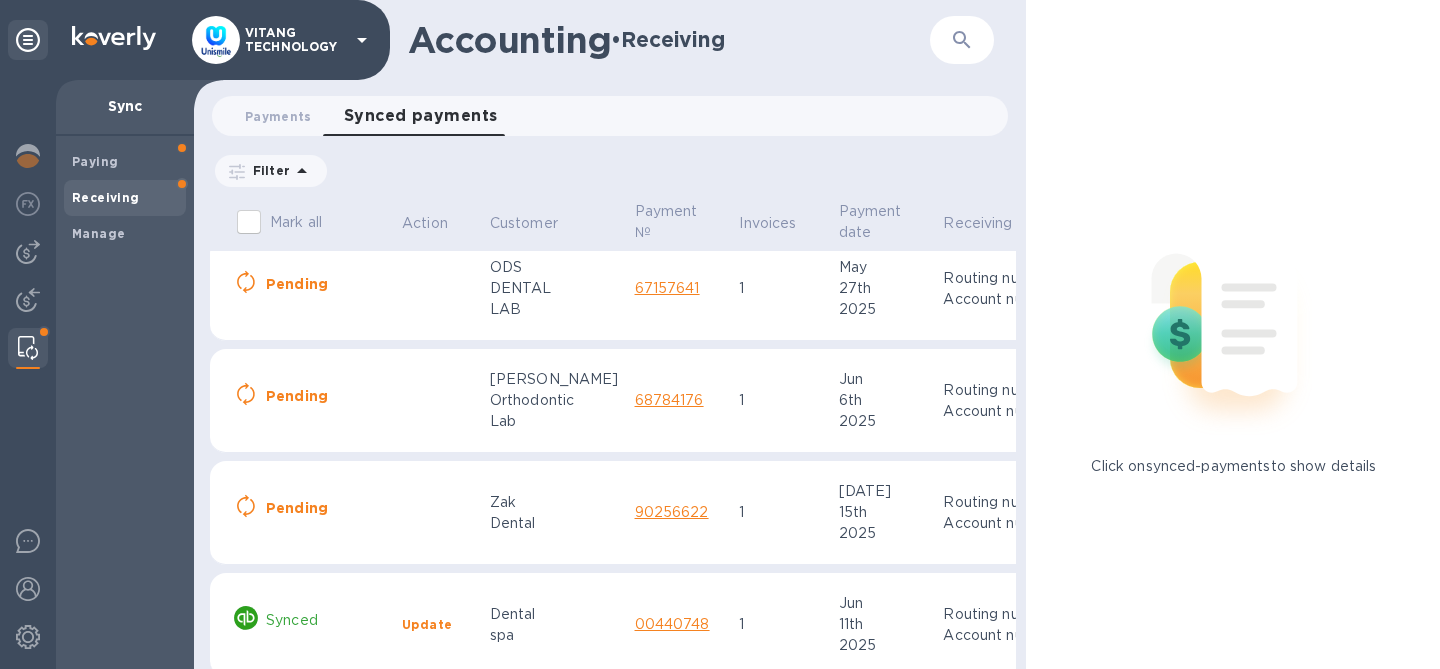 scroll, scrollTop: 0, scrollLeft: 0, axis: both 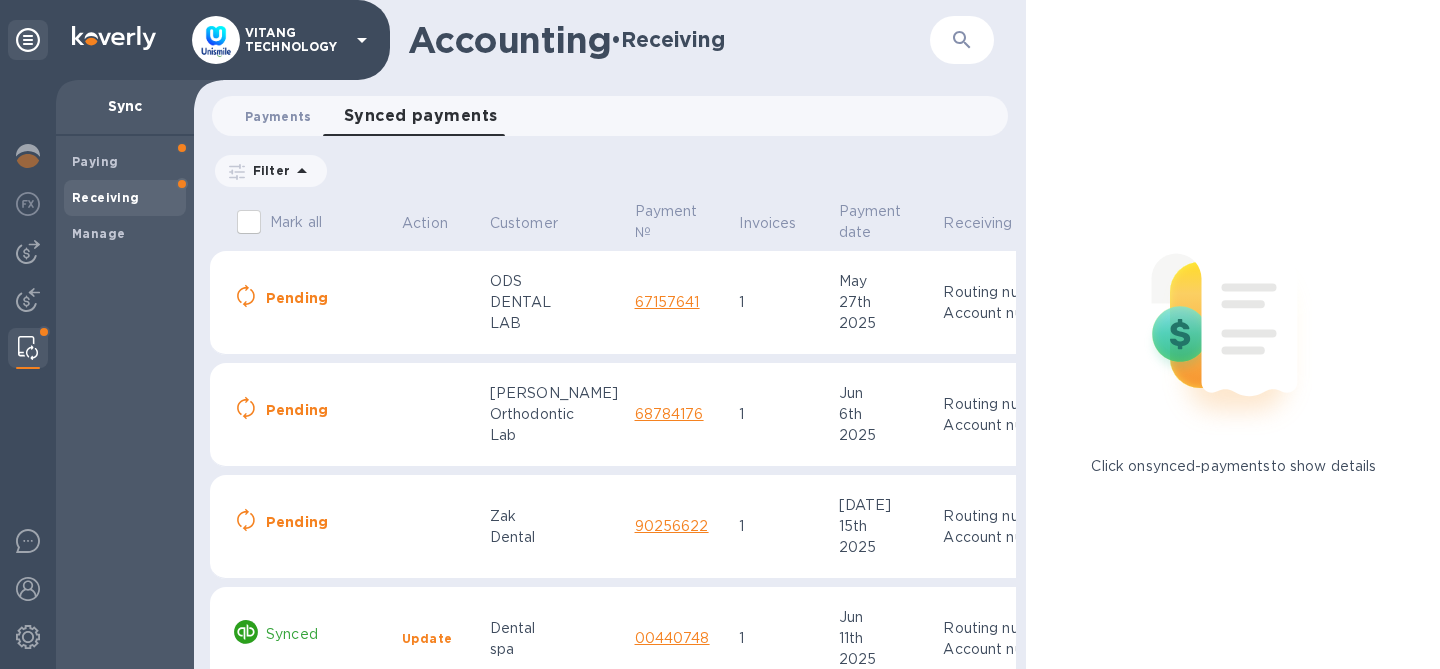 click on "Payments 0" at bounding box center (278, 116) 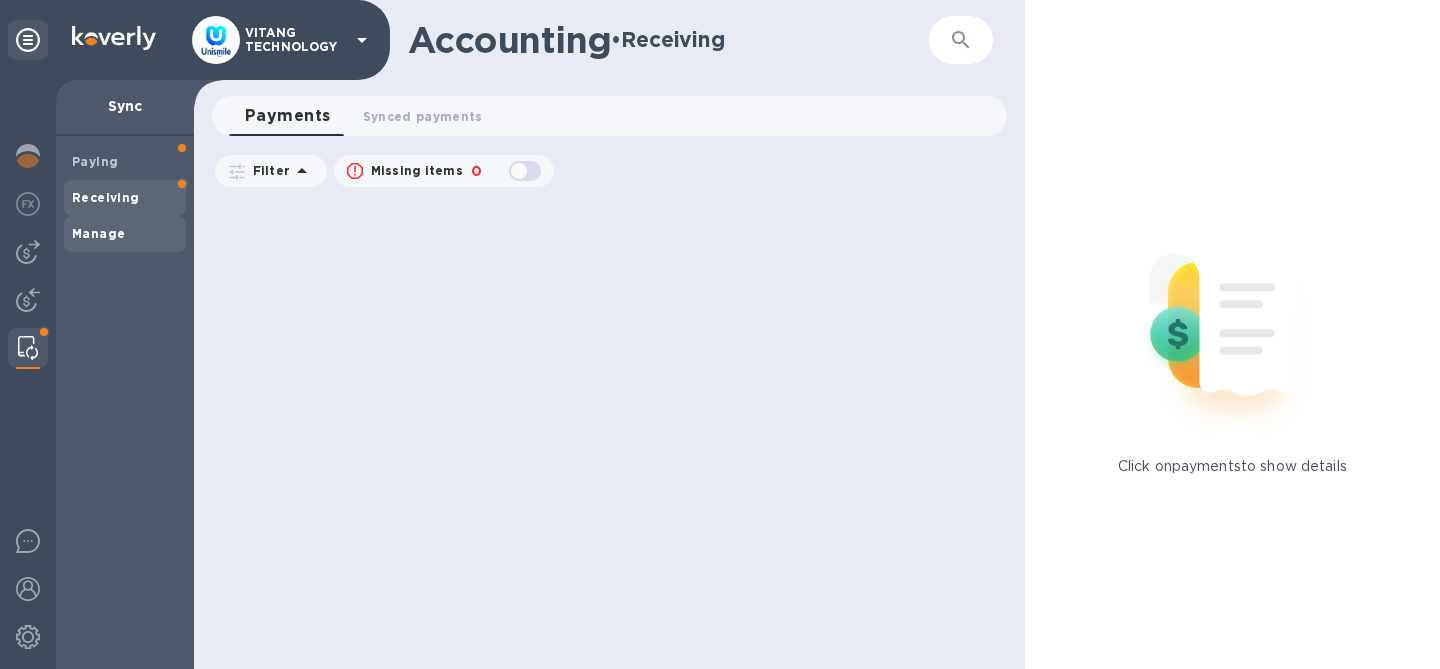 click on "Manage" at bounding box center [125, 234] 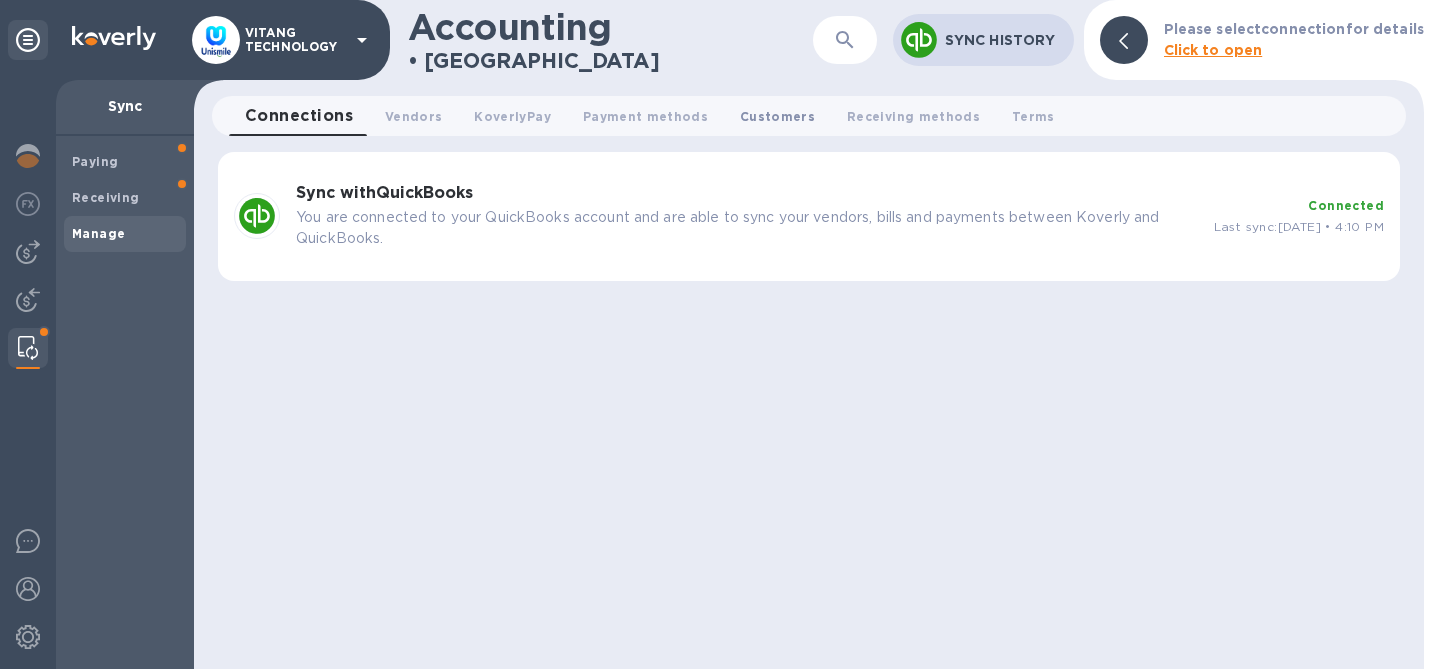 click on "Customers 0" at bounding box center (777, 116) 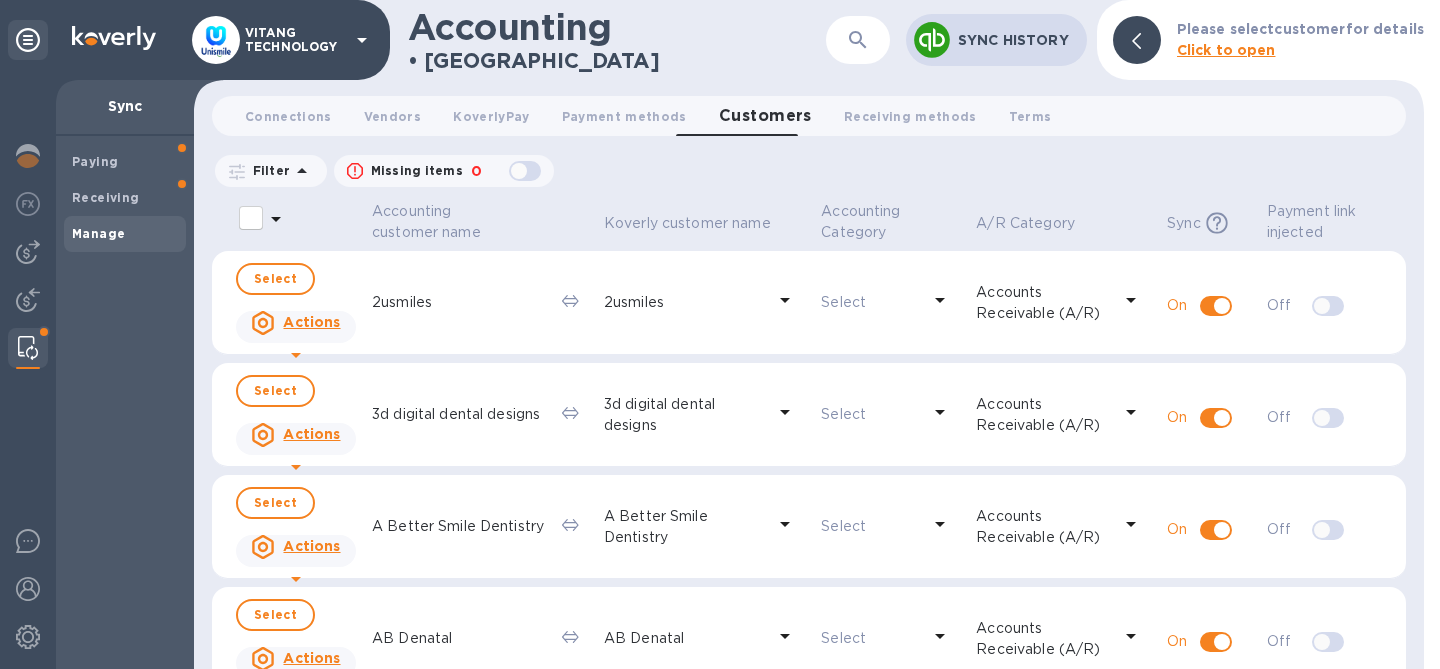 click at bounding box center [525, 171] 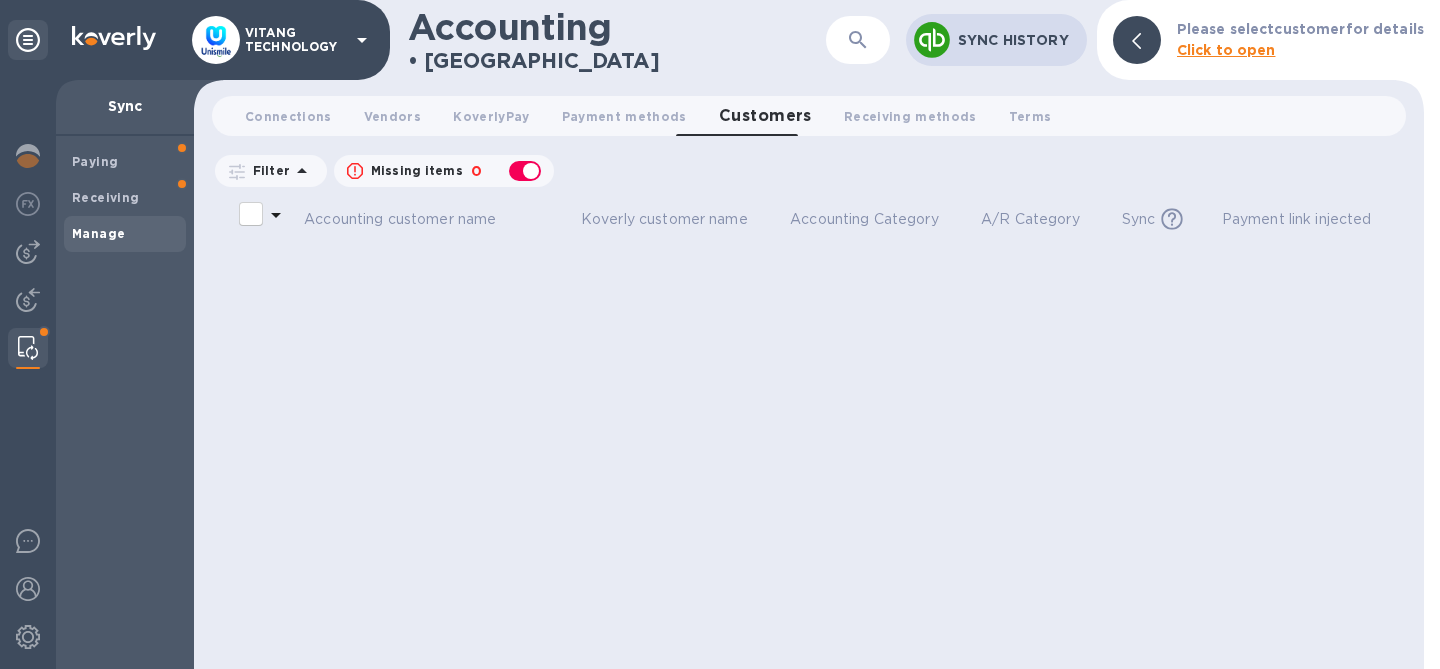 click at bounding box center (525, 171) 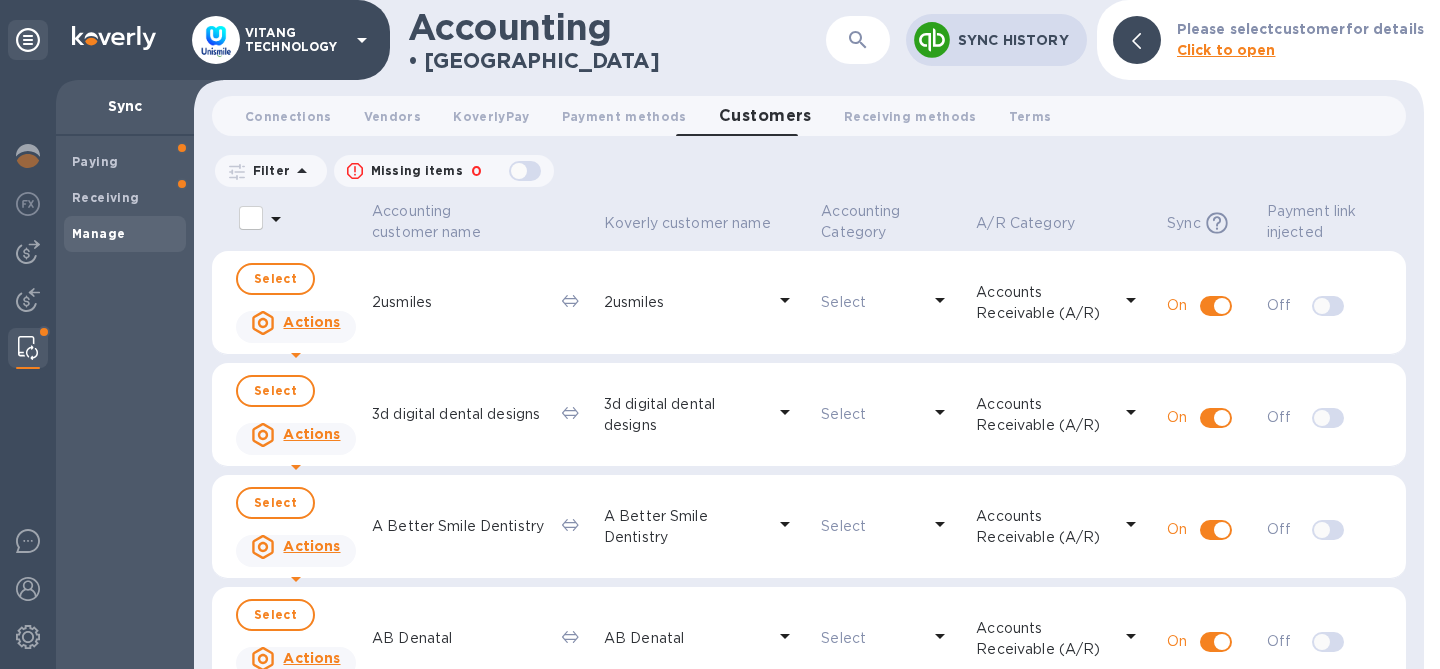 click 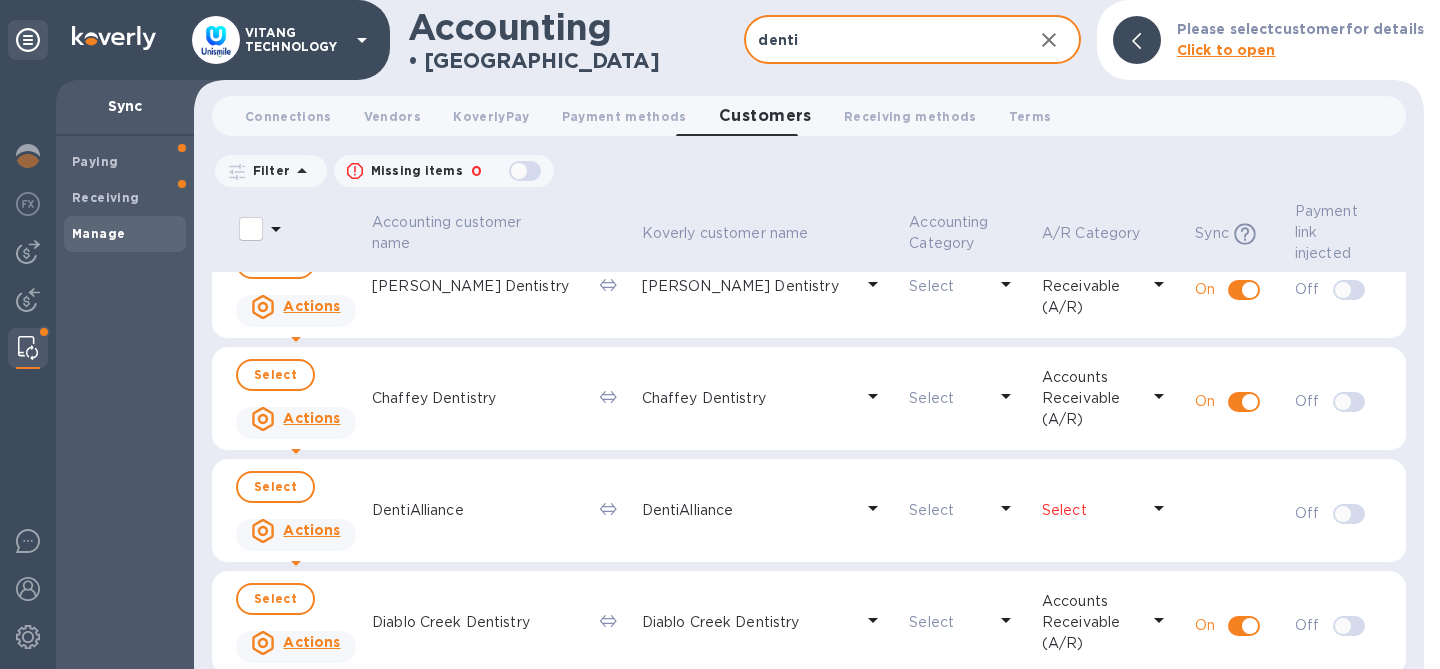scroll, scrollTop: 831, scrollLeft: 0, axis: vertical 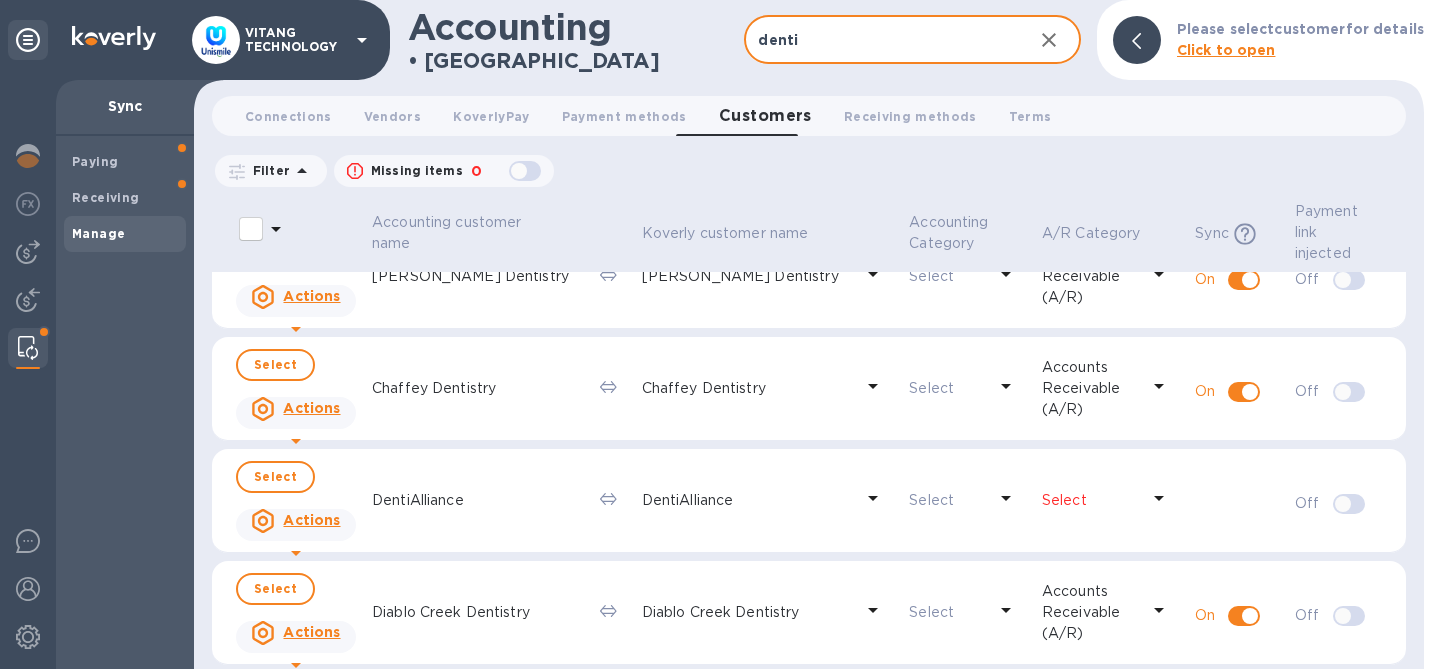 type on "denti" 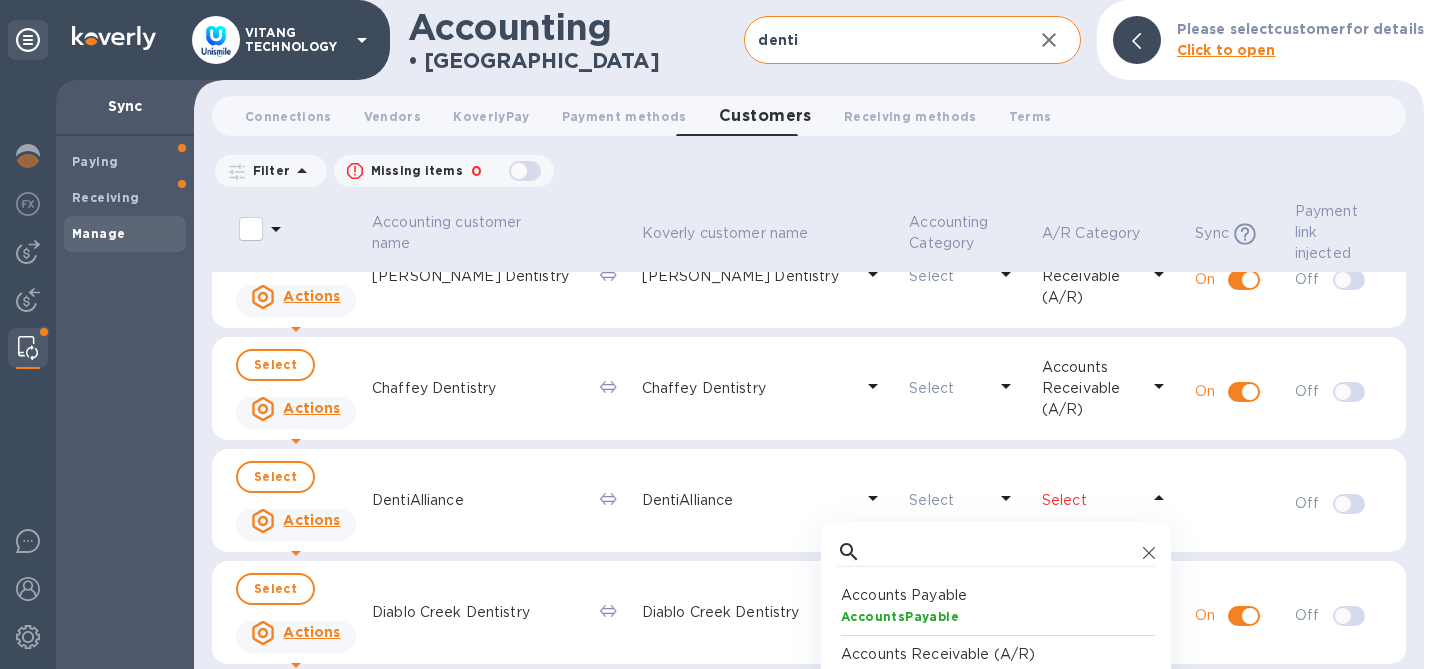 scroll, scrollTop: 17, scrollLeft: 9, axis: both 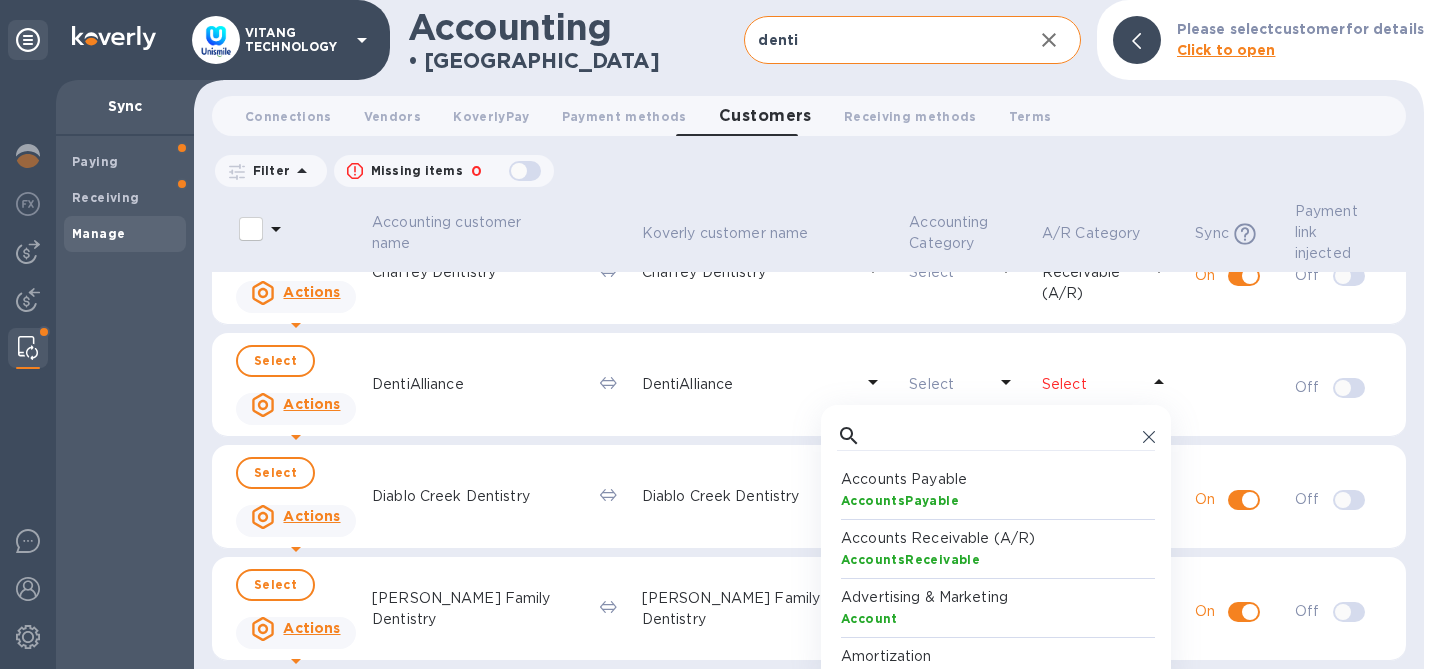 click on "Accounts Receivable (A/R)" at bounding box center [1000, 538] 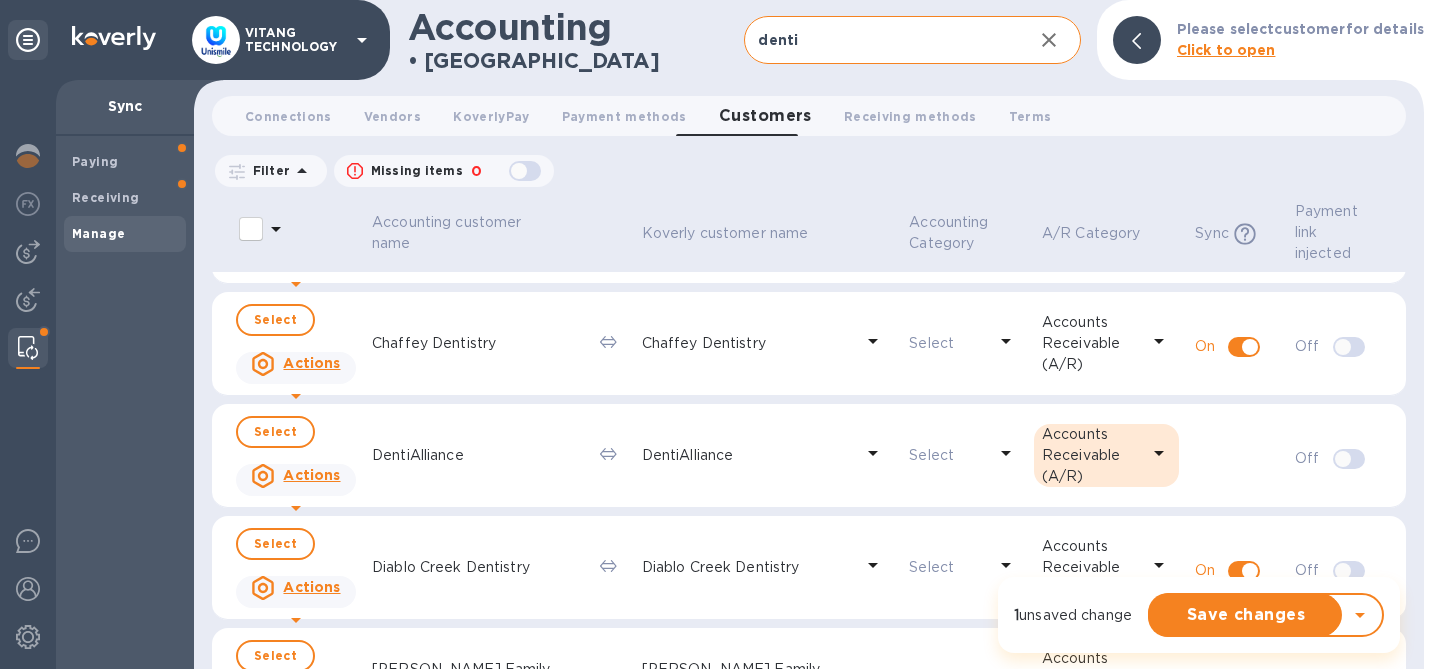 scroll, scrollTop: 874, scrollLeft: 0, axis: vertical 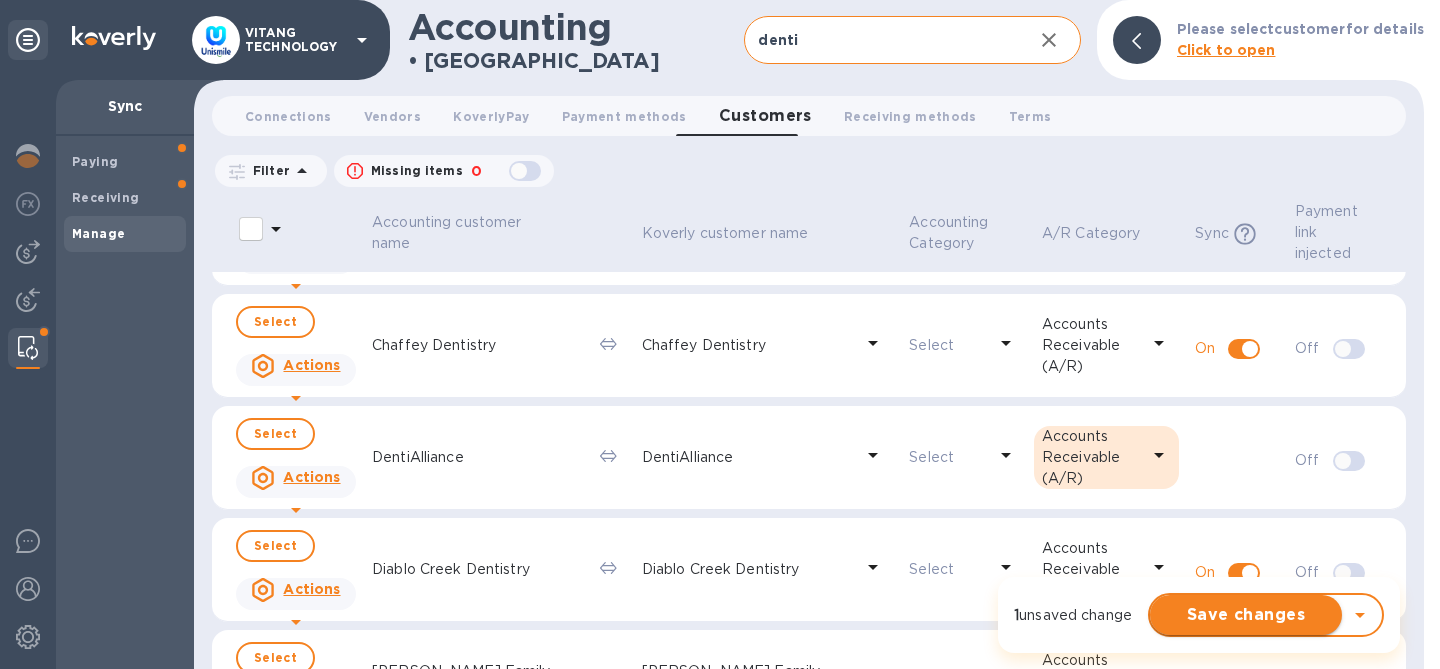 click on "Save changes" at bounding box center (1246, 615) 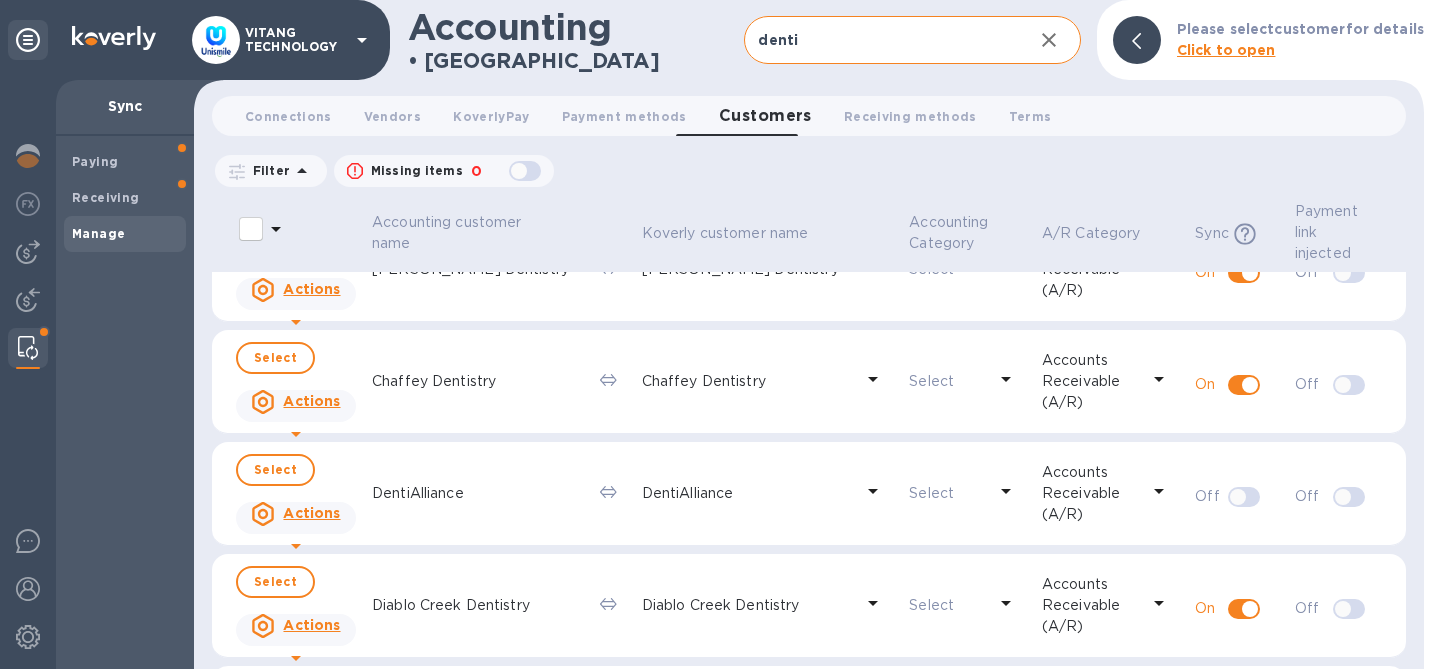 scroll, scrollTop: 845, scrollLeft: 0, axis: vertical 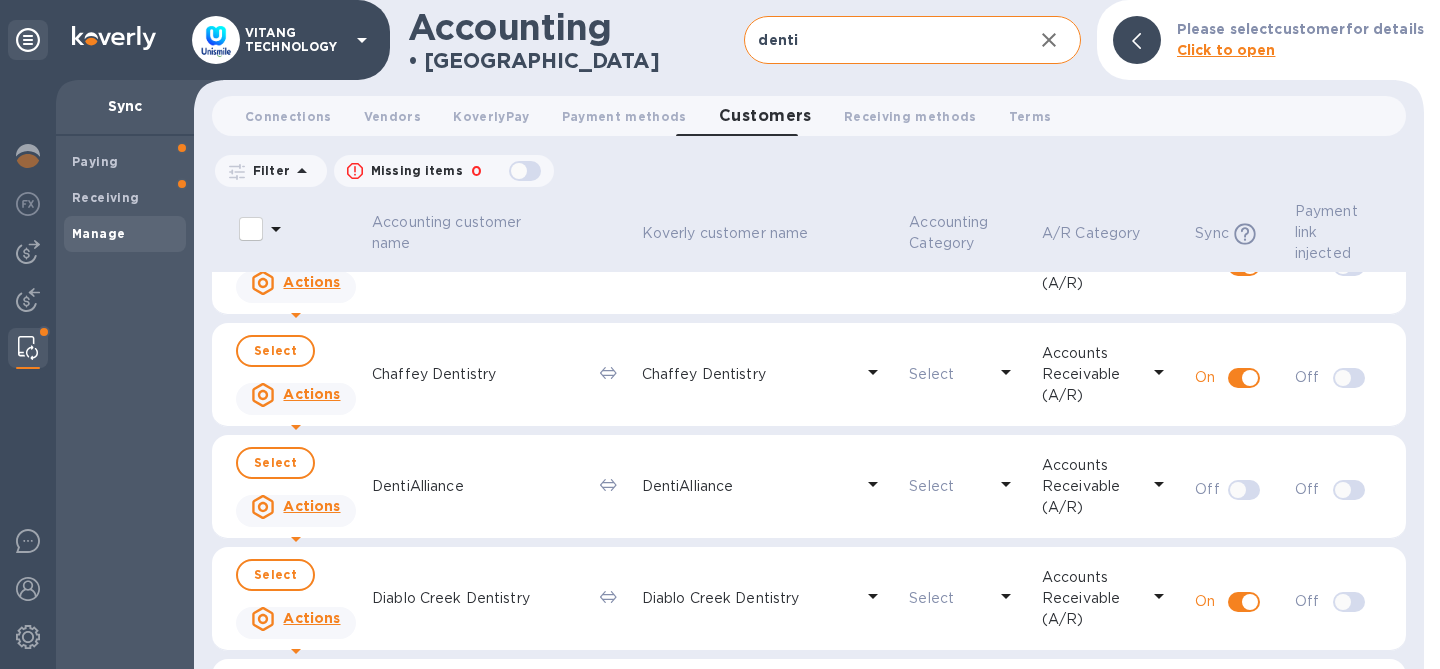 click at bounding box center [1238, 490] 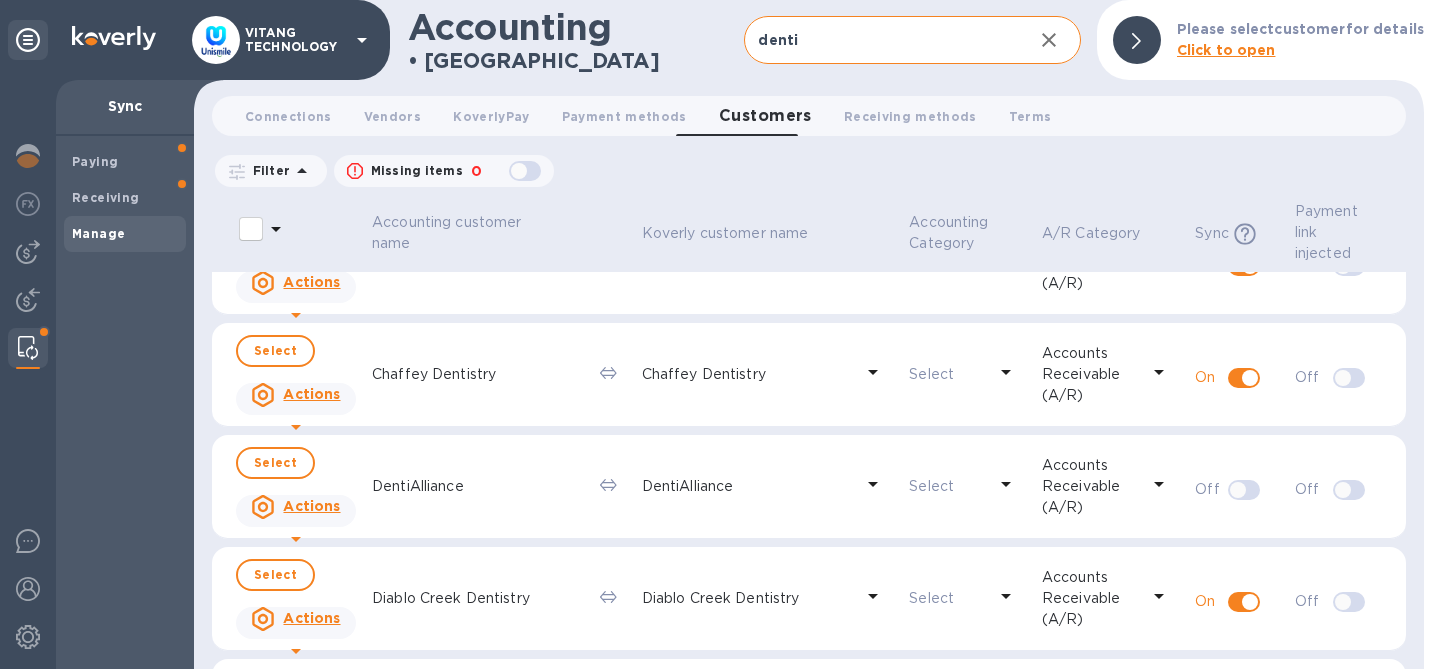 checkbox on "false" 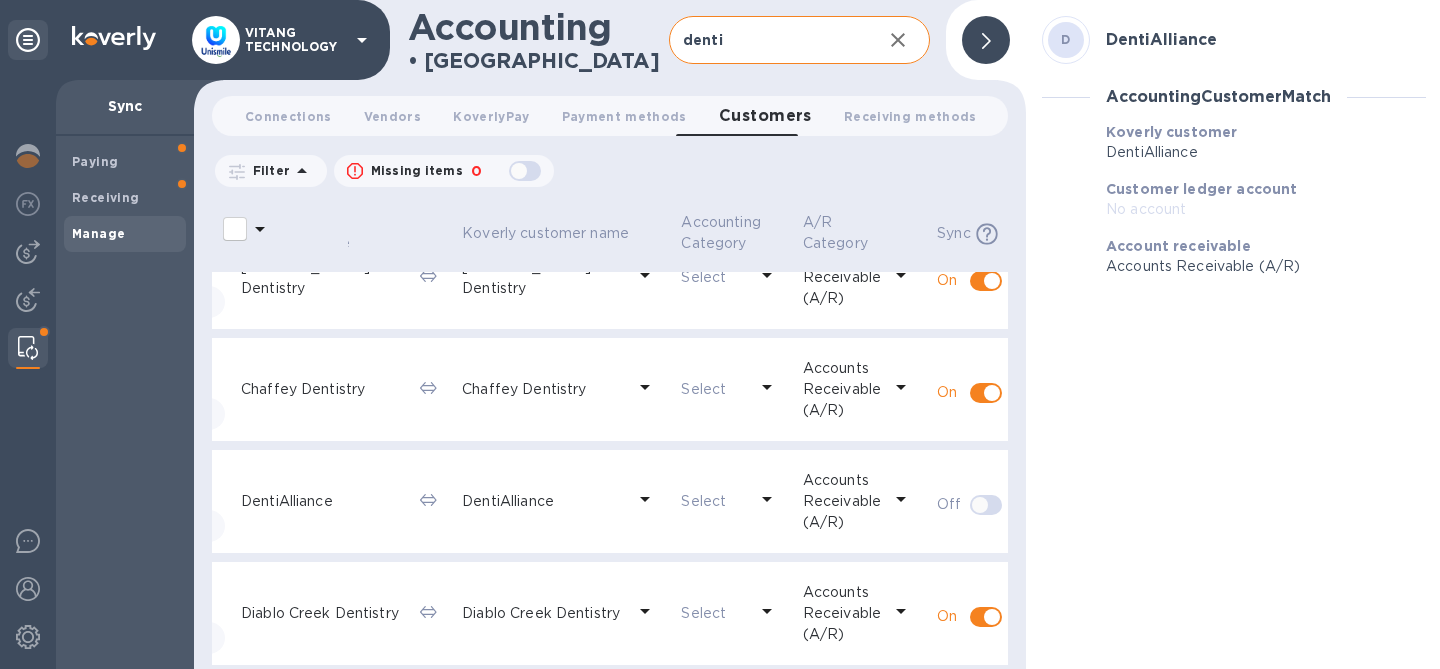 scroll, scrollTop: 831, scrollLeft: 131, axis: both 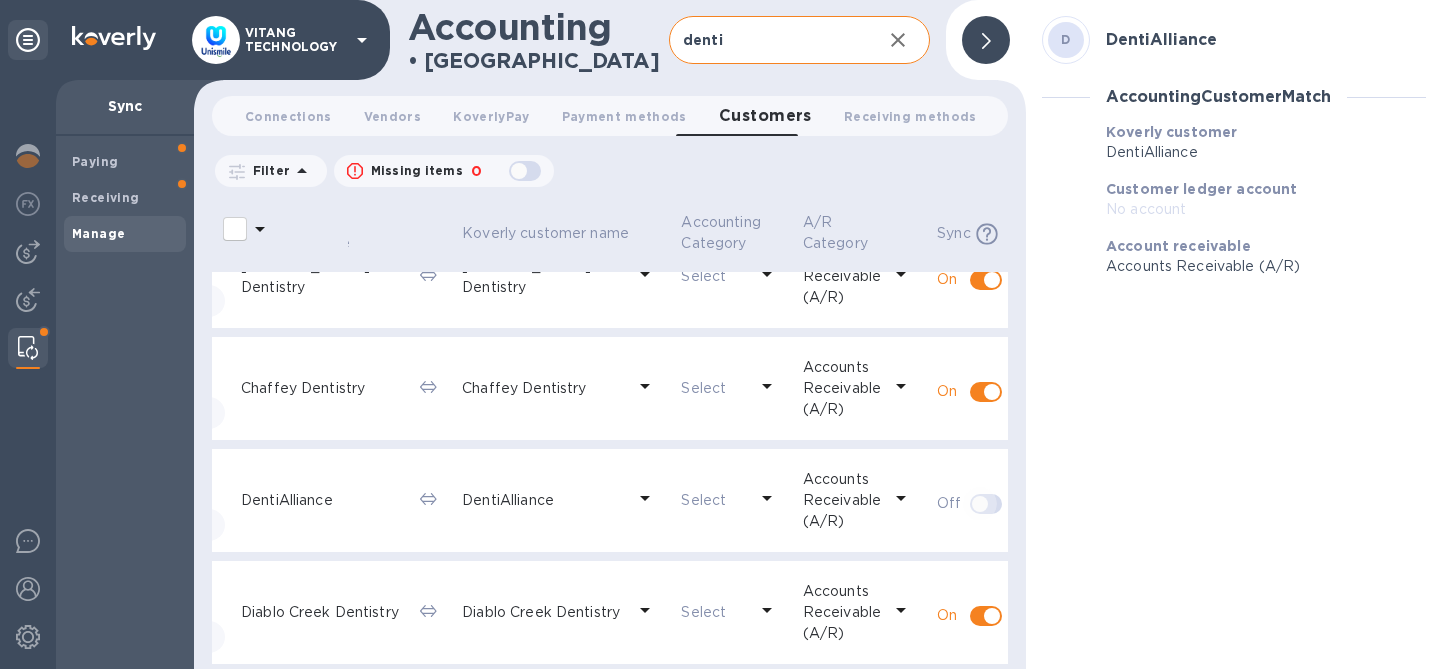 click at bounding box center [980, 504] 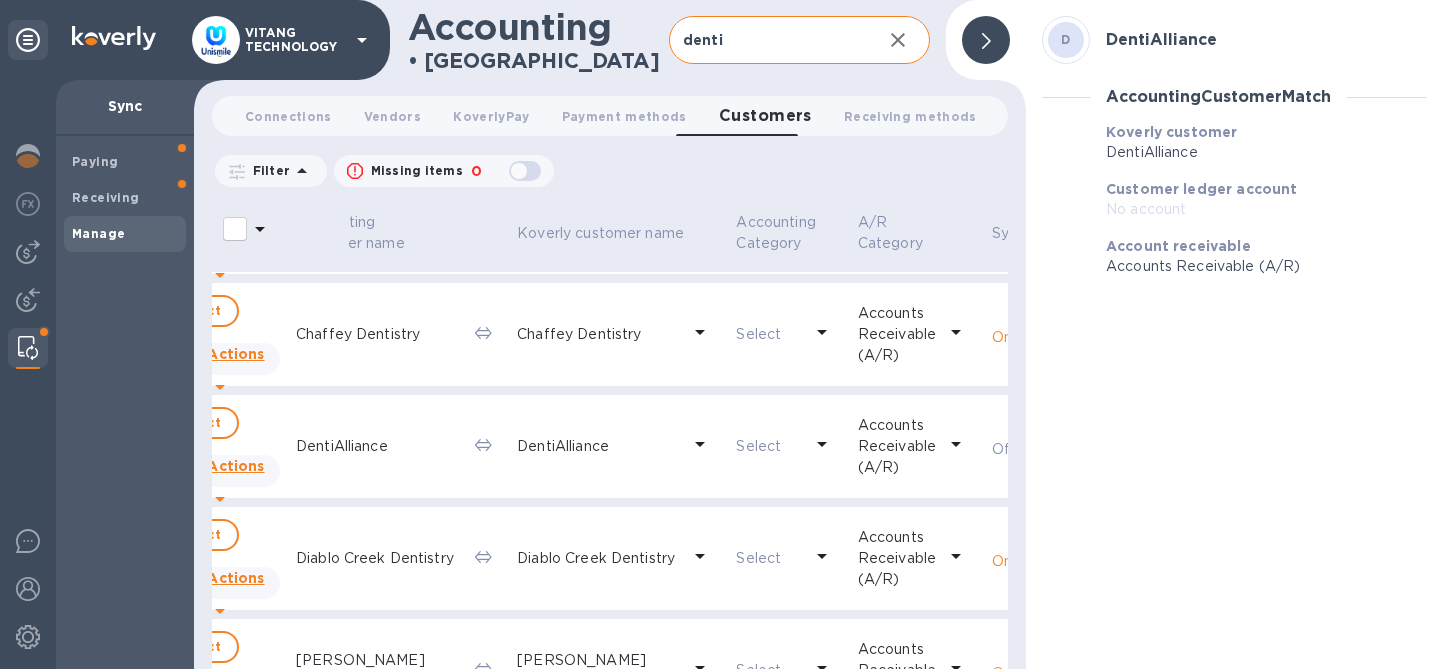 scroll, scrollTop: 885, scrollLeft: 157, axis: both 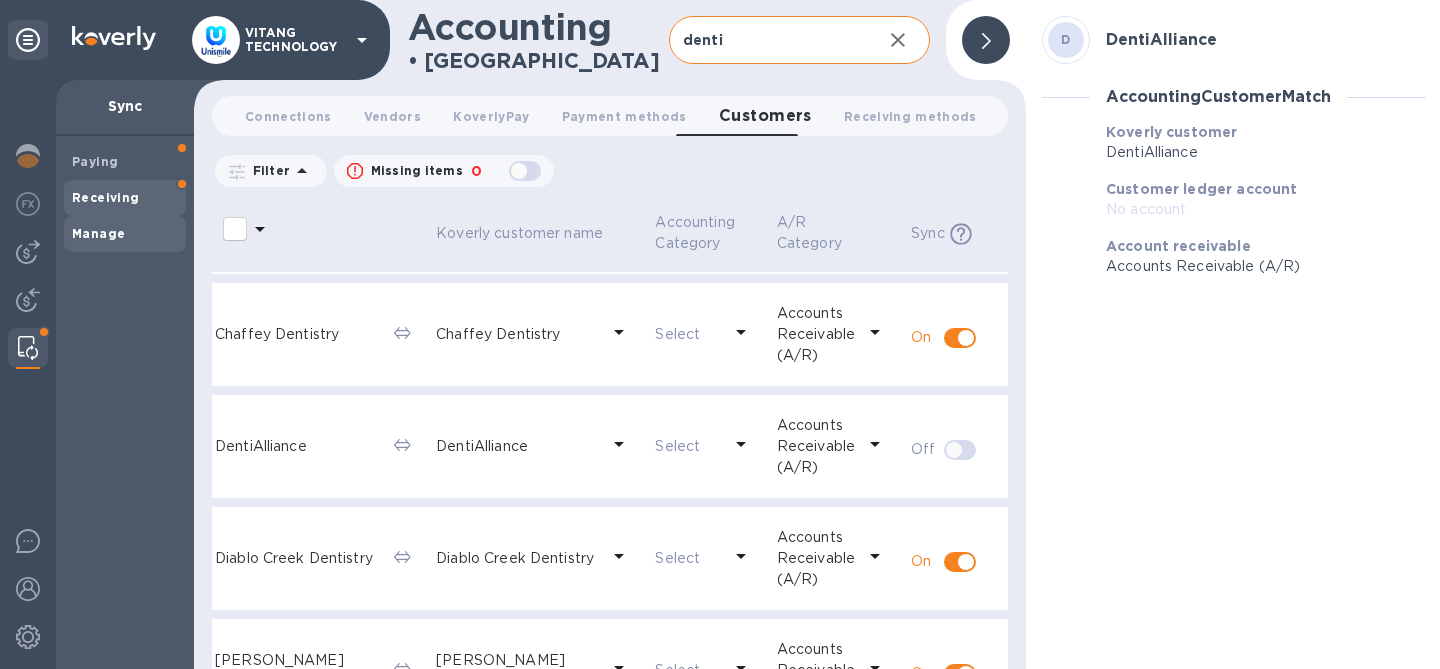 click on "Receiving" at bounding box center (125, 198) 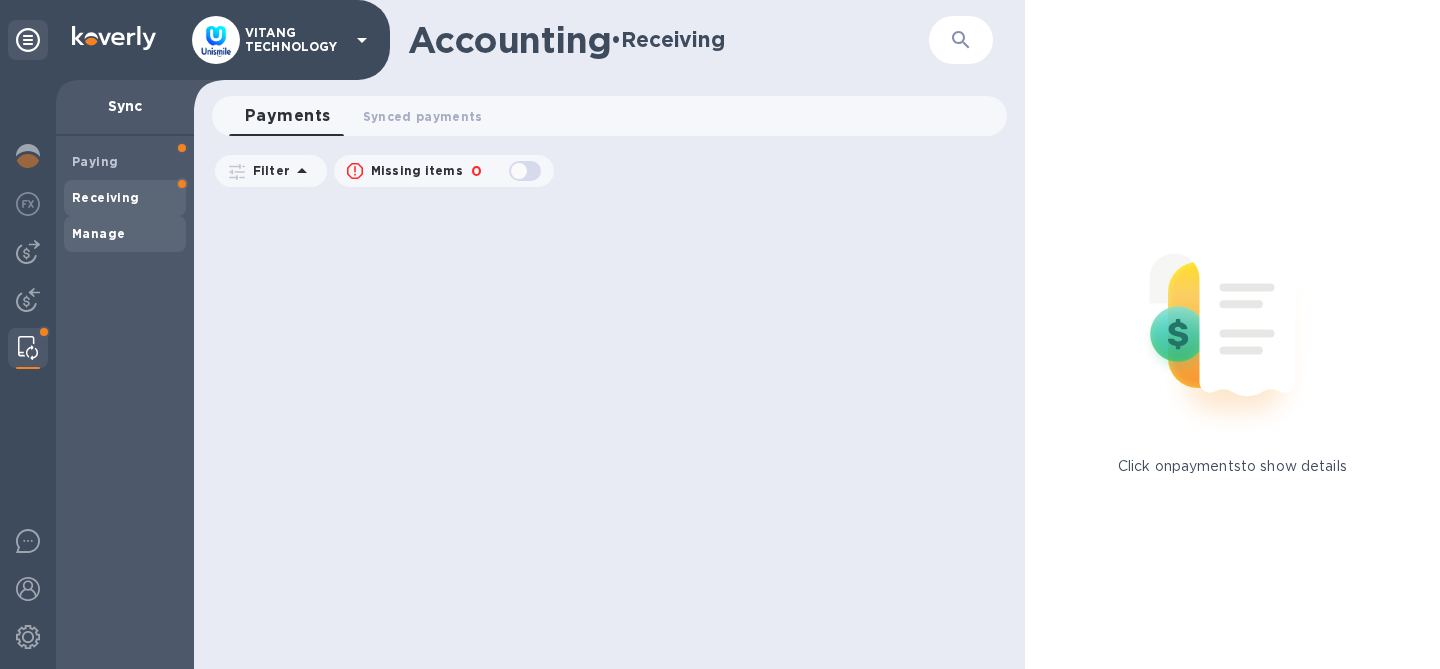 click on "Manage" at bounding box center (125, 234) 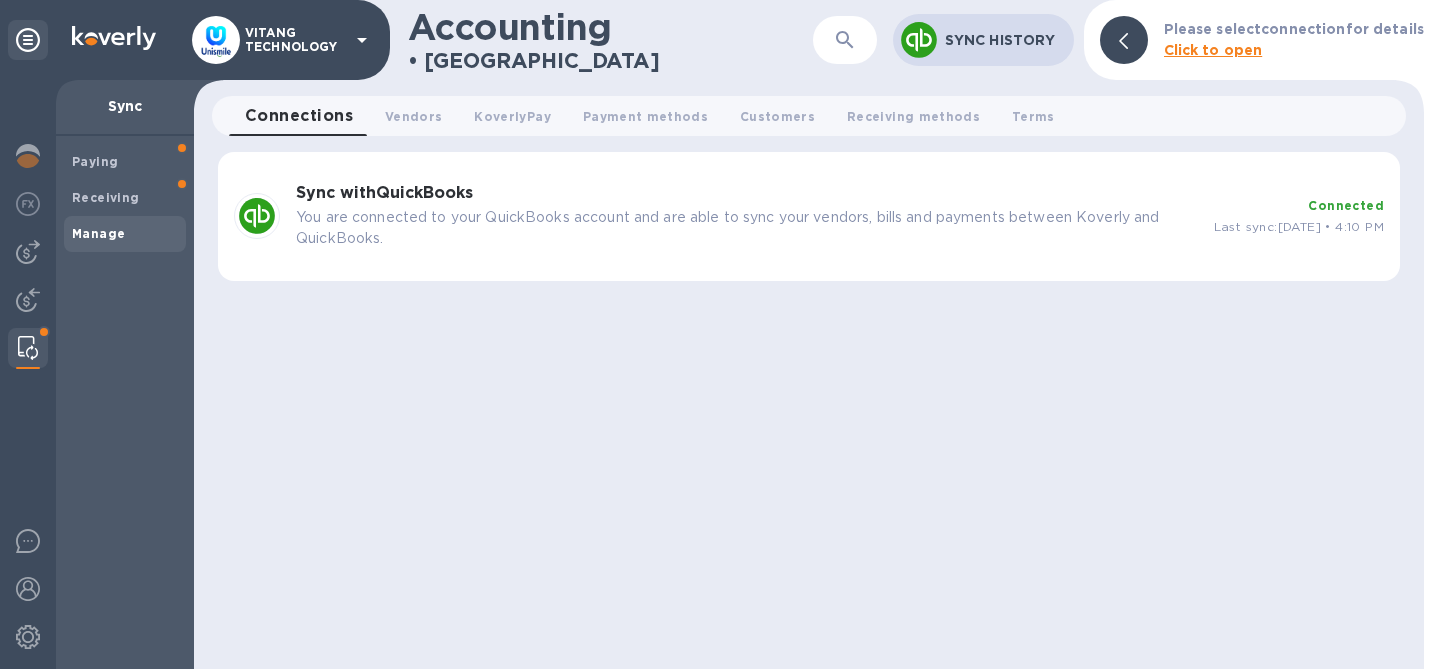 click on "Sync with  QuickBooks You are connected to your QuickBooks account and are able to sync your vendors, bills and payments between Koverly and QuickBooks." at bounding box center [747, 216] 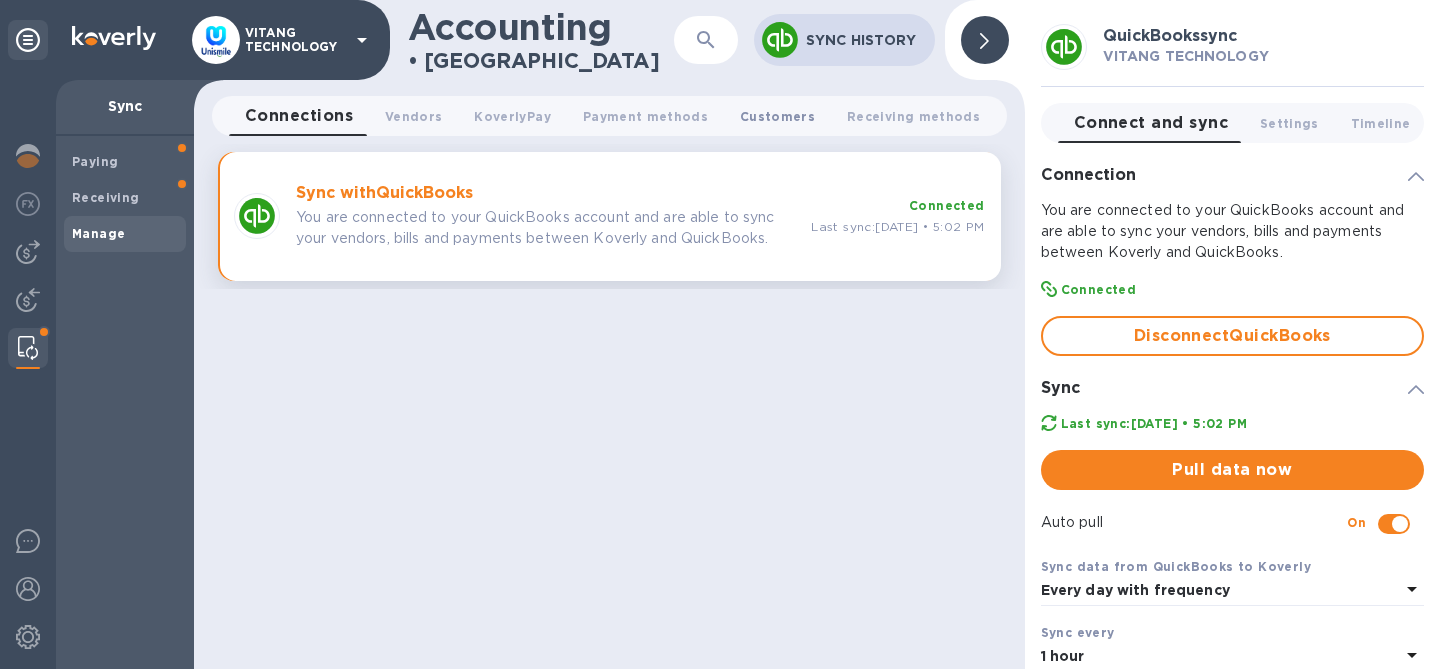 click on "Customers 0" at bounding box center (777, 116) 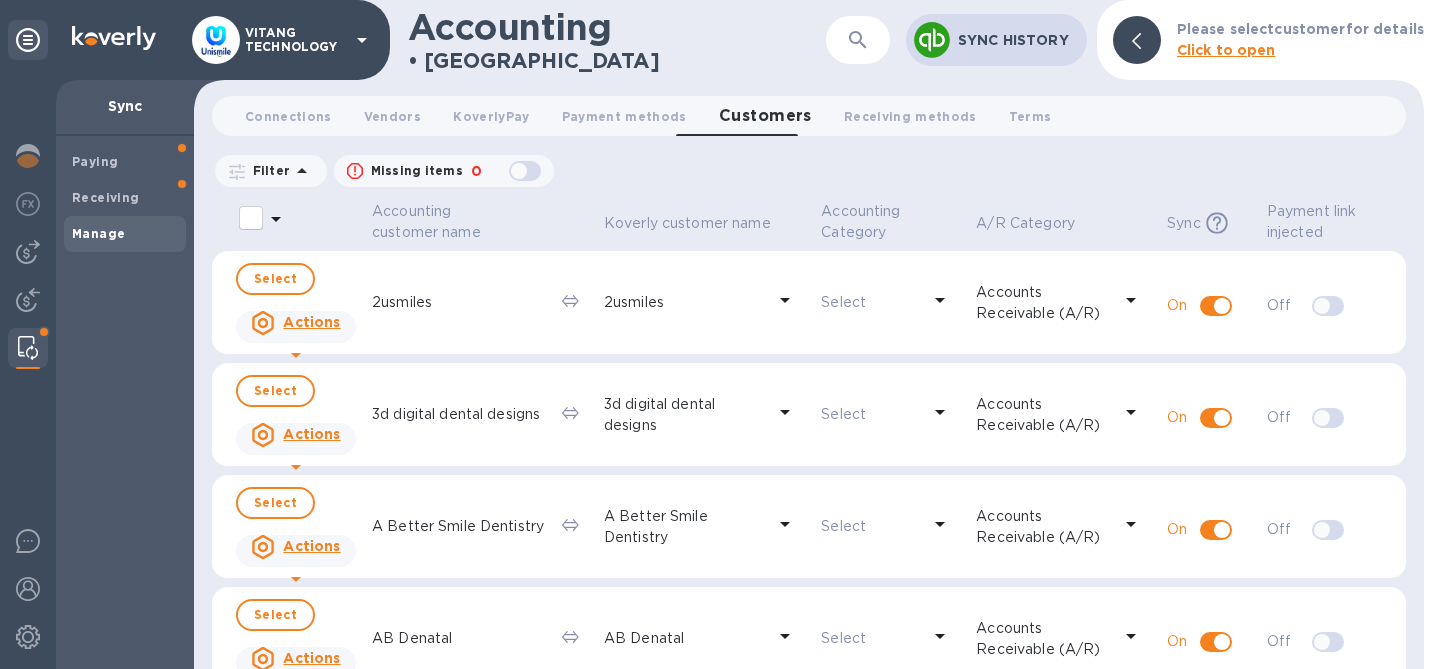 click at bounding box center [858, 40] 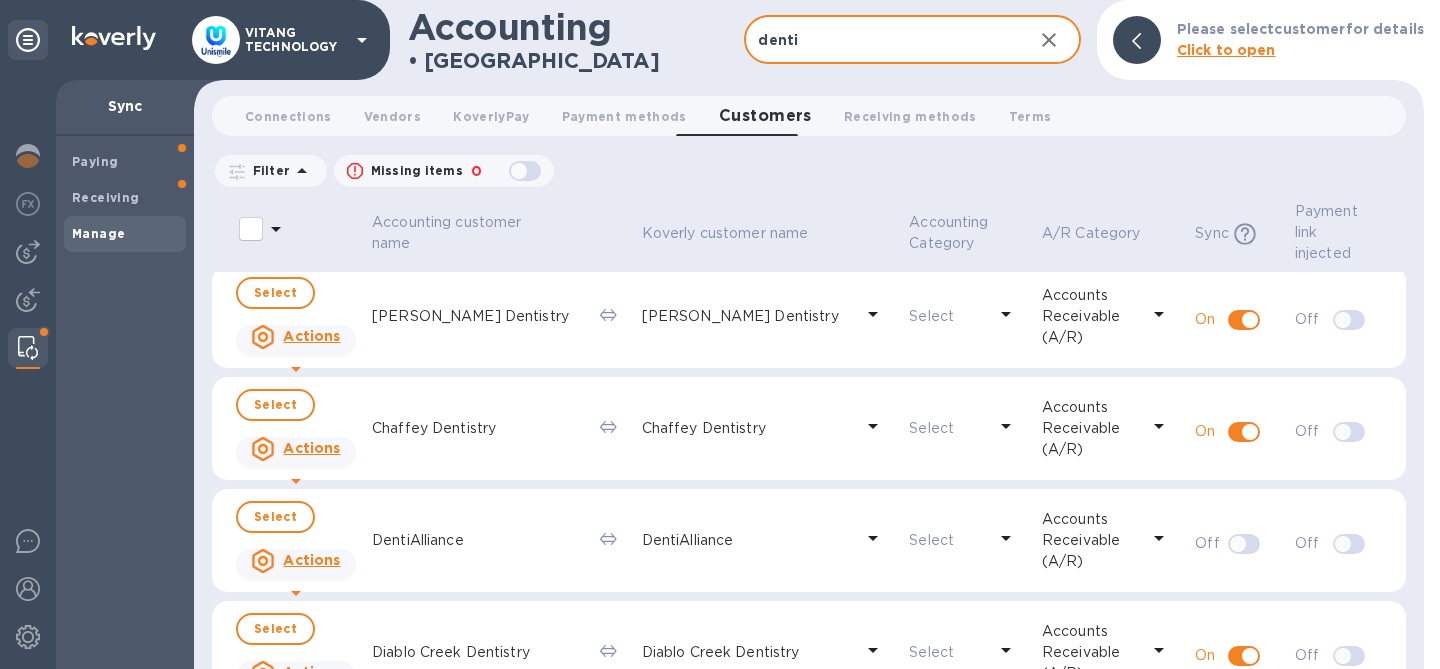 scroll, scrollTop: 929, scrollLeft: 0, axis: vertical 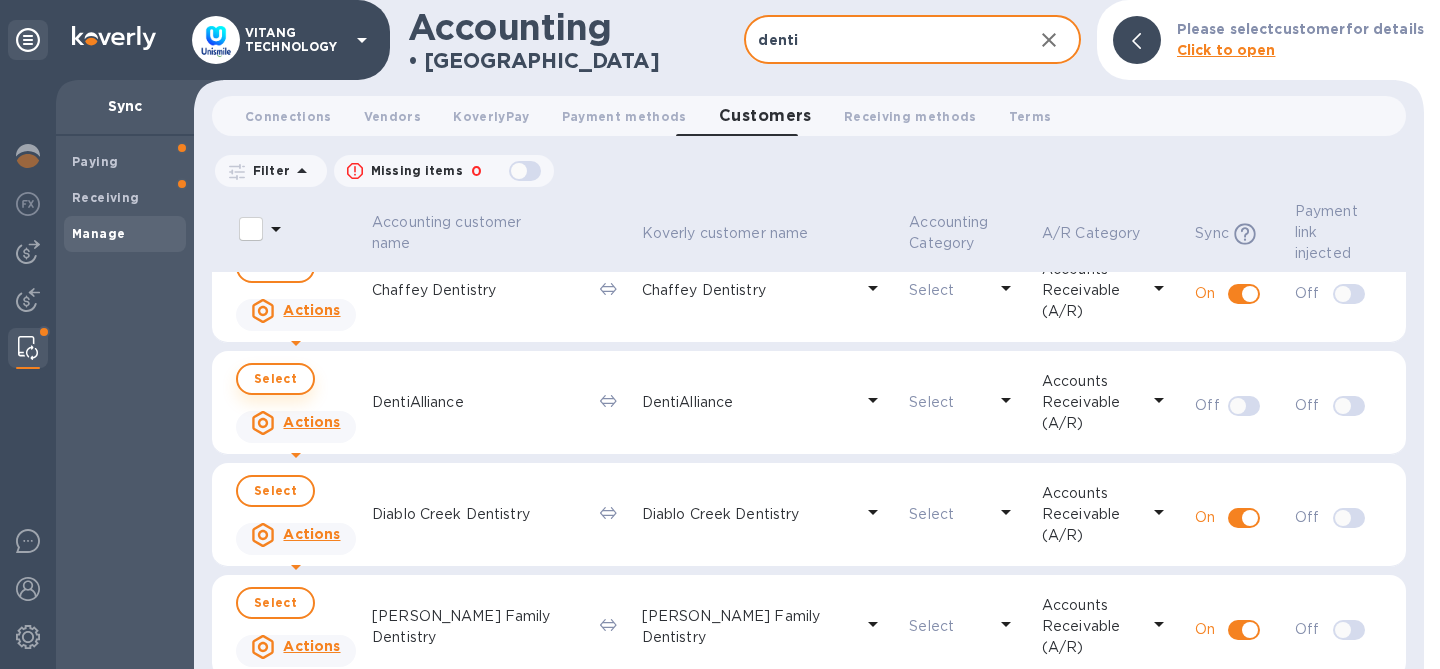 type on "denti" 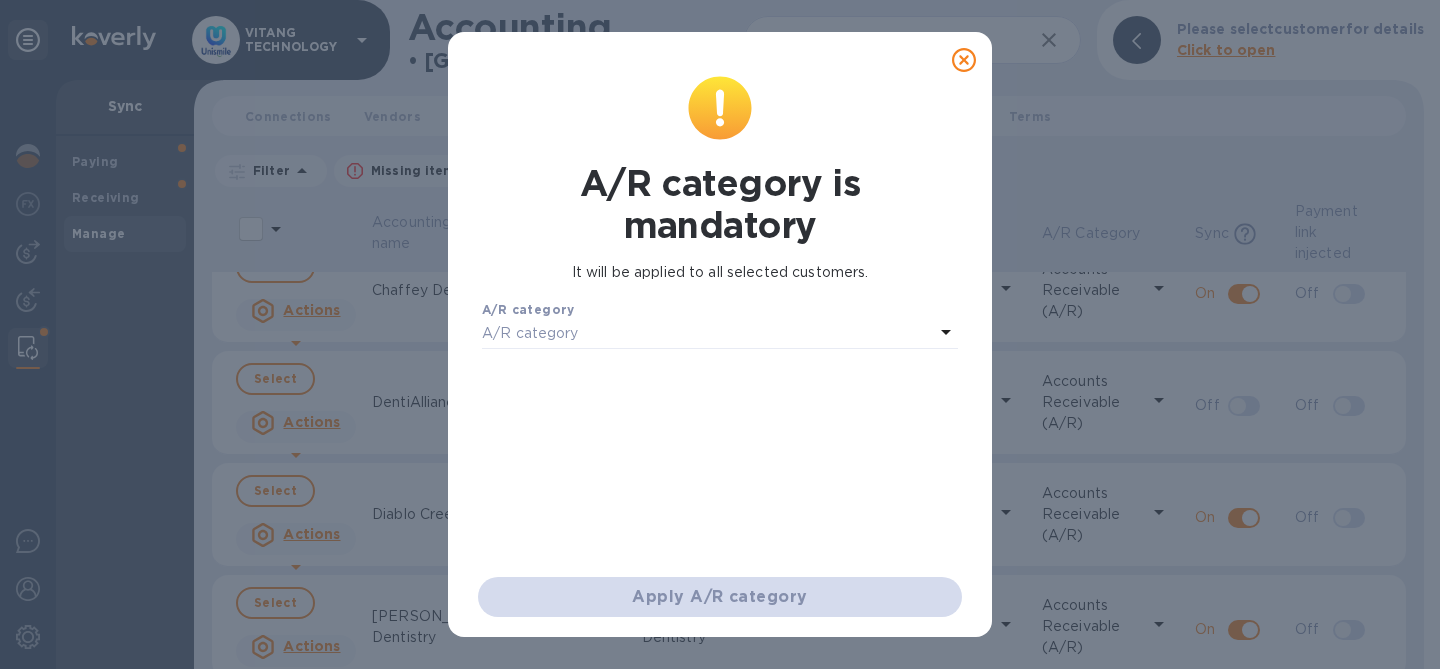 click on "A/R category" at bounding box center [708, 334] 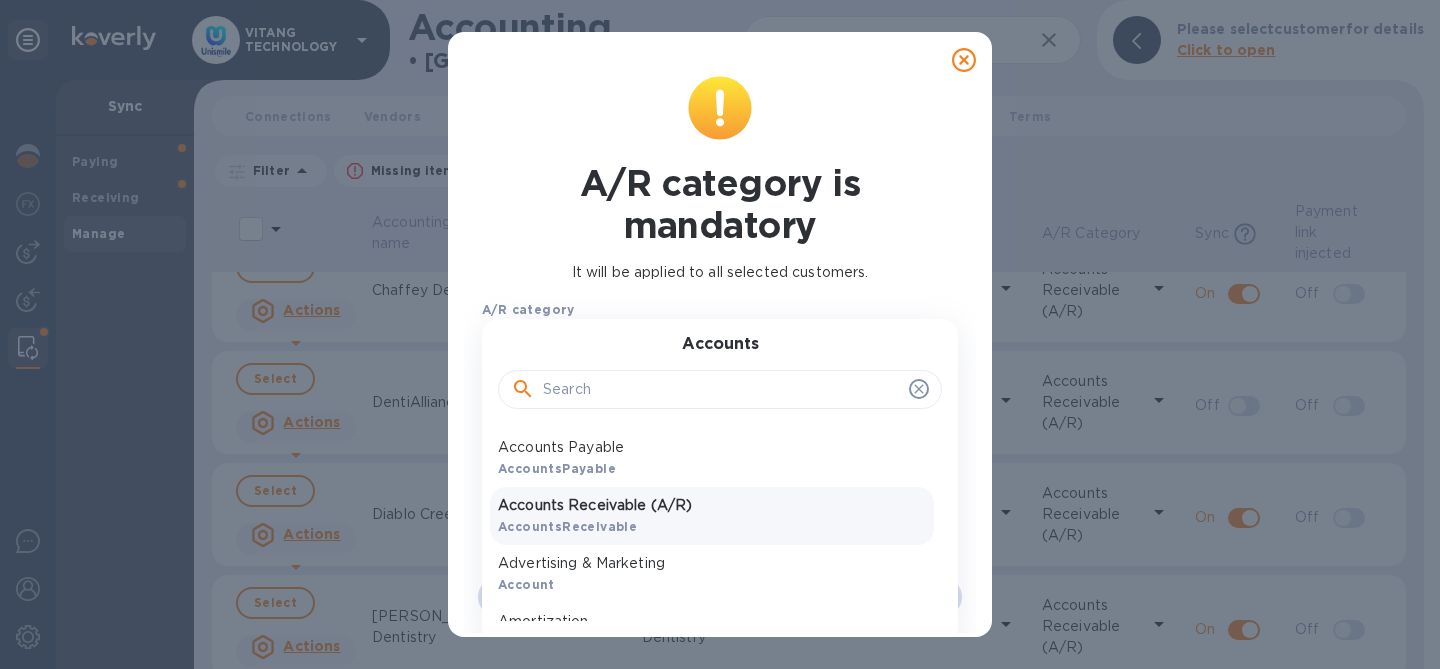 click on "Accounts Receivable (A/R) AccountsReceivable" at bounding box center [712, 516] 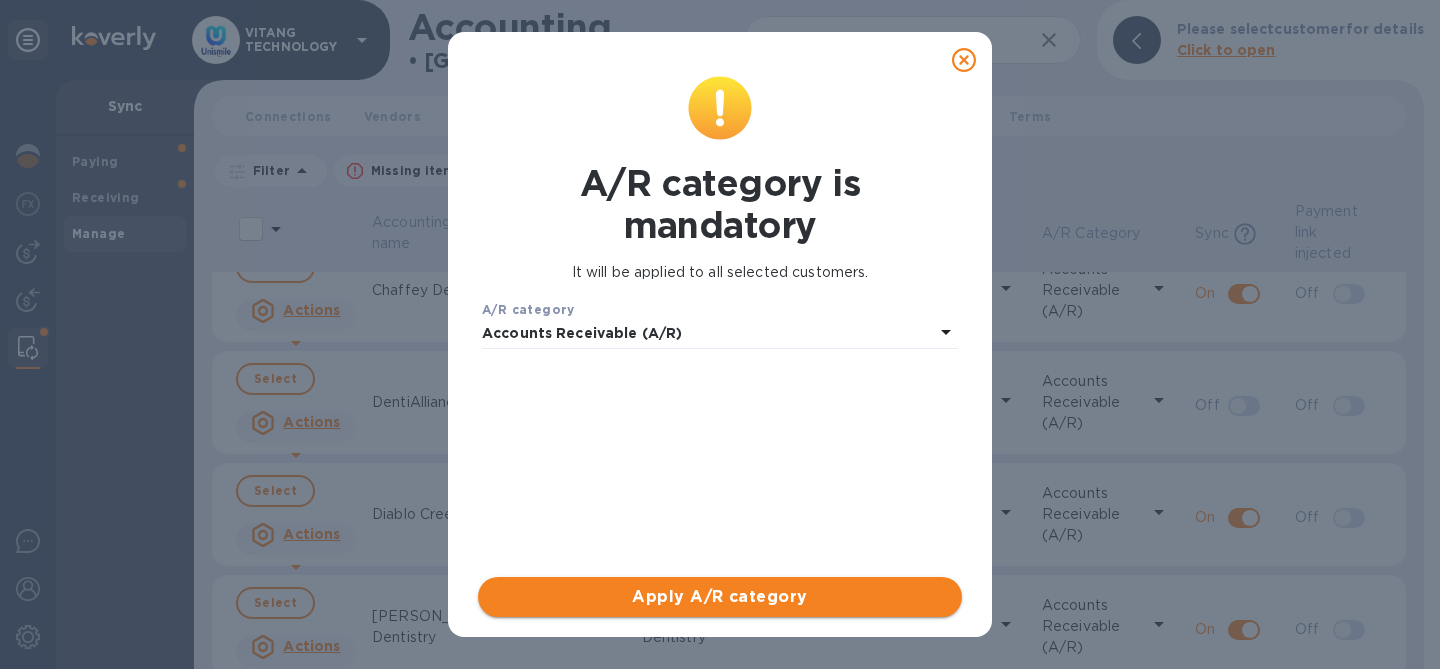 click on "Apply A/R category" at bounding box center [720, 597] 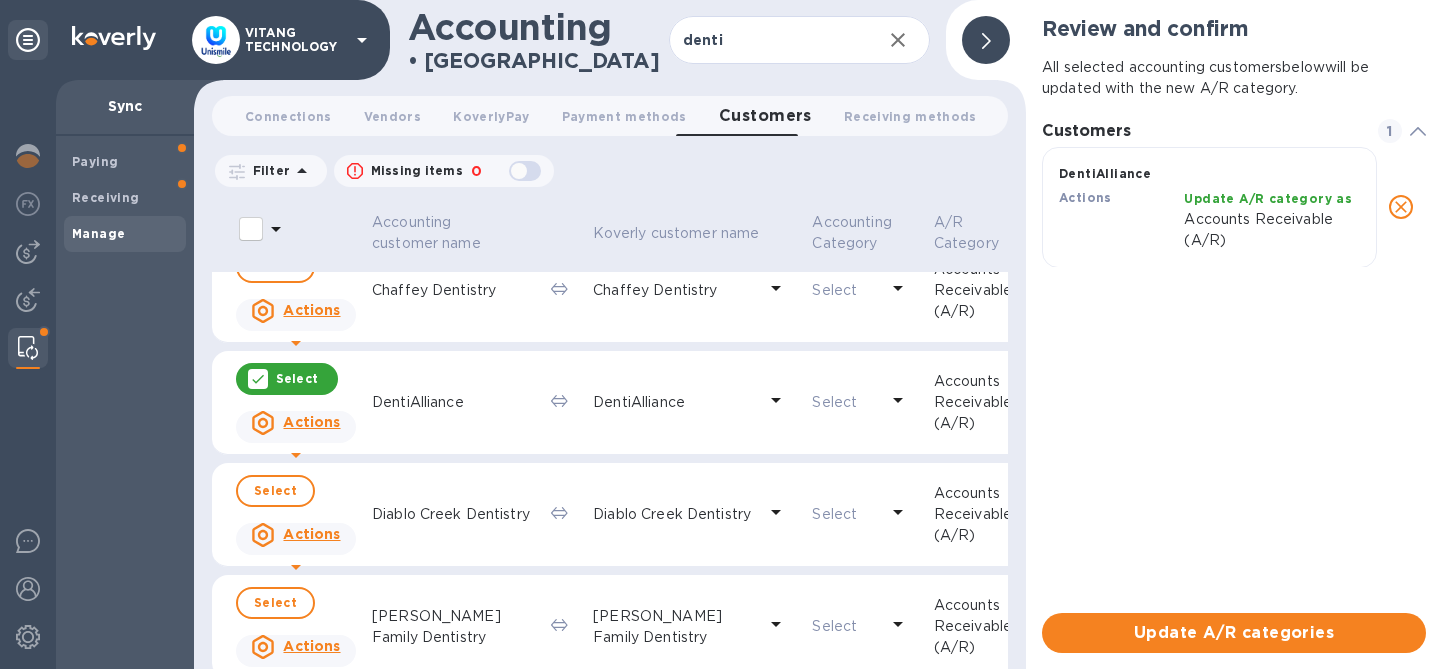 scroll, scrollTop: 937, scrollLeft: 0, axis: vertical 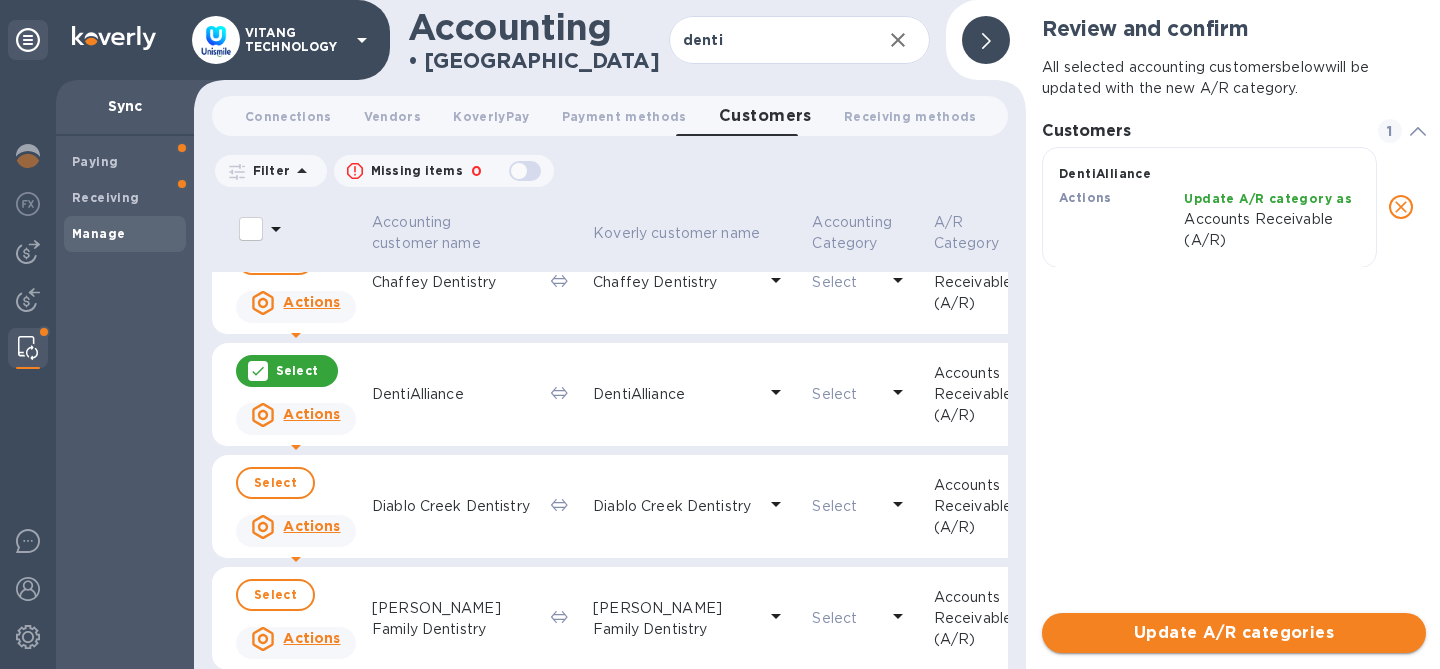 click on "Update A/R categories" at bounding box center [1234, 633] 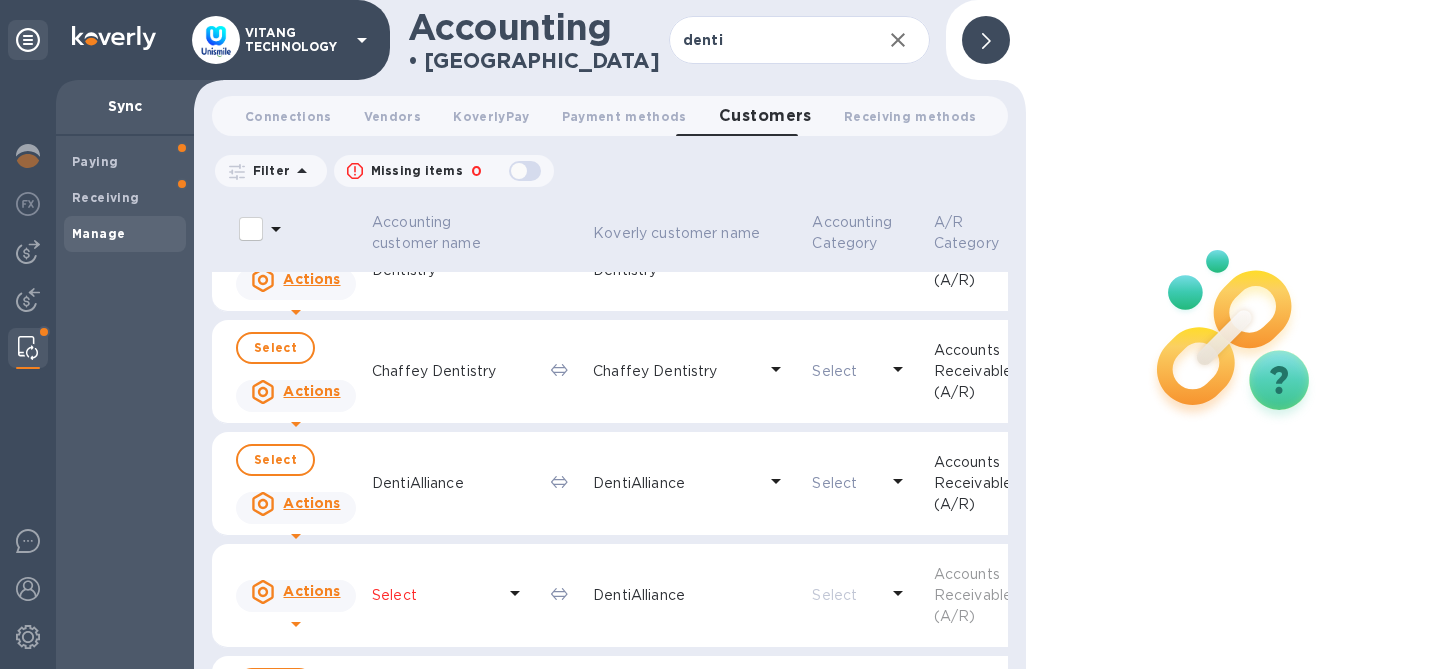 scroll, scrollTop: 850, scrollLeft: 0, axis: vertical 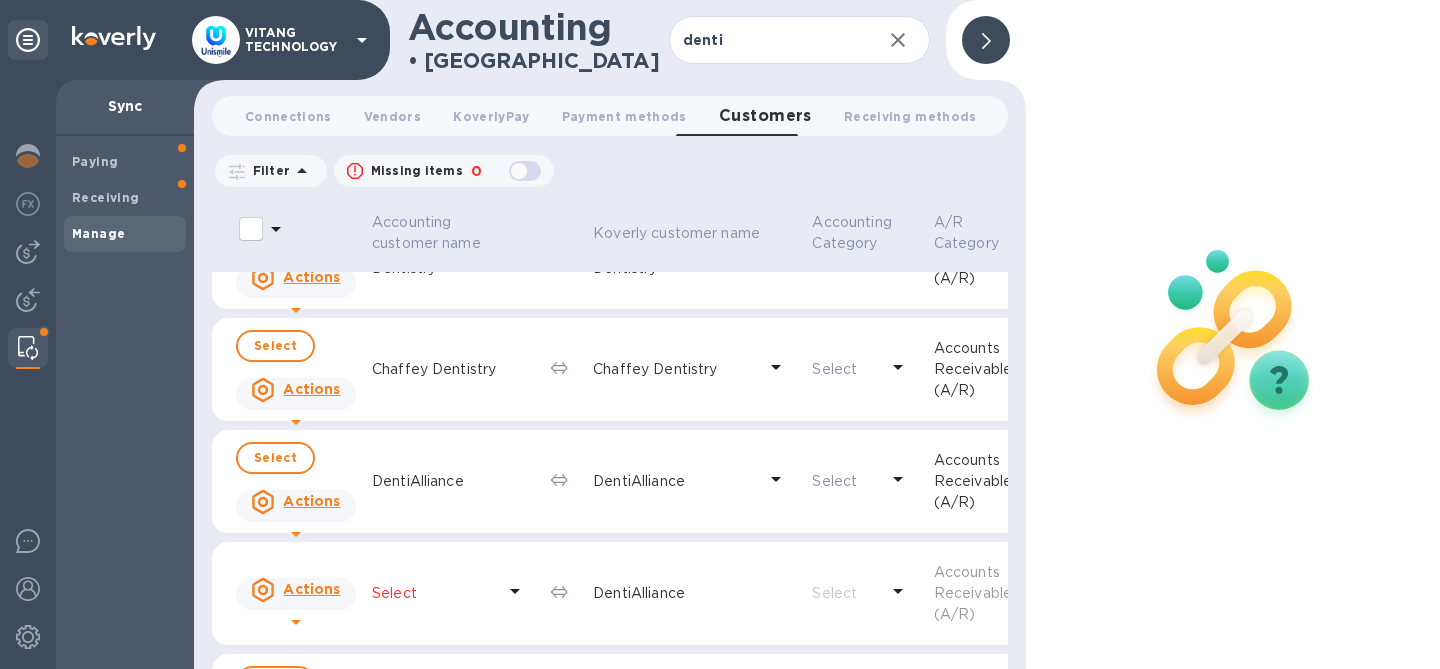 click on "Actions" at bounding box center (295, 502) 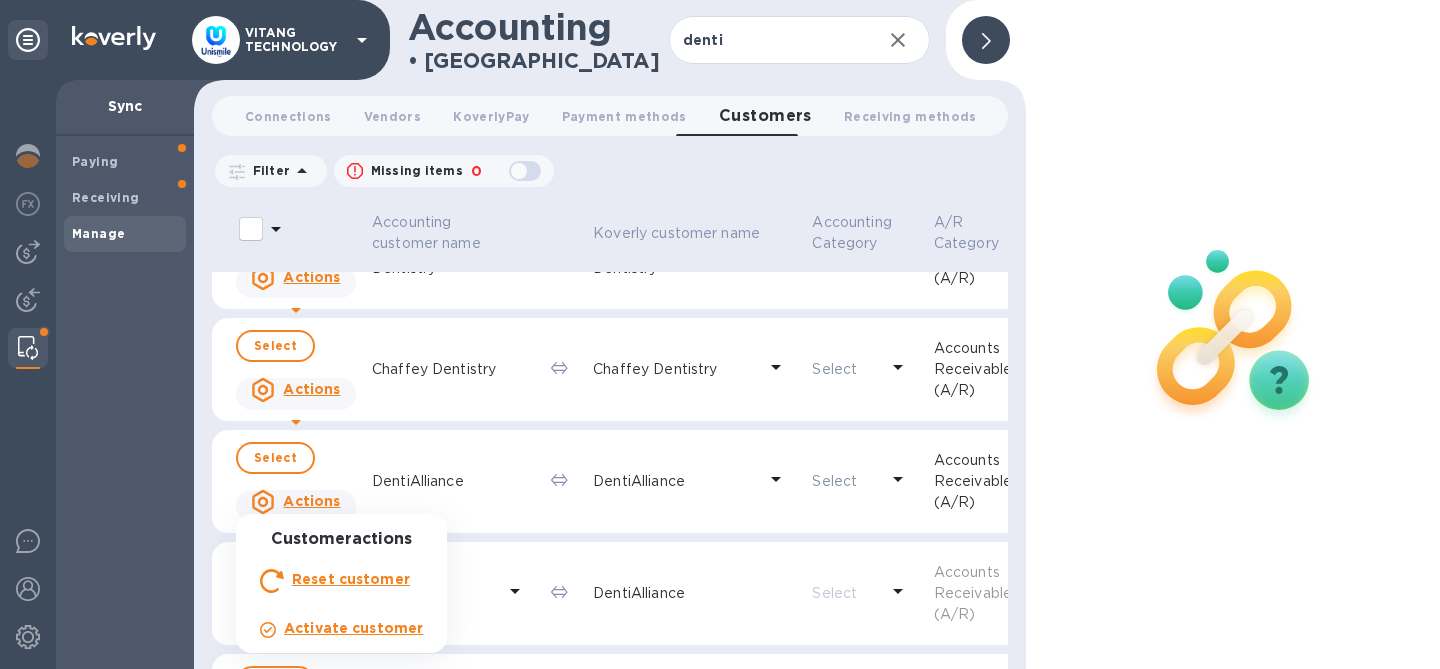 click at bounding box center (720, 334) 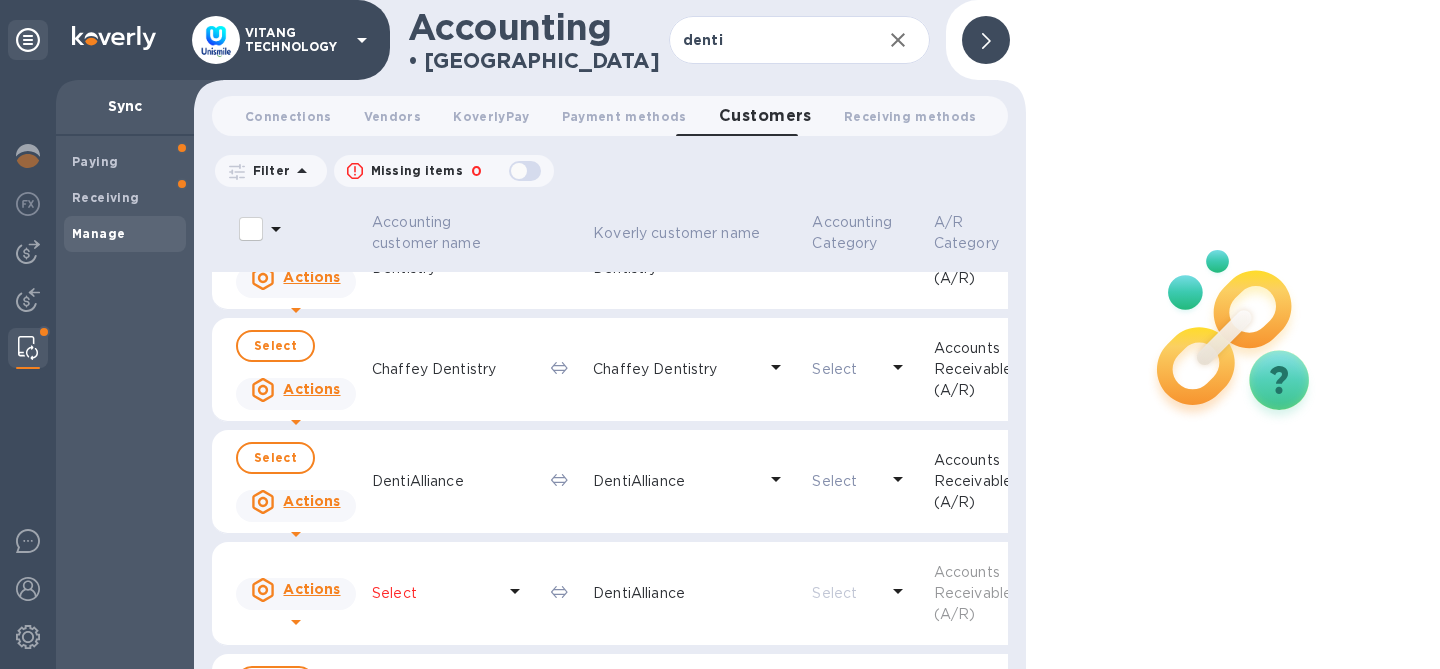 click on "Actions" at bounding box center (311, 389) 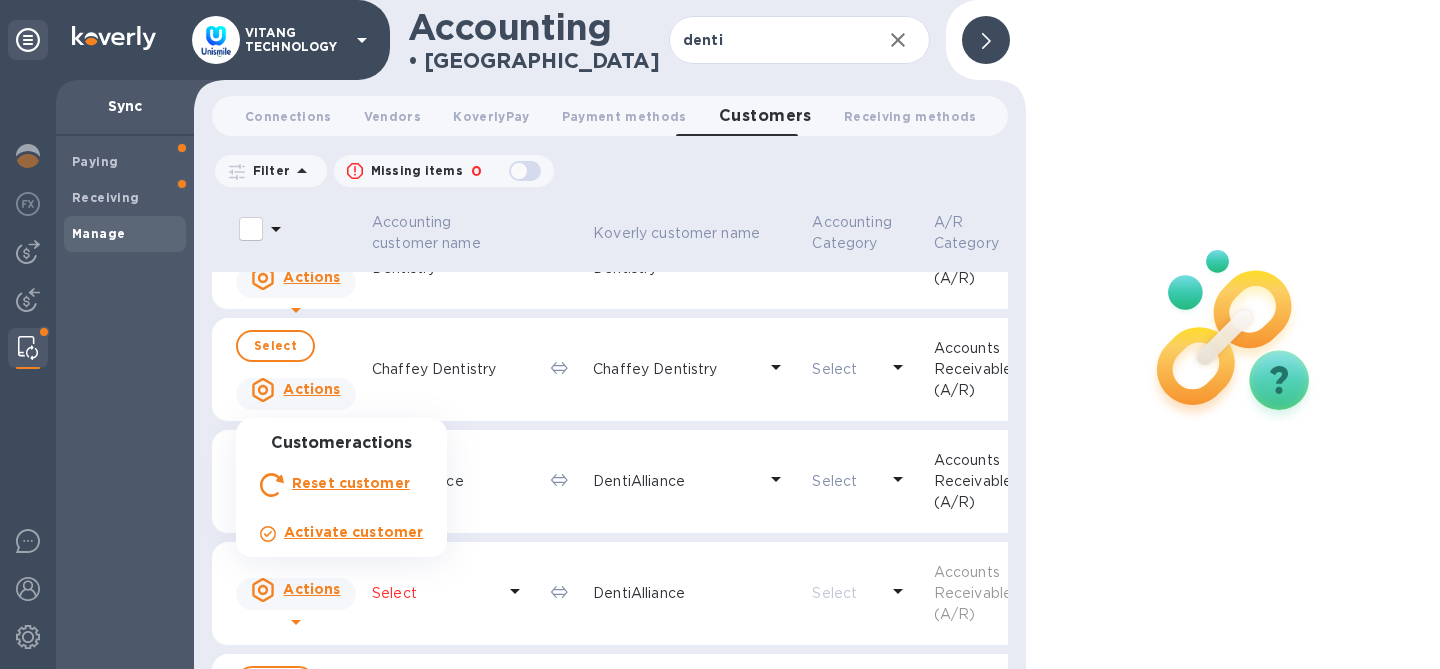 click at bounding box center (720, 334) 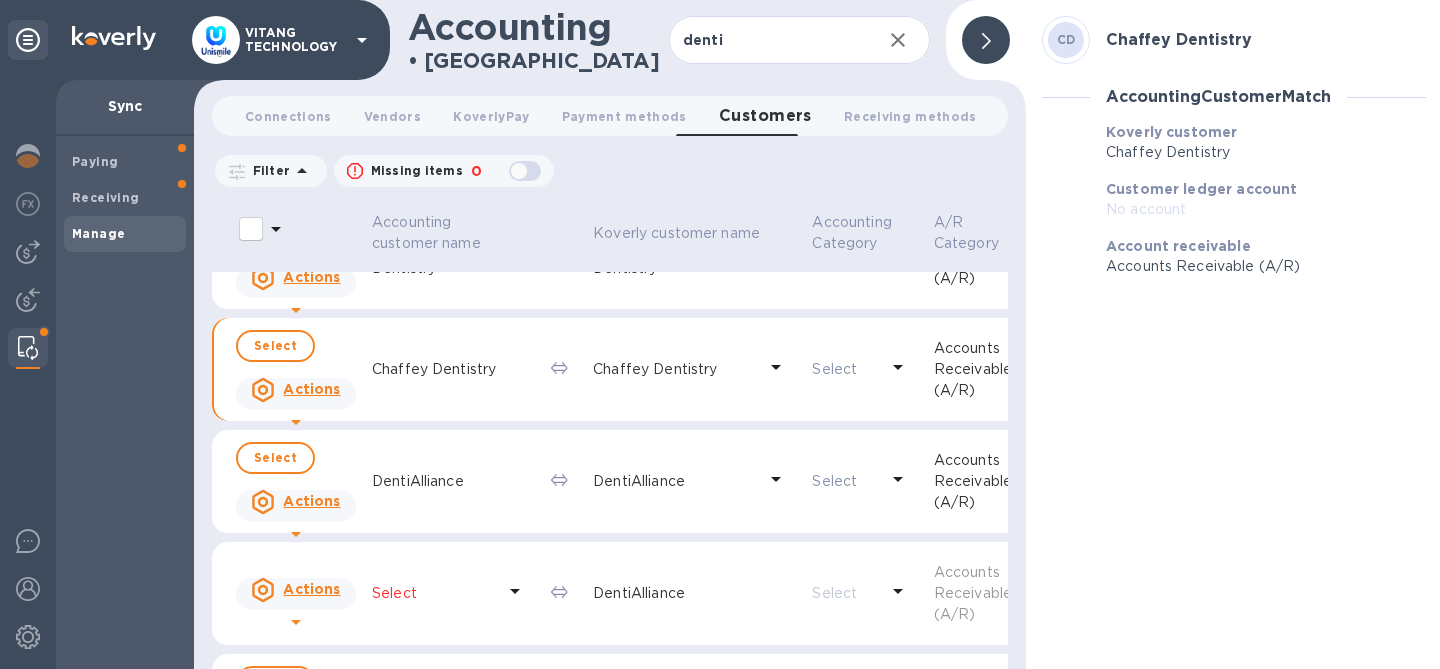 click on "Actions" at bounding box center (311, 501) 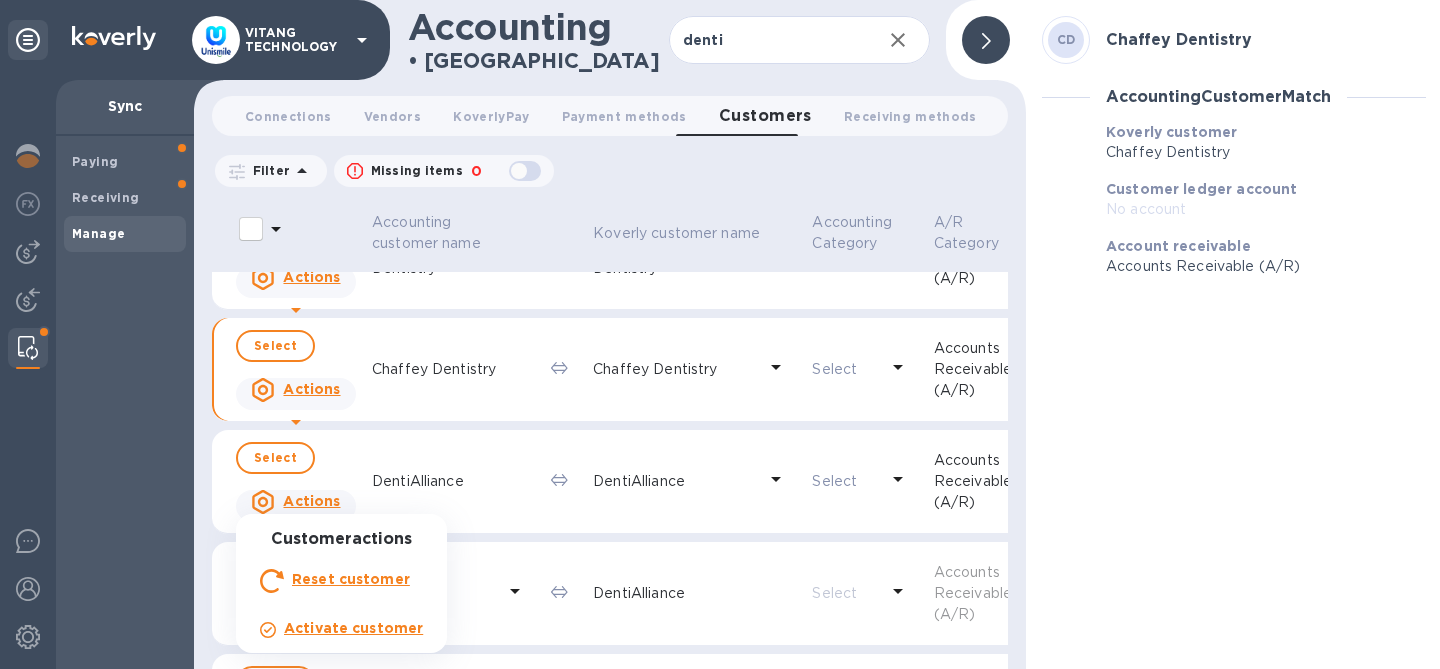 click at bounding box center [720, 334] 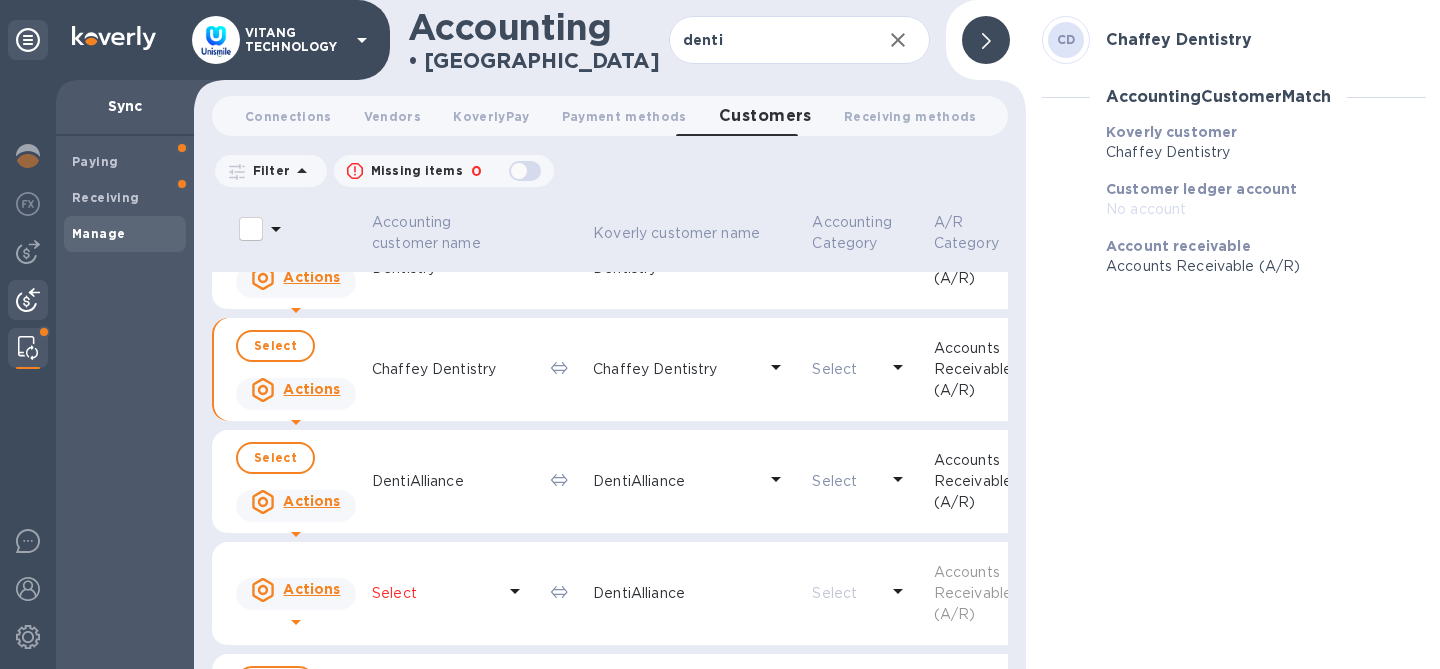 click at bounding box center (28, 300) 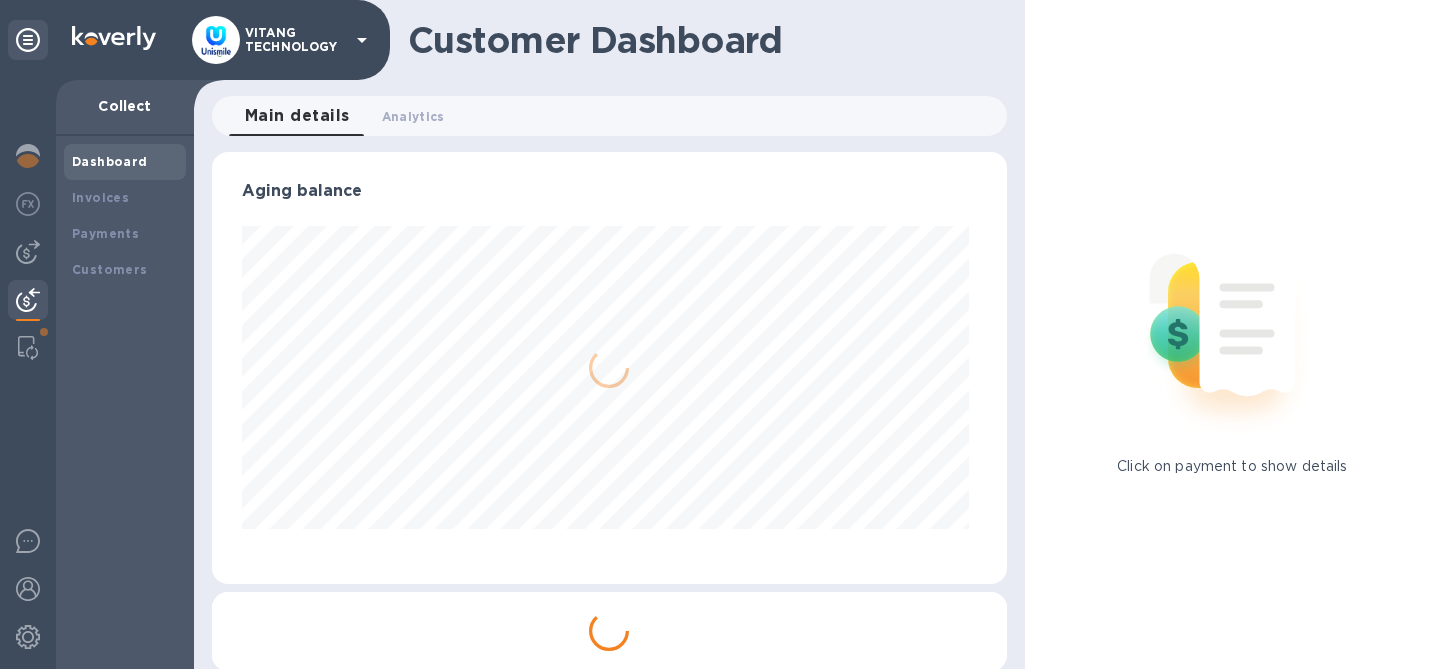 scroll, scrollTop: 999568, scrollLeft: 999213, axis: both 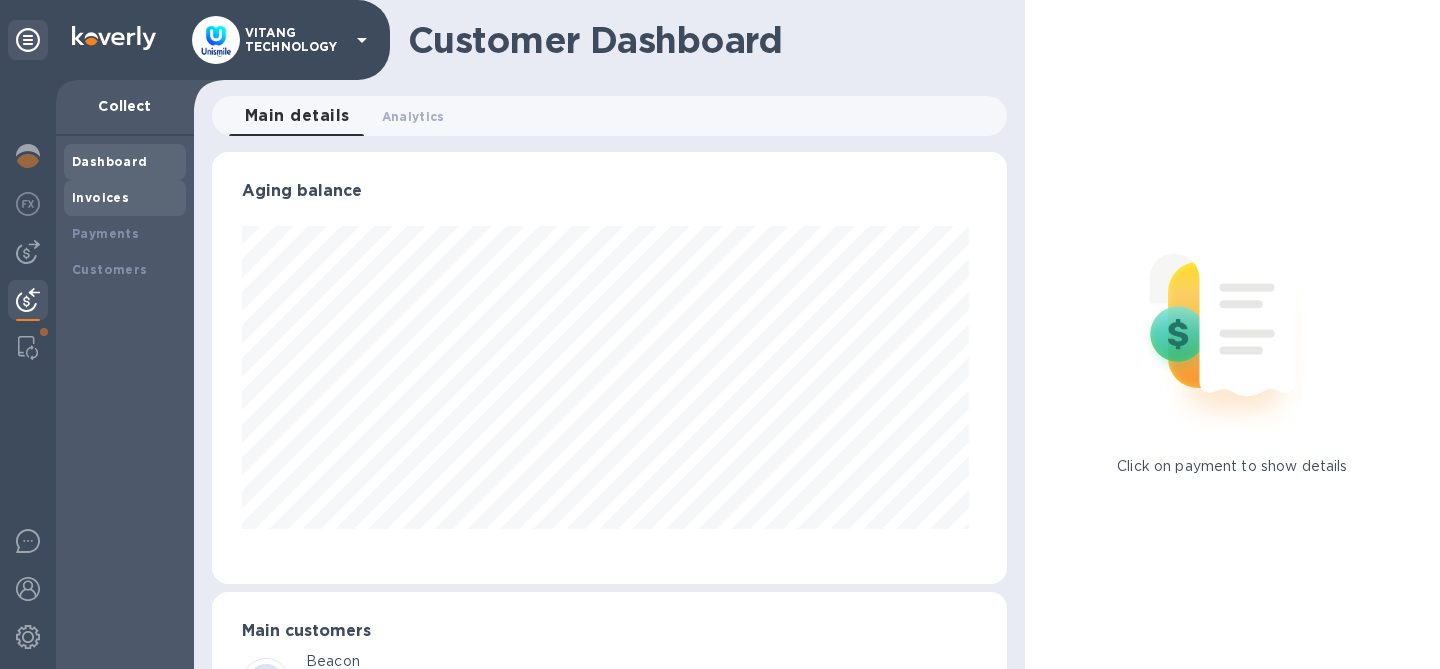 click on "Invoices" at bounding box center (125, 198) 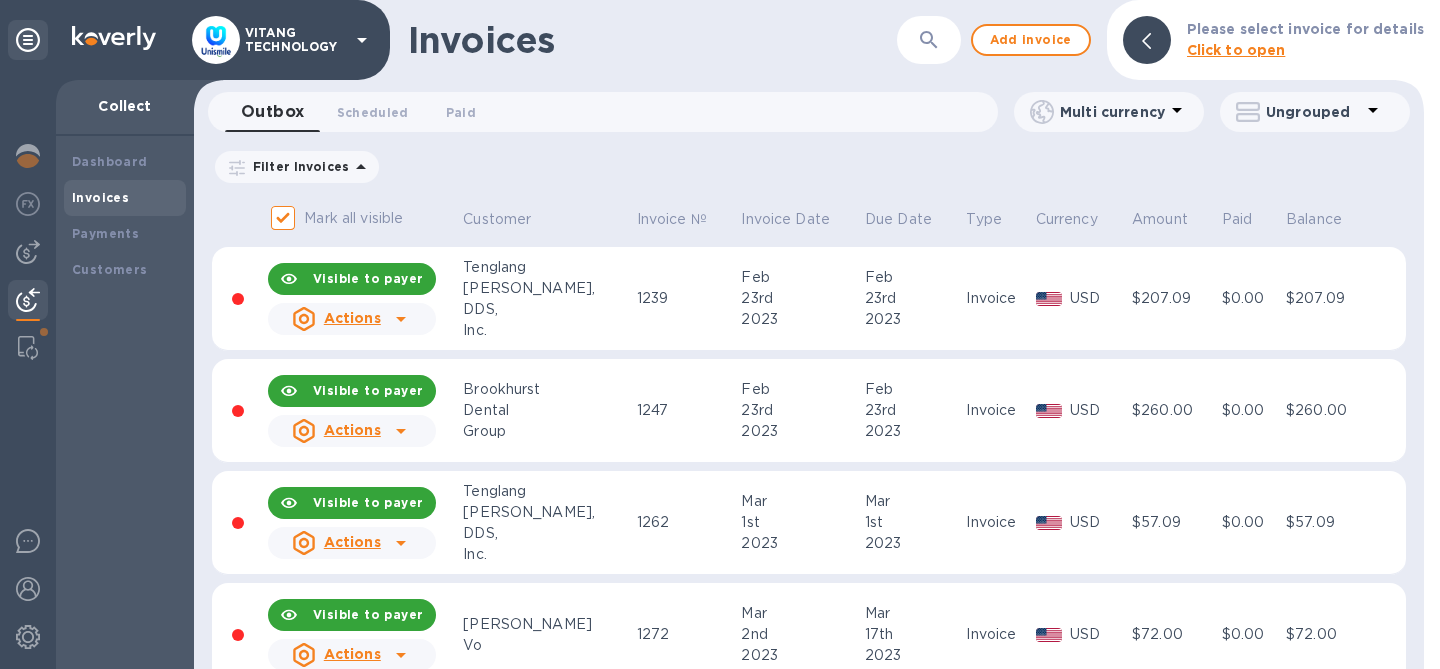 click at bounding box center (929, 40) 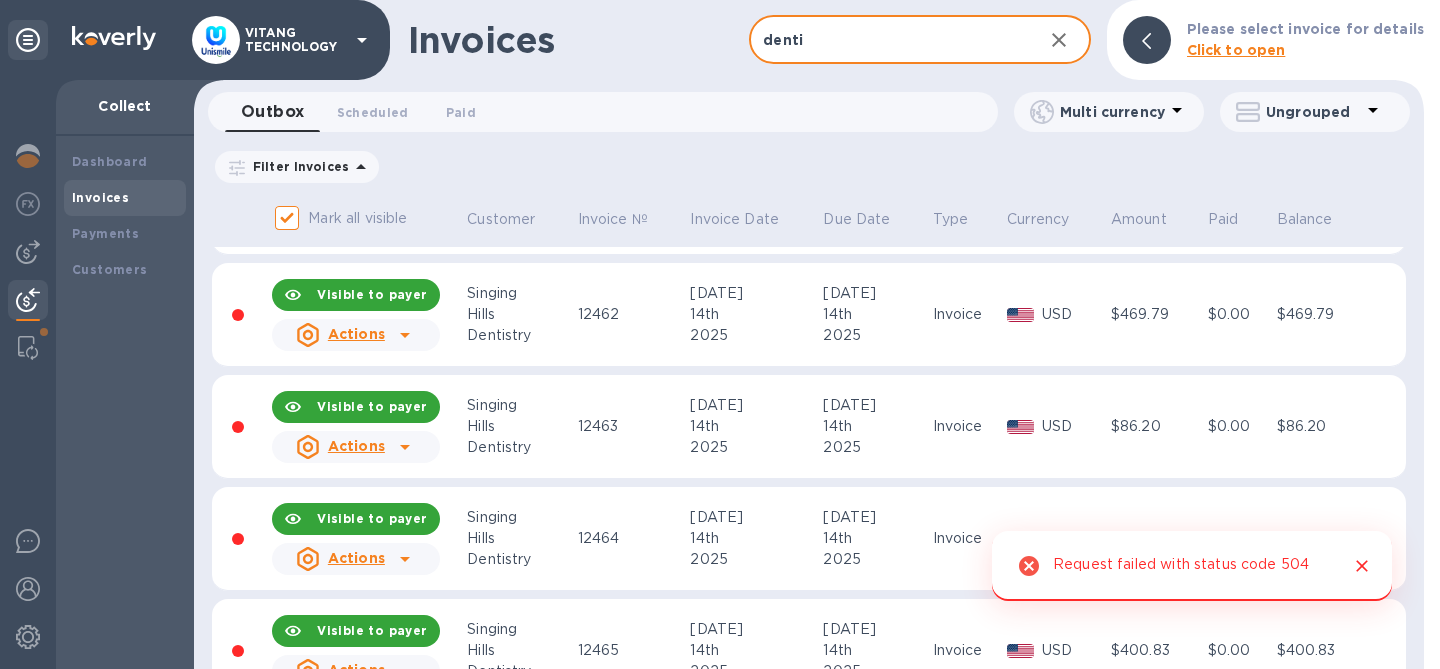 scroll, scrollTop: 443, scrollLeft: 0, axis: vertical 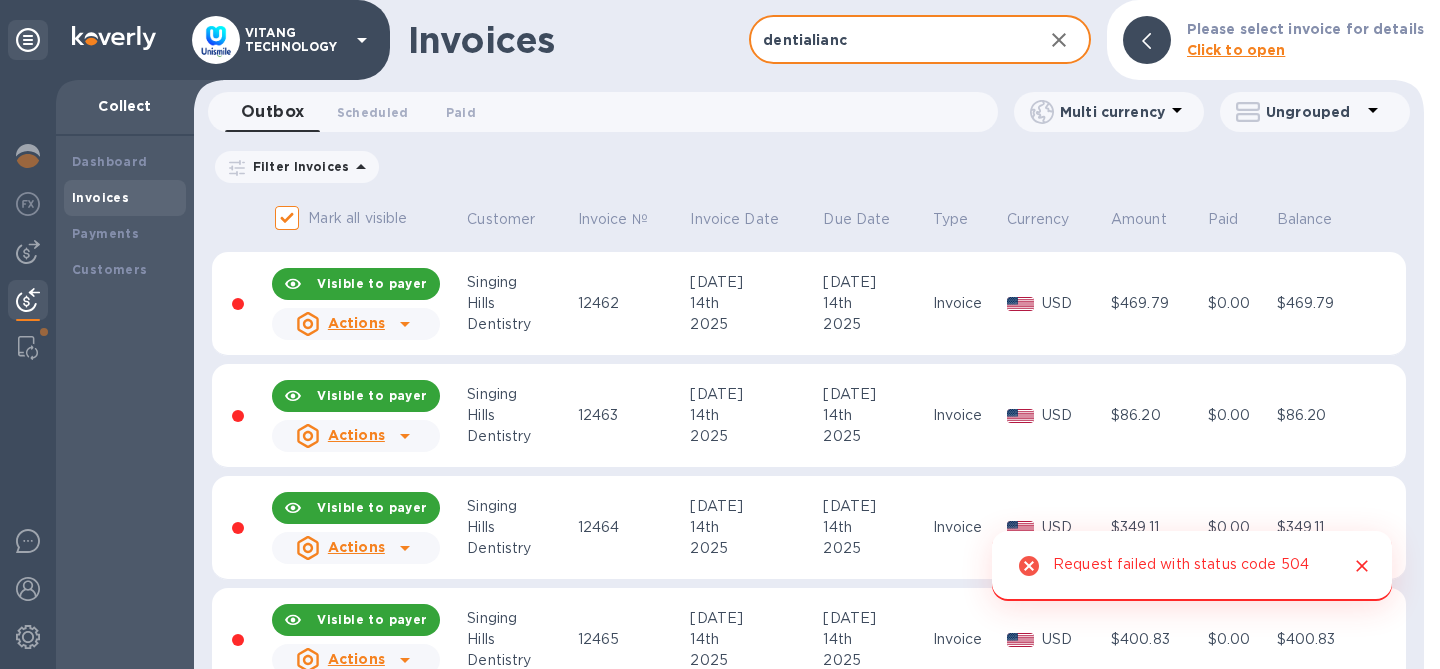 type on "dentialiance" 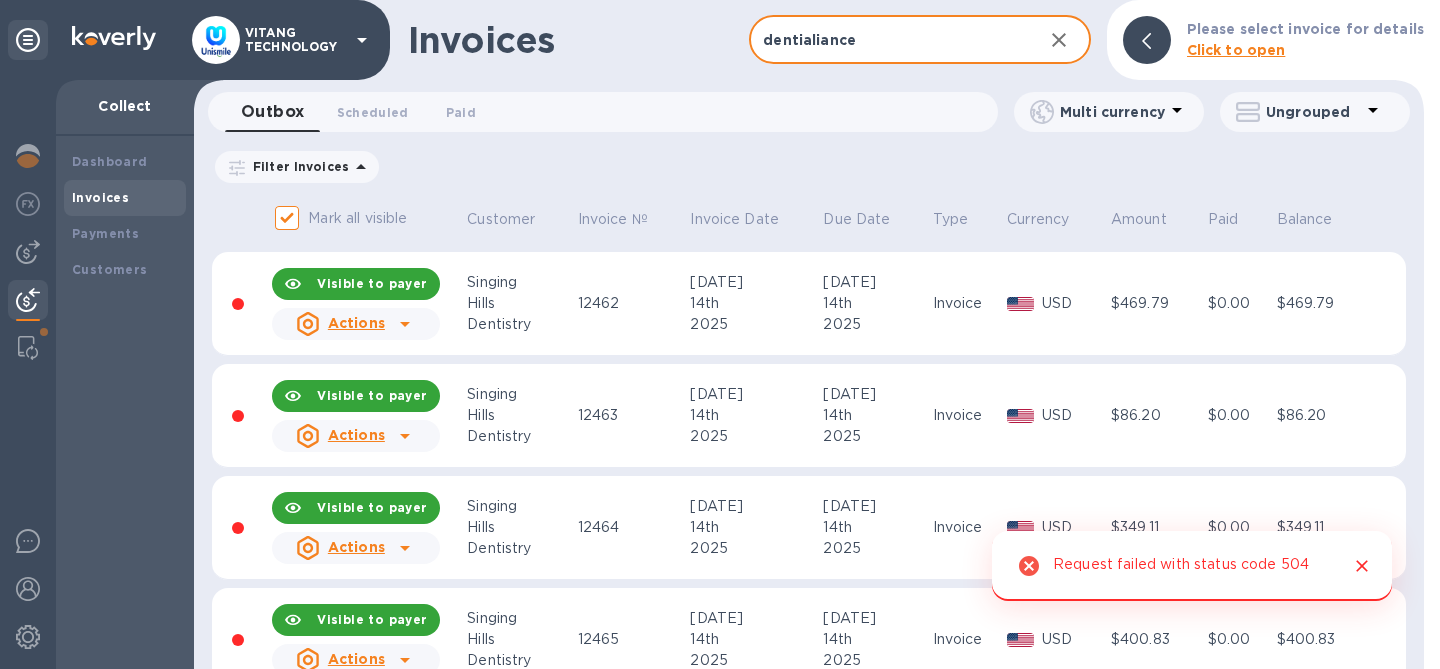 scroll, scrollTop: 0, scrollLeft: 0, axis: both 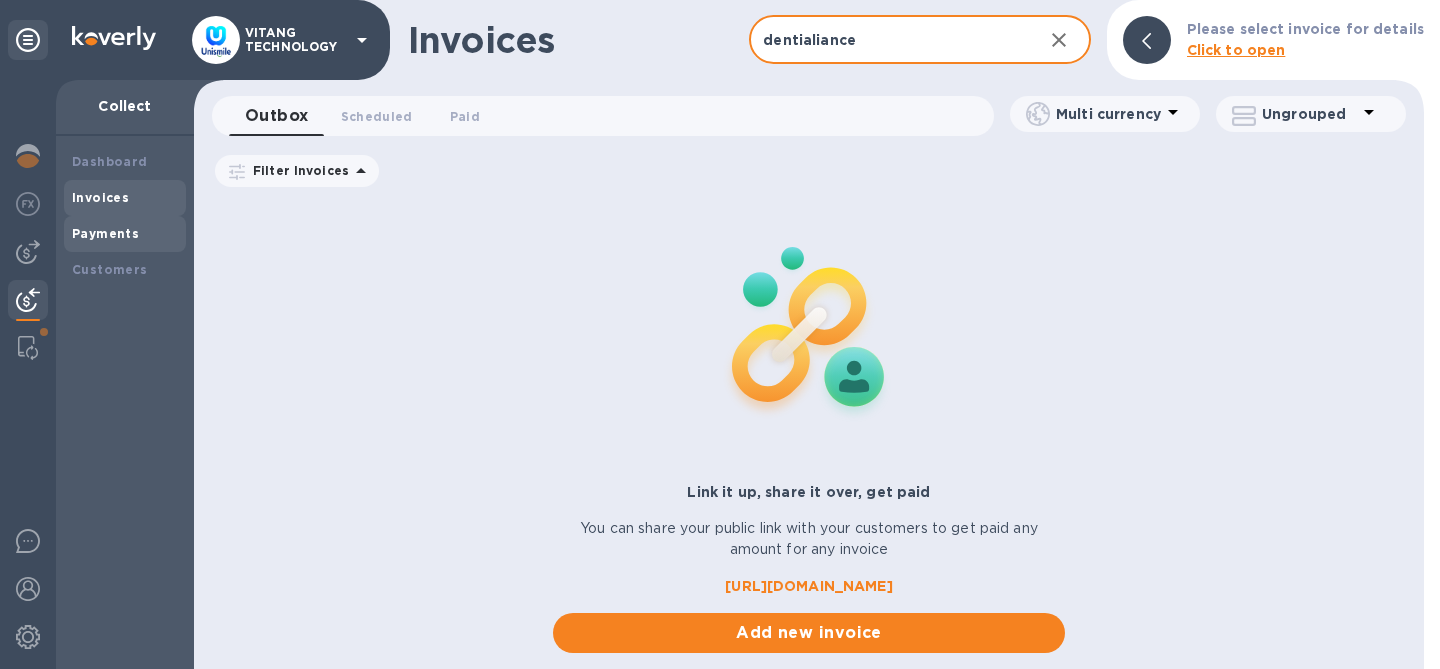 click on "Payments" at bounding box center (125, 234) 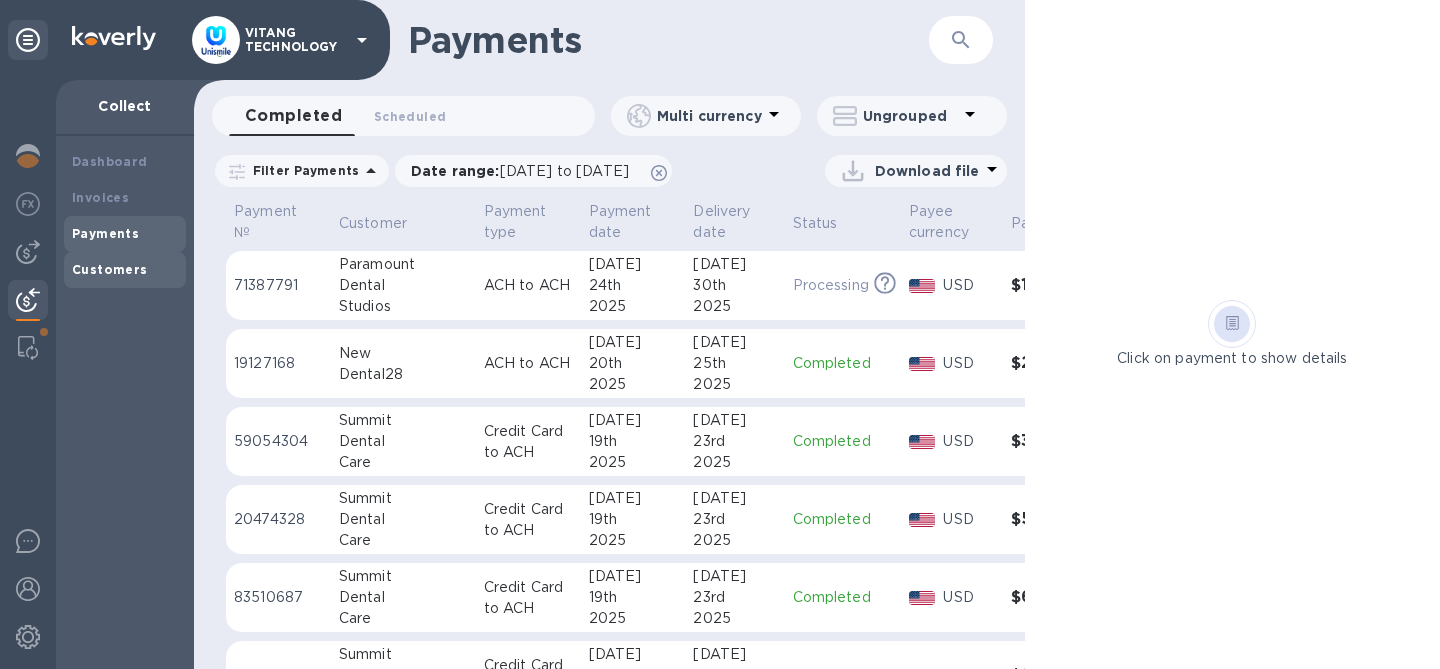 click on "Customers" at bounding box center (110, 269) 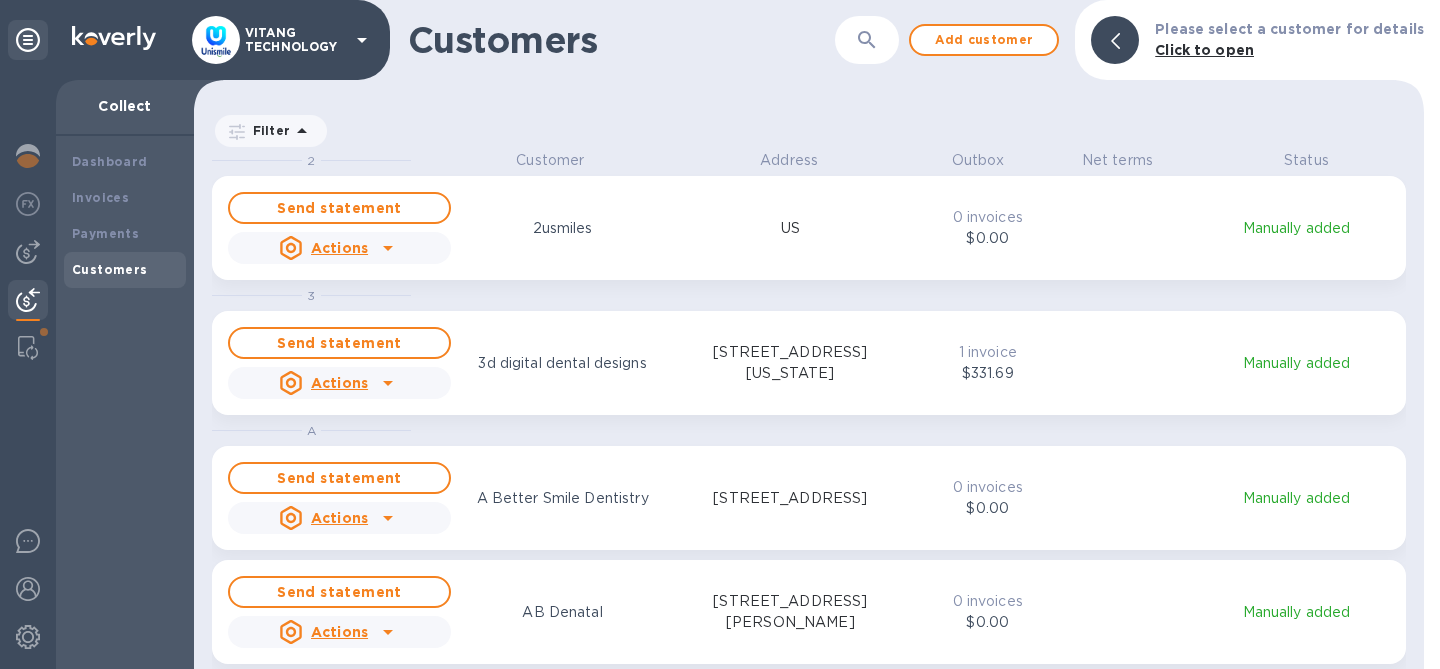 scroll, scrollTop: 17, scrollLeft: 9, axis: both 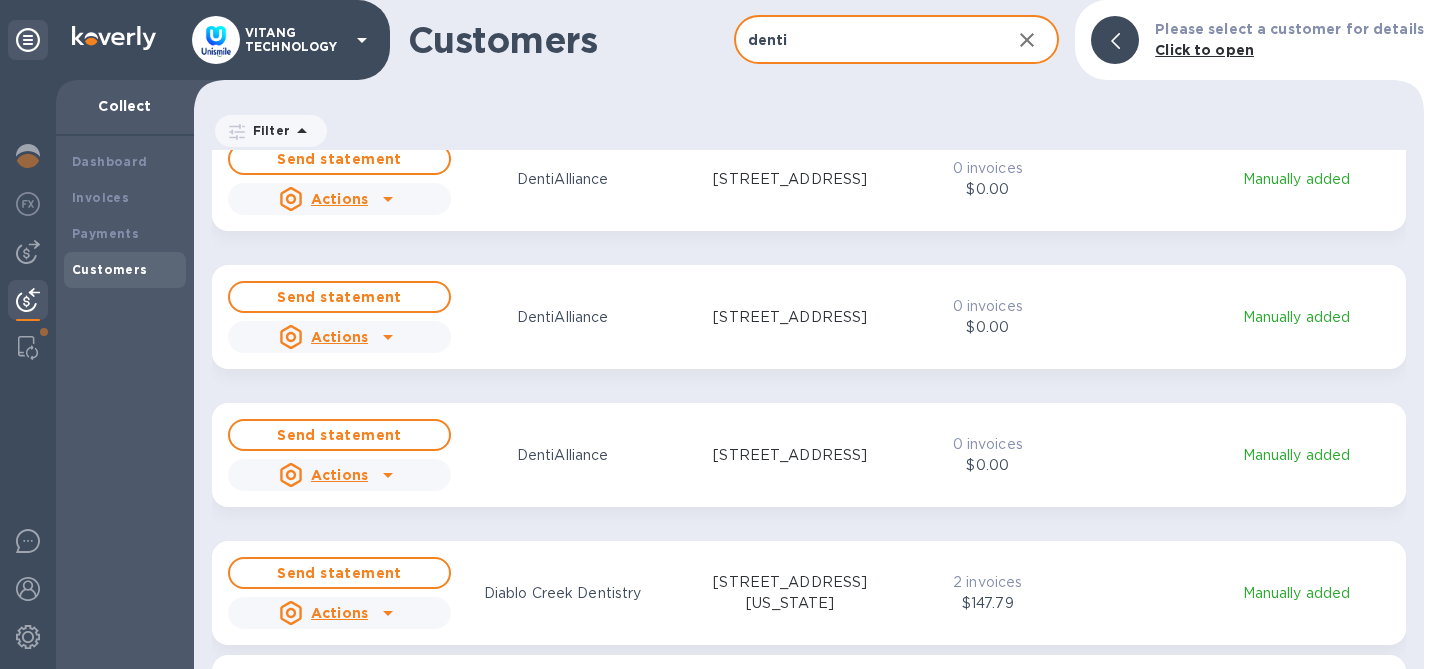 type on "denti" 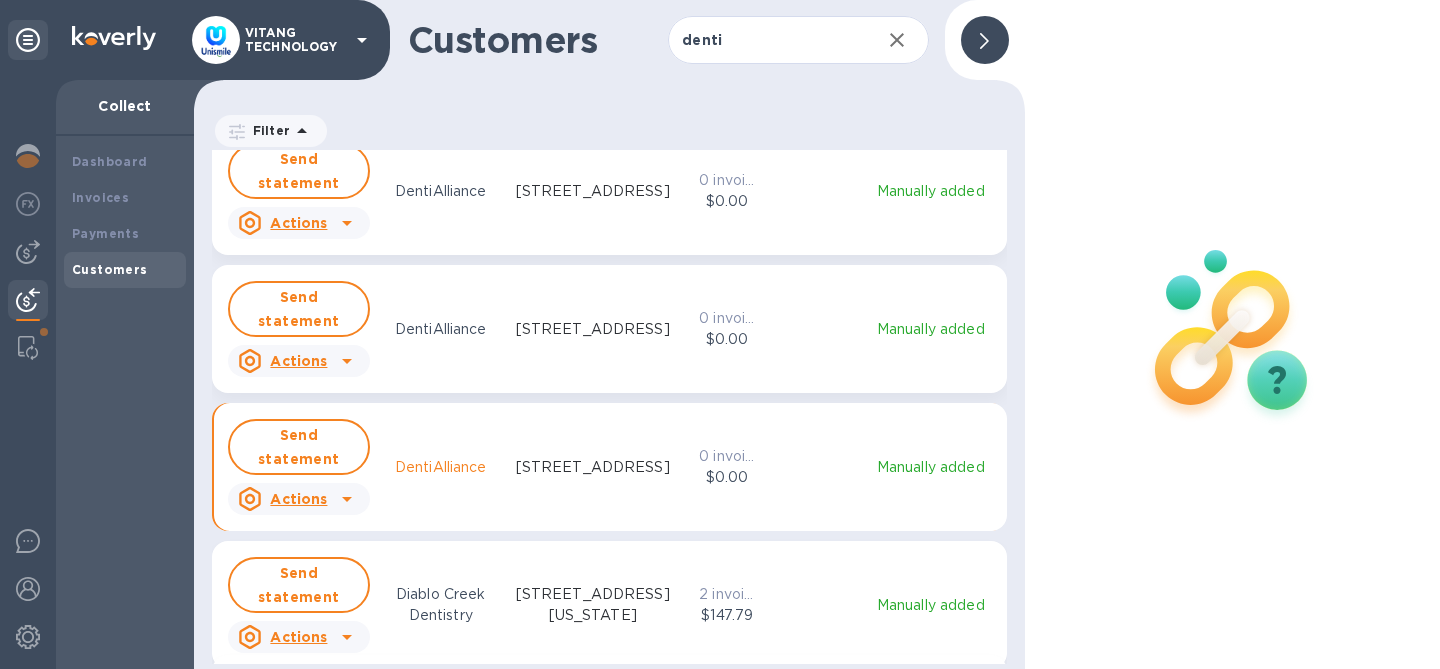 scroll, scrollTop: 503, scrollLeft: 823, axis: both 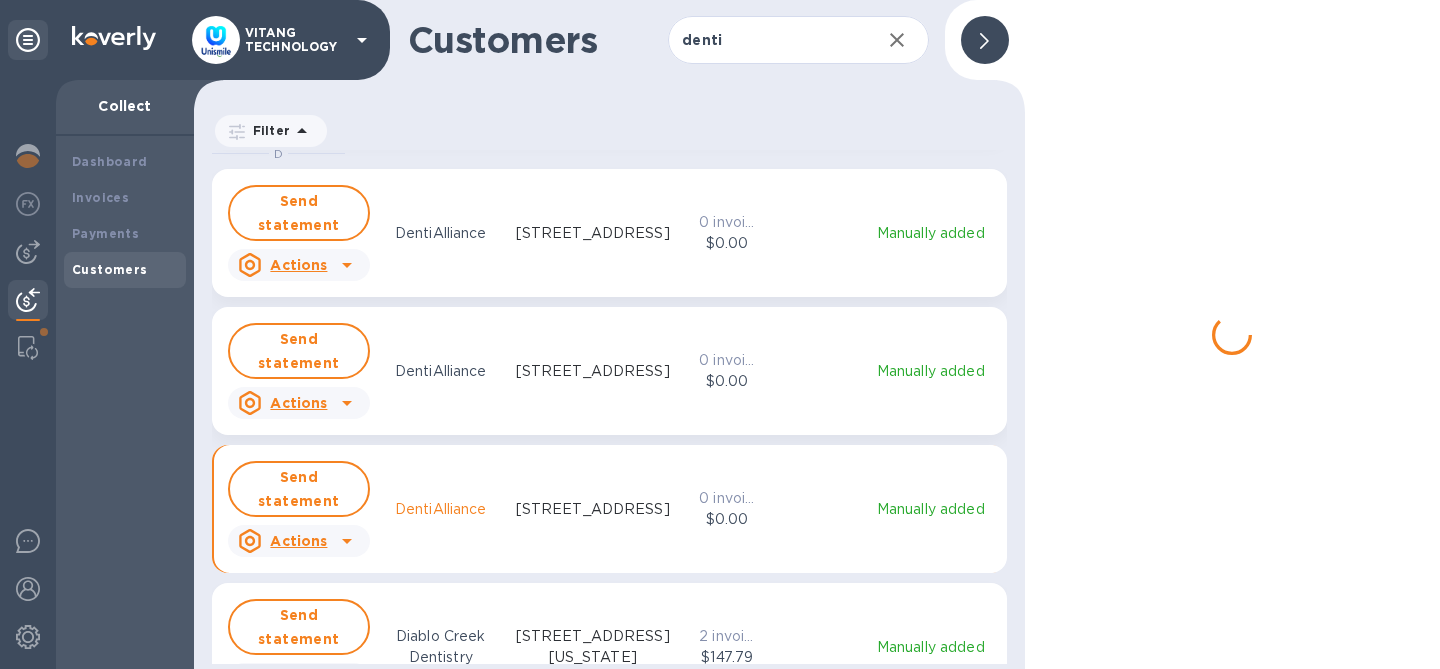 click on "Send statement Actions DentiAlliance [STREET_ADDRESS]" at bounding box center [449, 371] 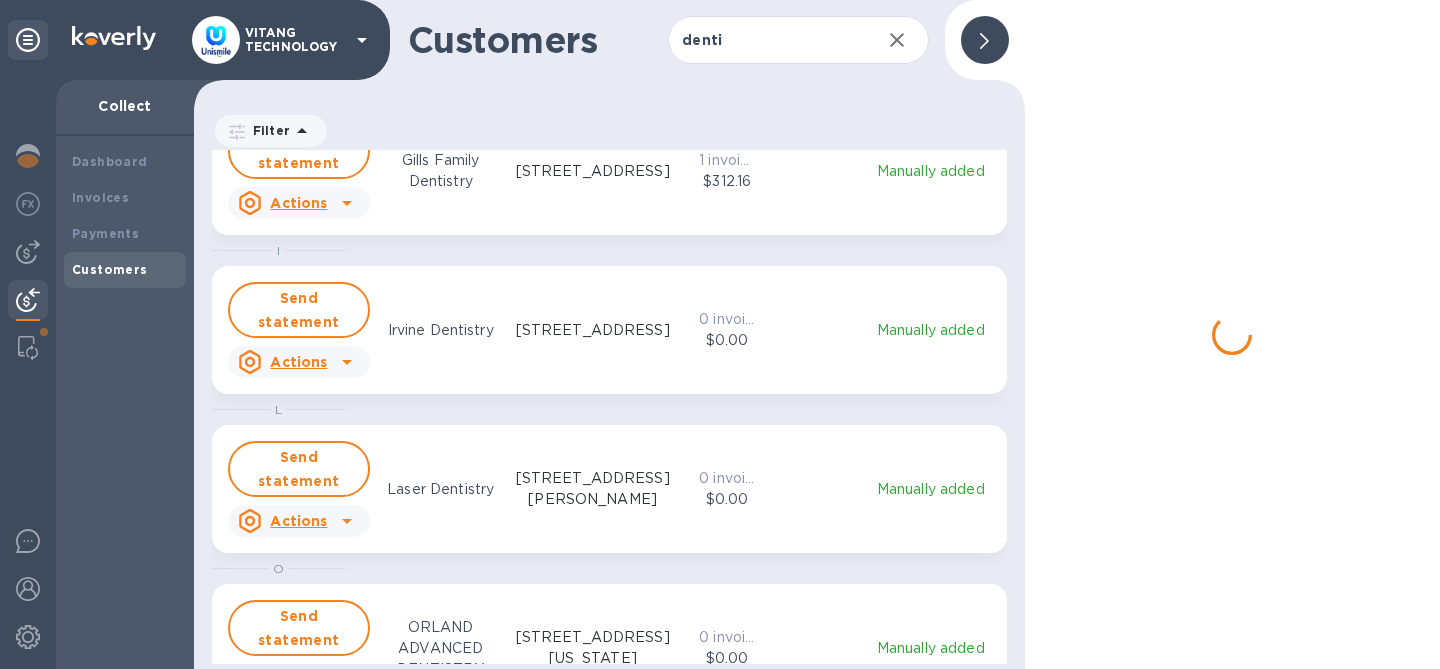scroll, scrollTop: 3017, scrollLeft: 0, axis: vertical 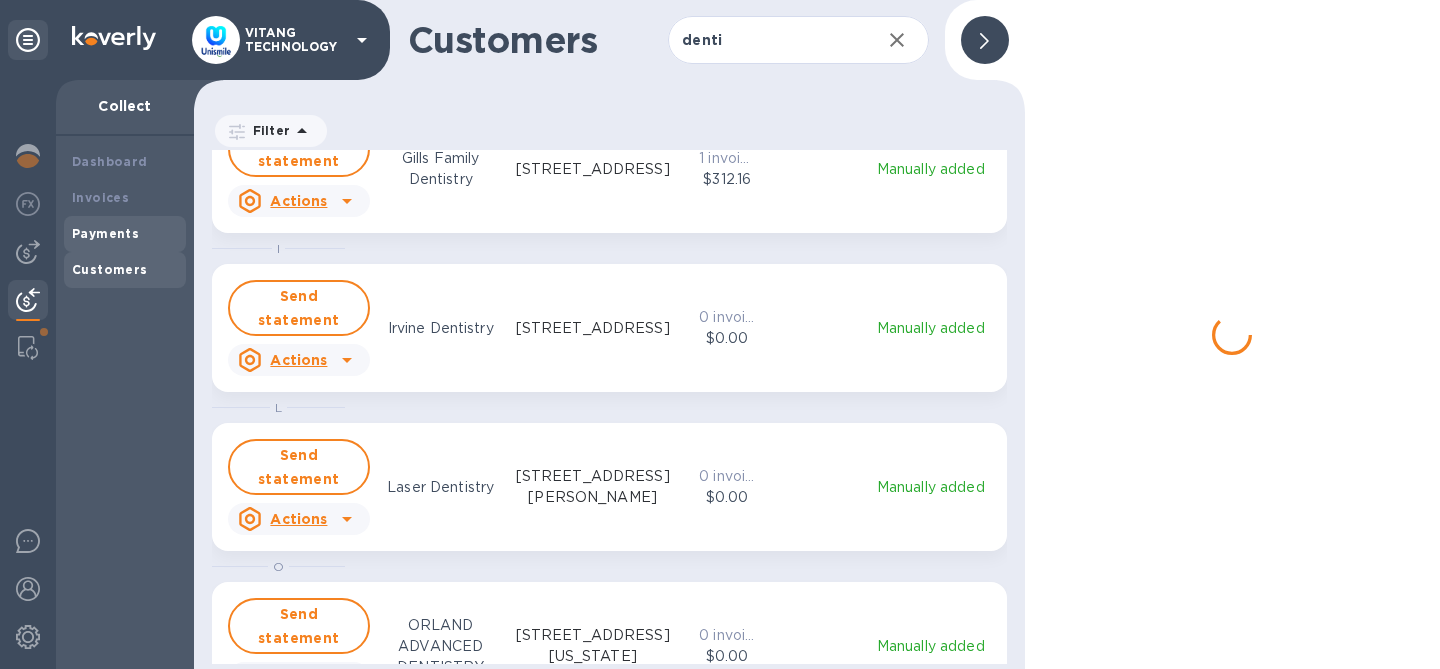click on "Payments" at bounding box center [125, 234] 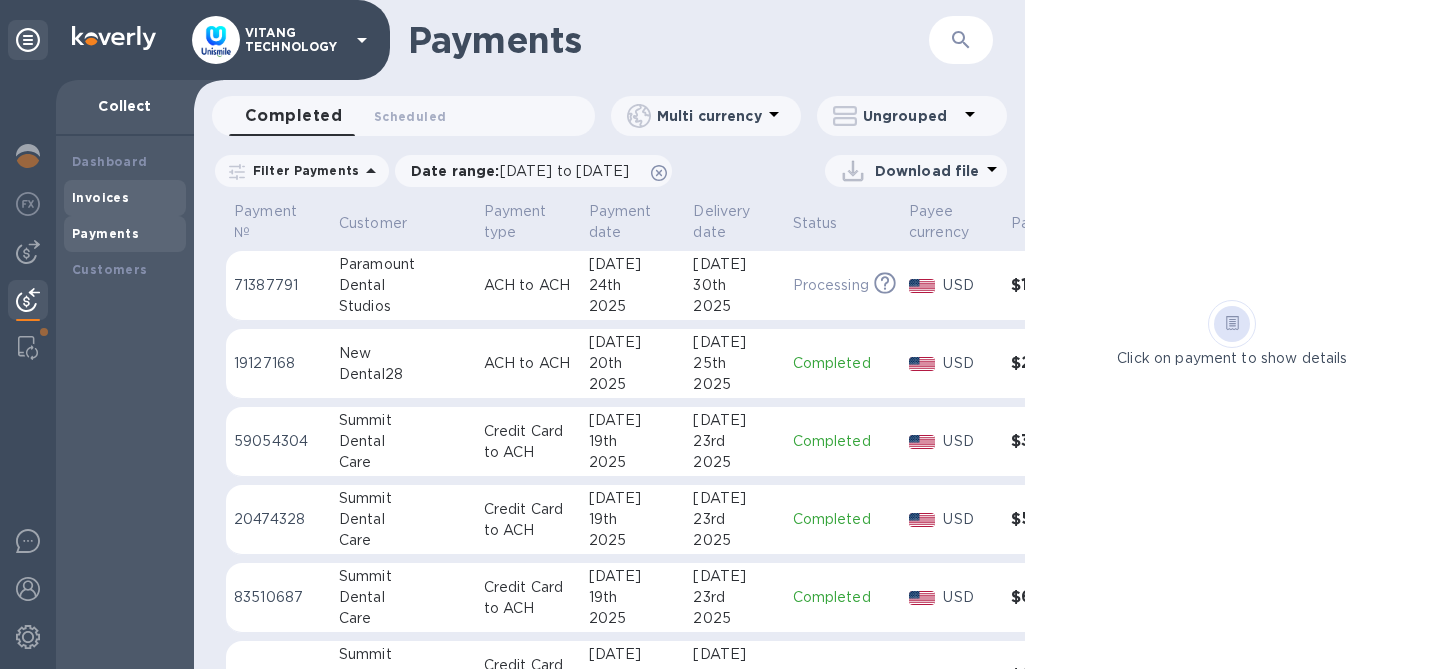 click on "Invoices" at bounding box center (100, 197) 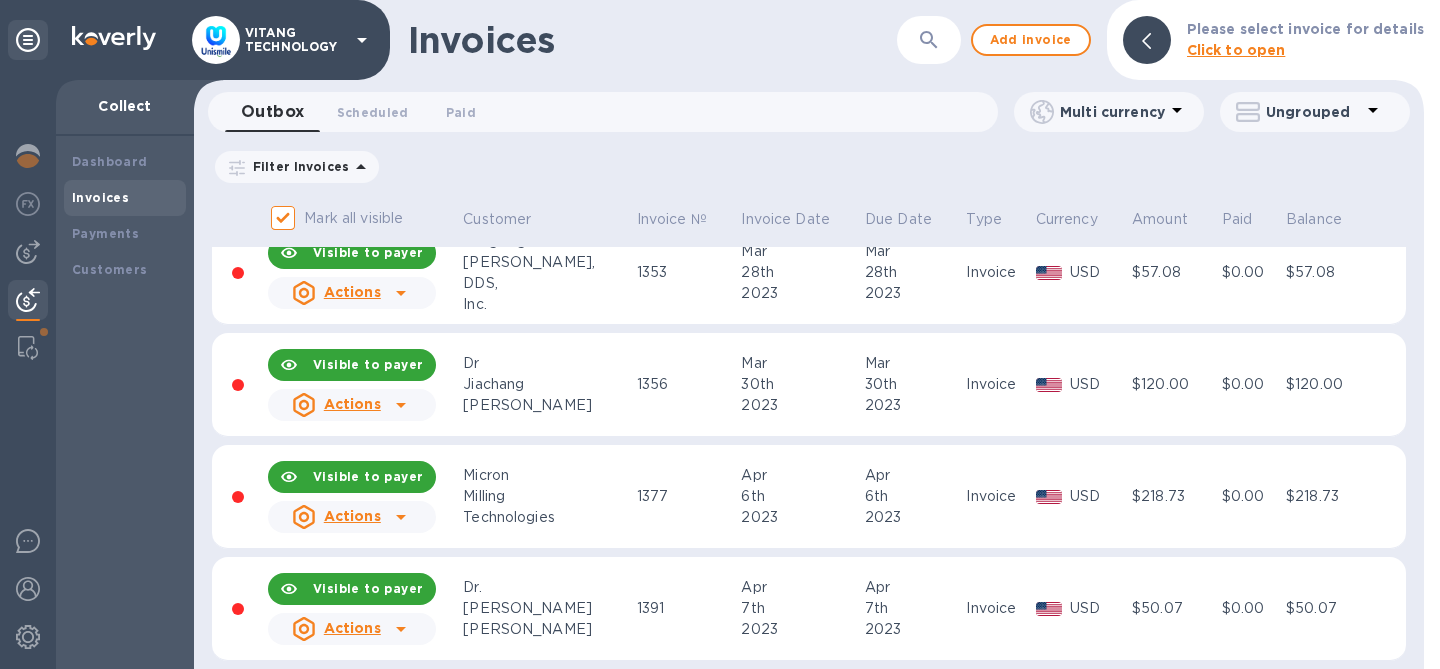 scroll, scrollTop: 591, scrollLeft: 0, axis: vertical 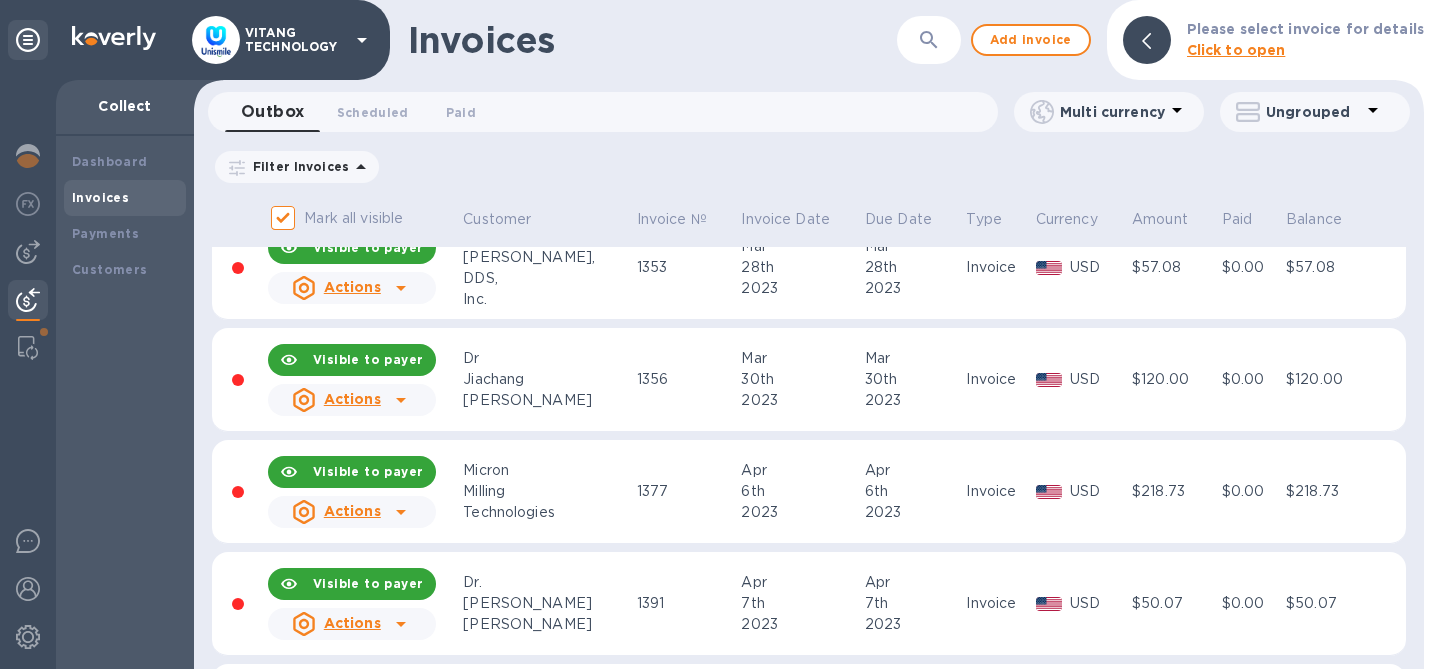 click 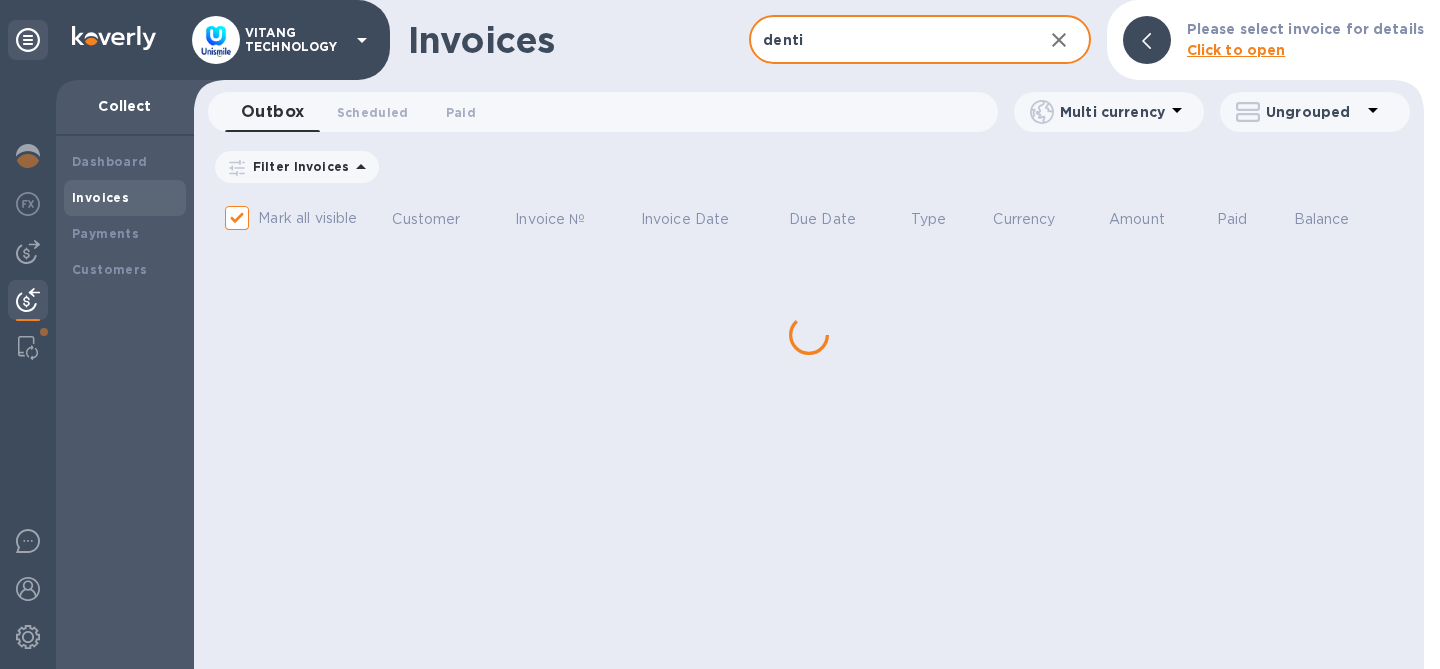 scroll, scrollTop: 0, scrollLeft: 0, axis: both 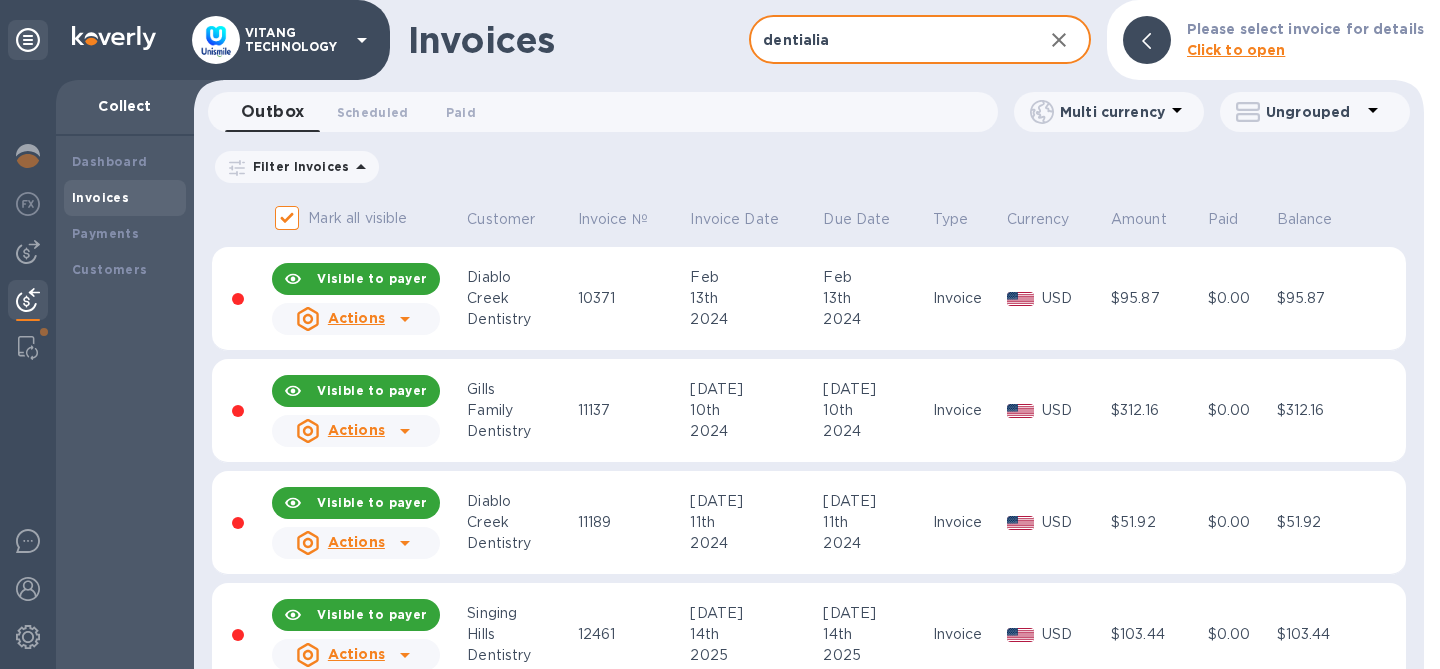 type on "dentialian" 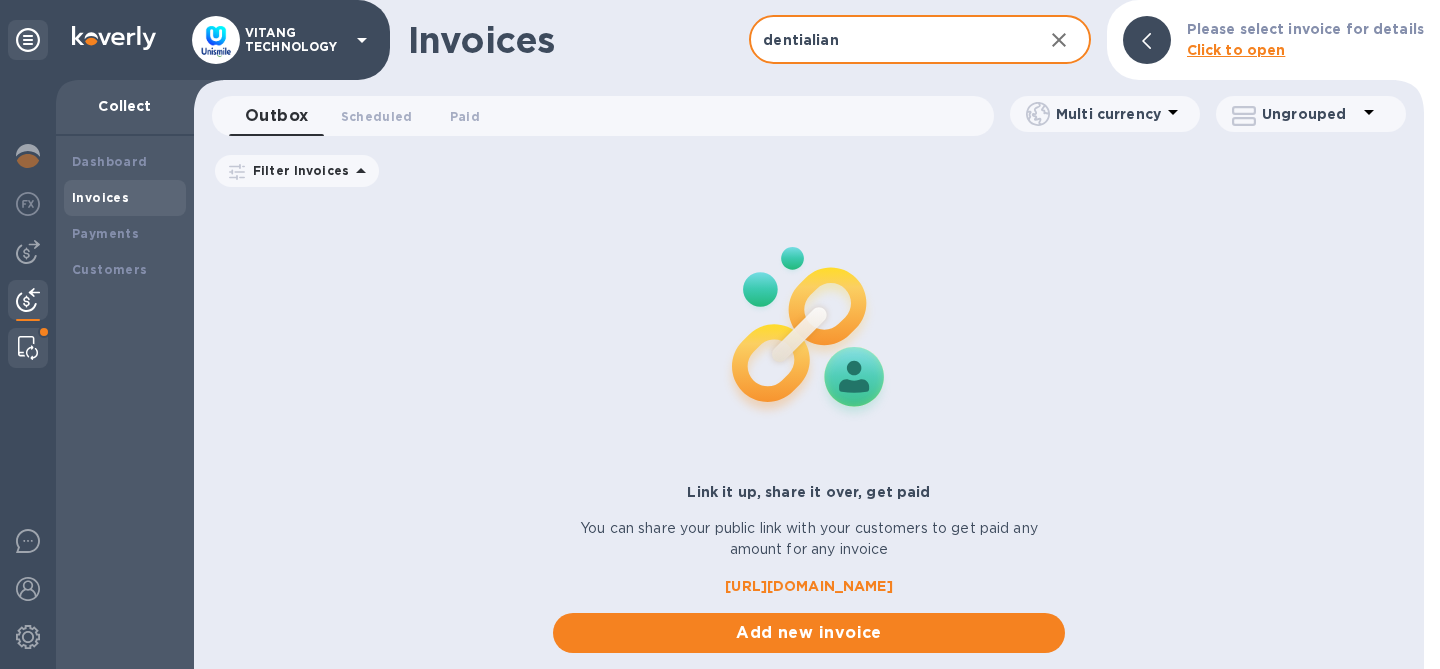 click at bounding box center (28, 348) 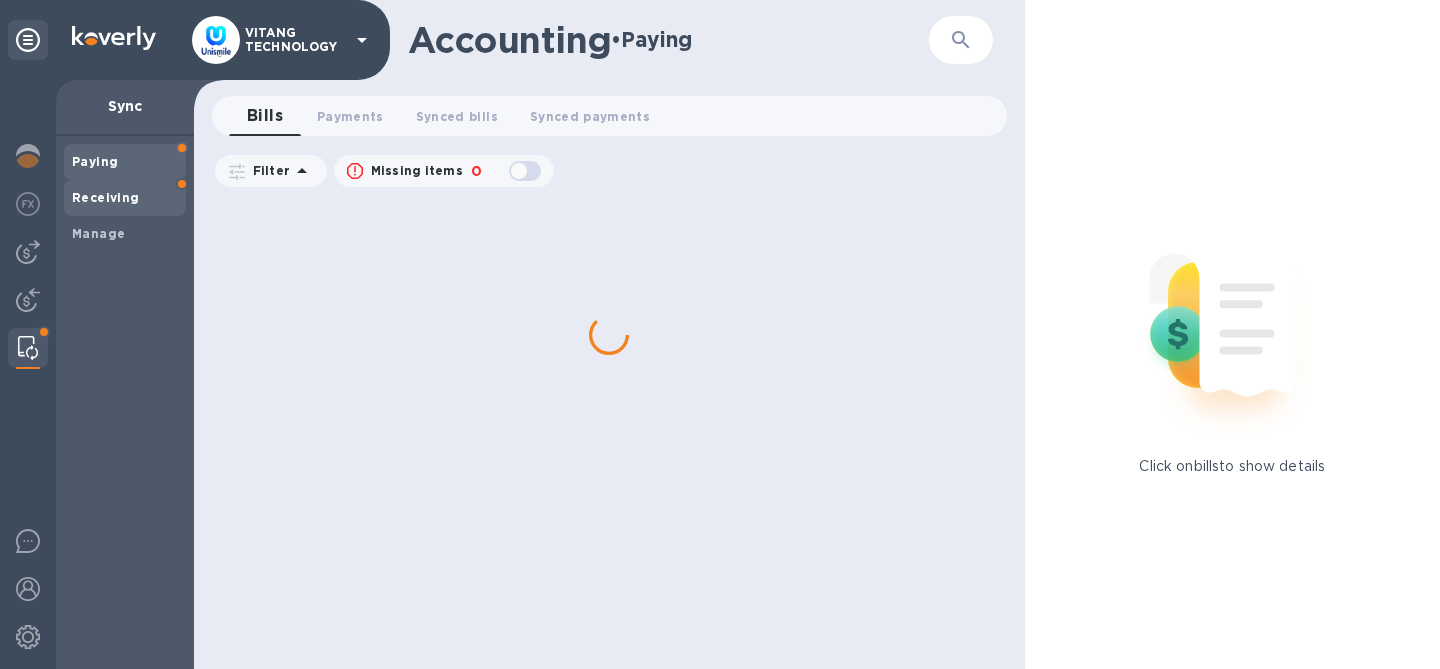 click on "Receiving" at bounding box center [125, 198] 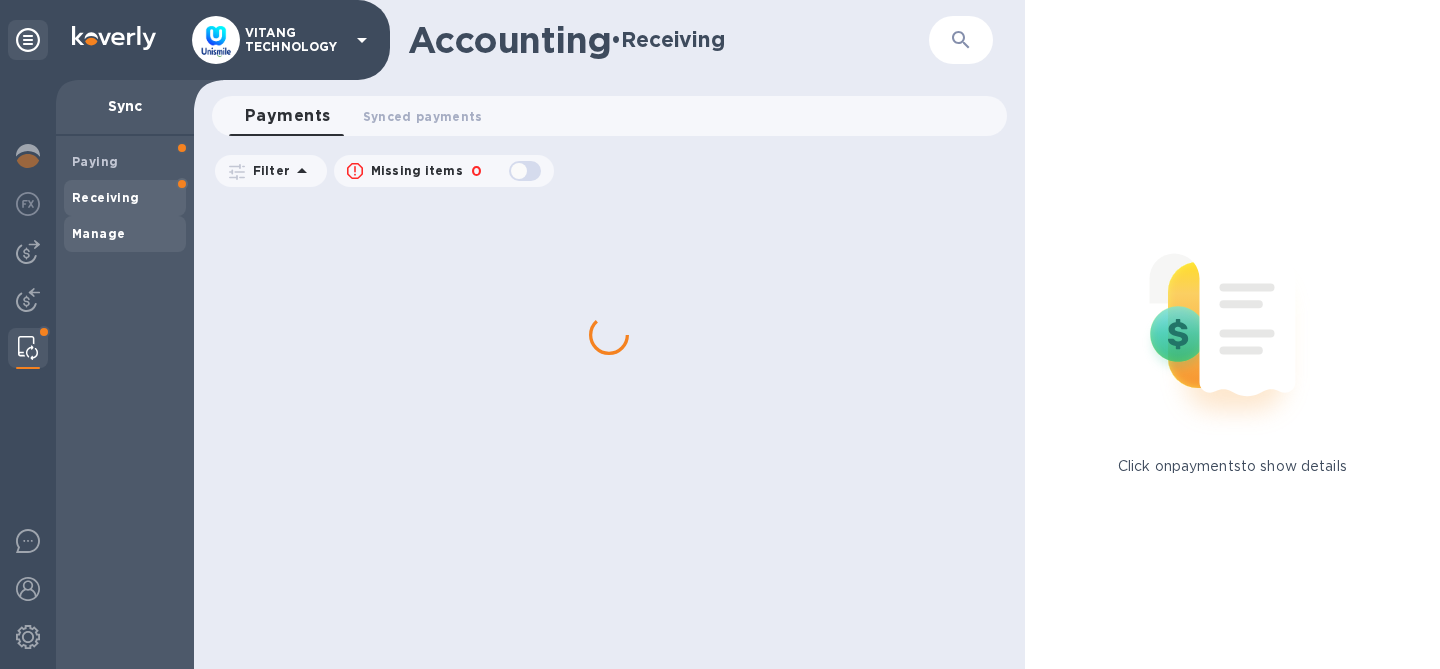 click on "Manage" at bounding box center (125, 234) 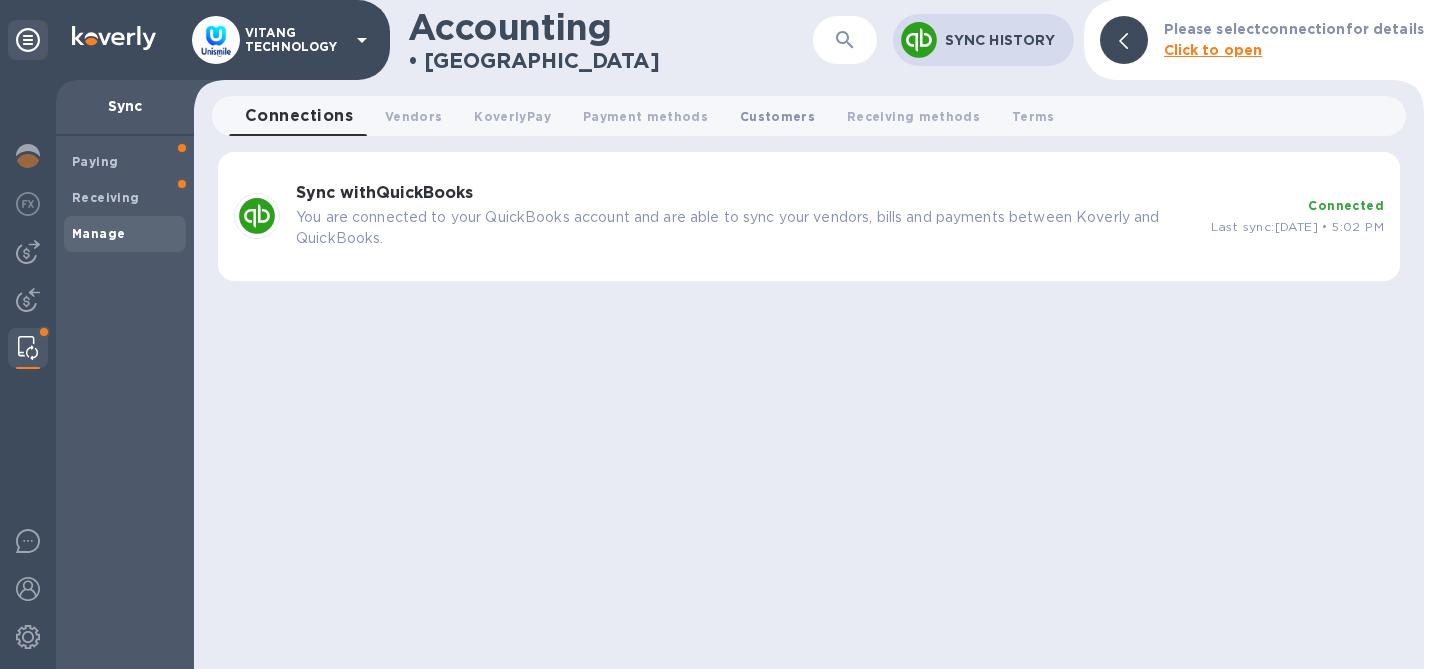 click on "Customers 0" at bounding box center (777, 116) 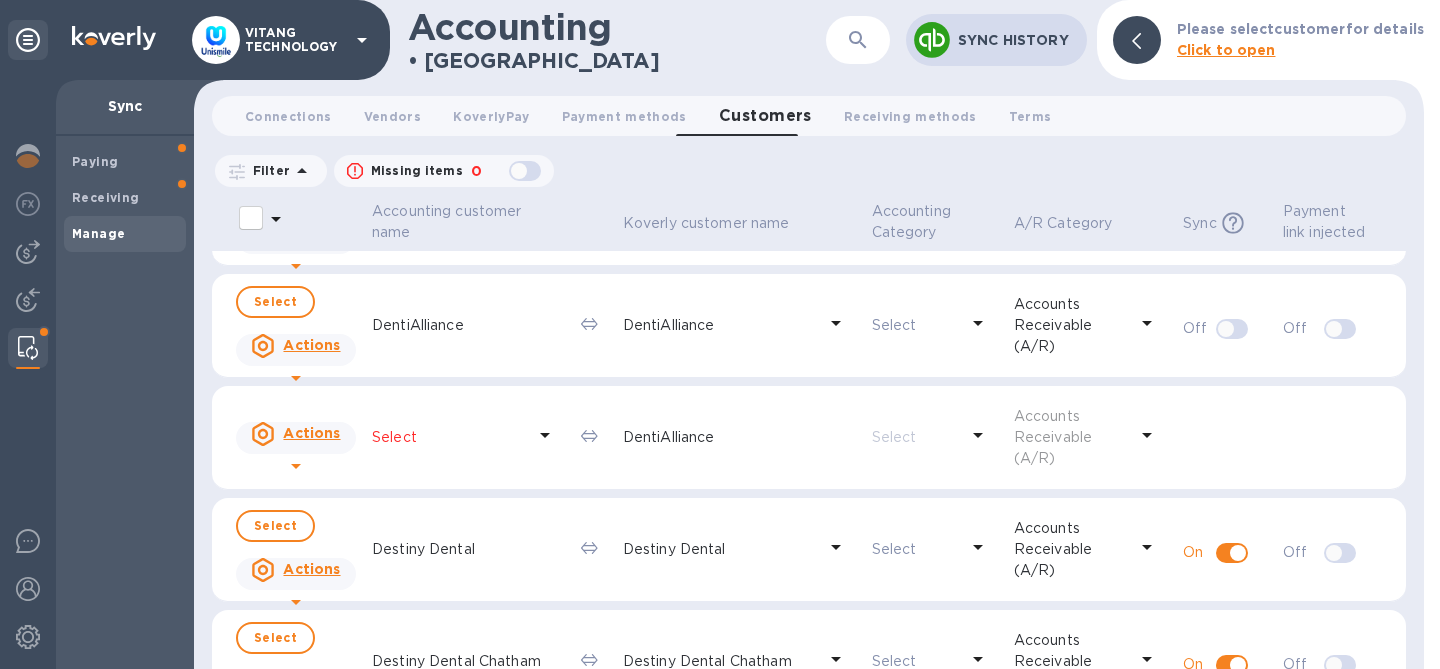 scroll, scrollTop: 10964, scrollLeft: 0, axis: vertical 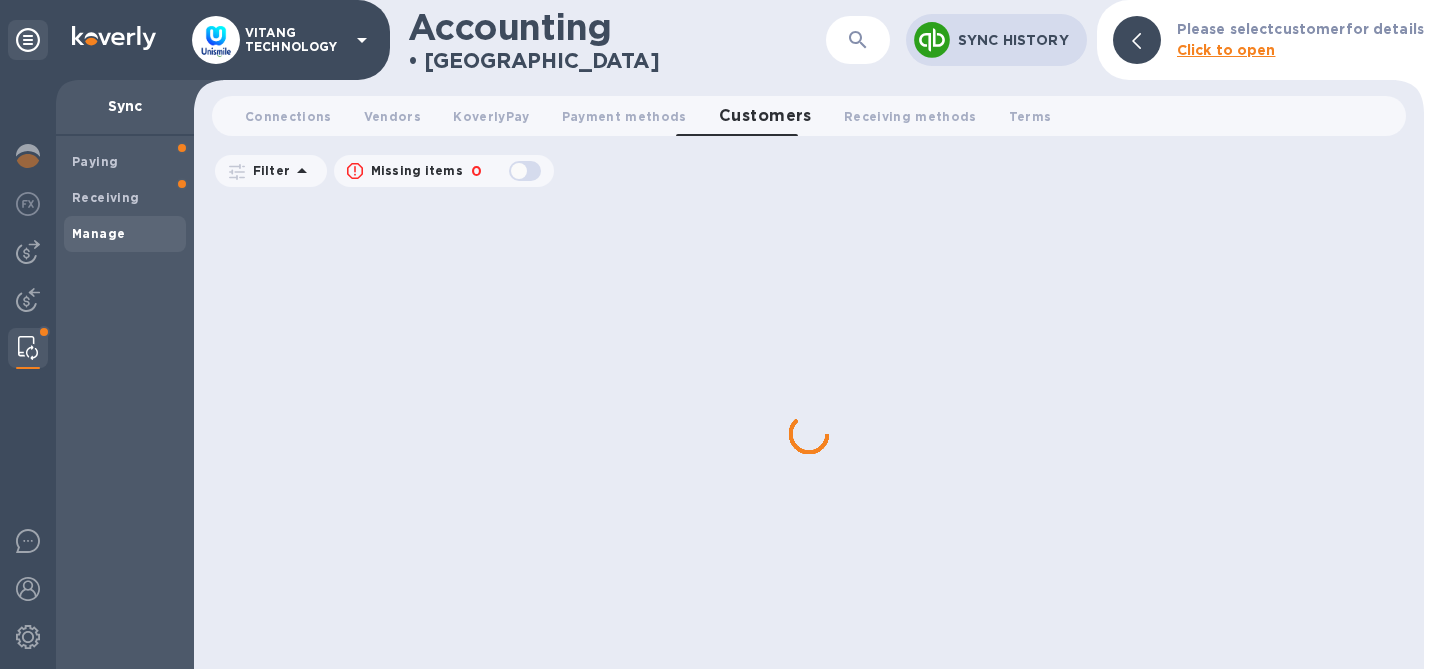 click at bounding box center [809, 1823] 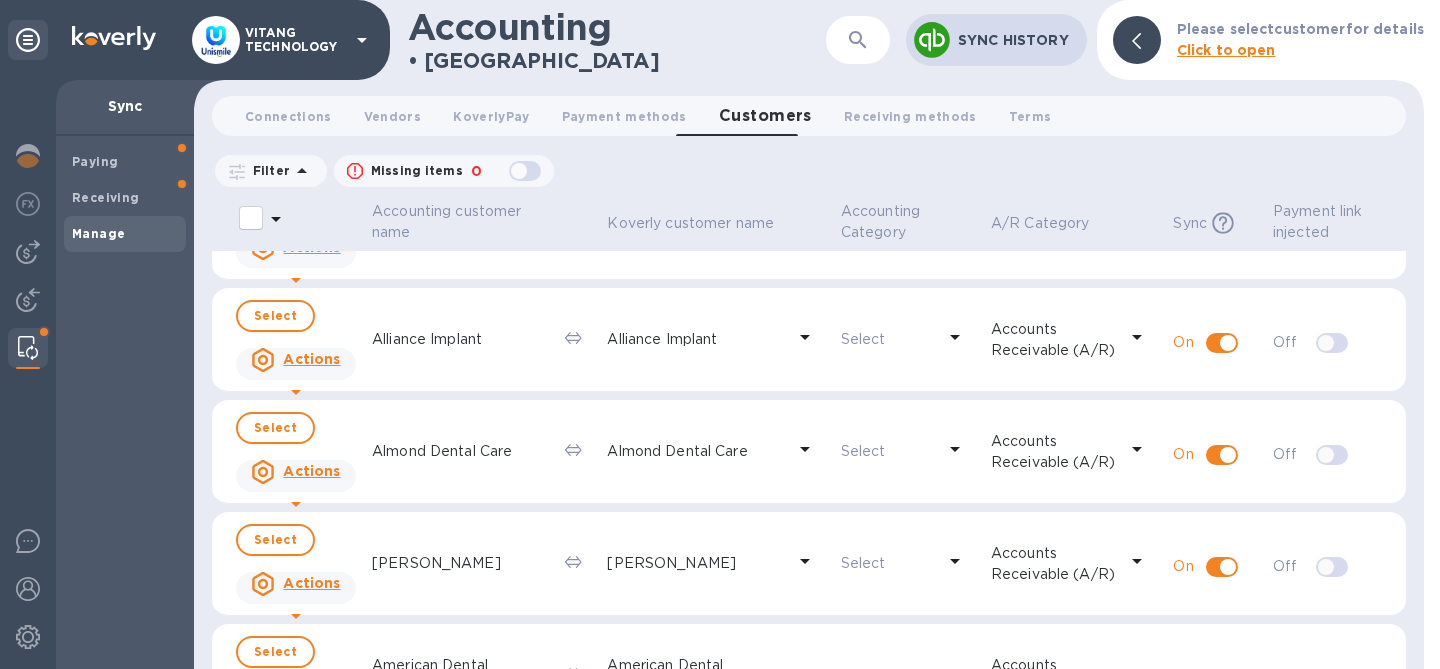 click at bounding box center (858, 40) 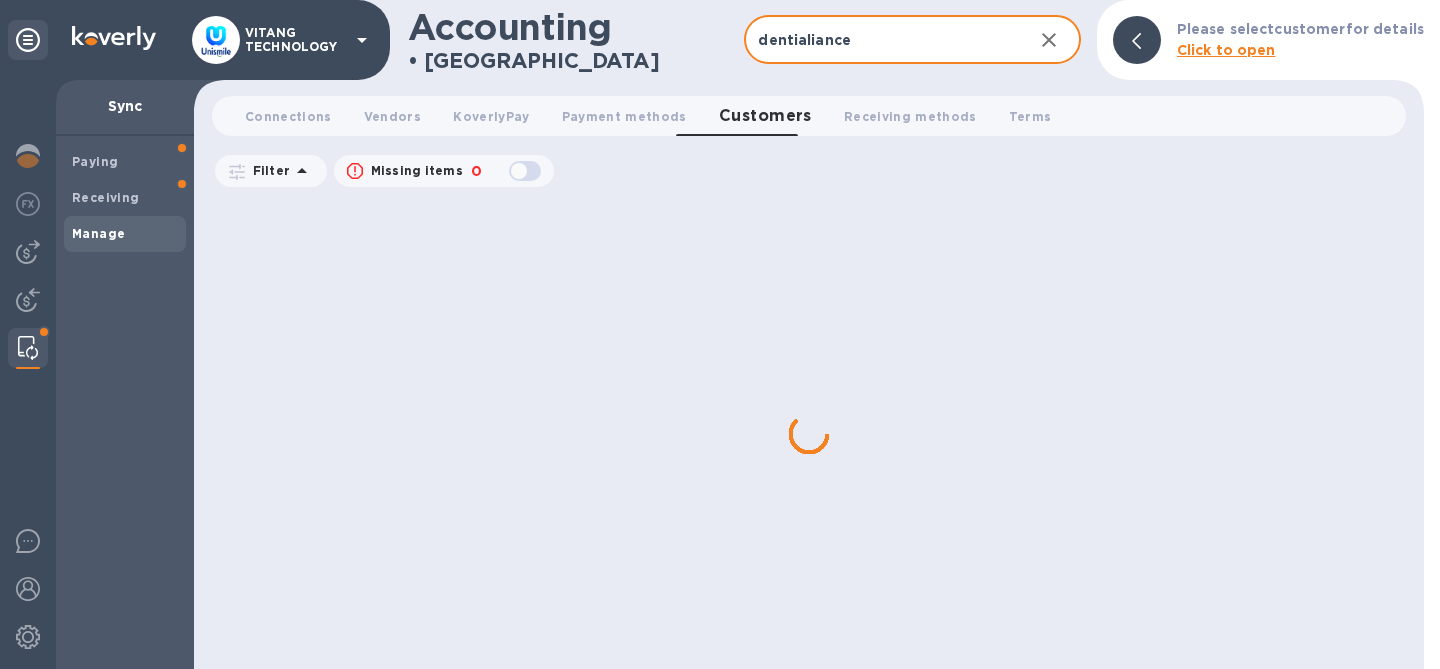 scroll, scrollTop: 0, scrollLeft: 0, axis: both 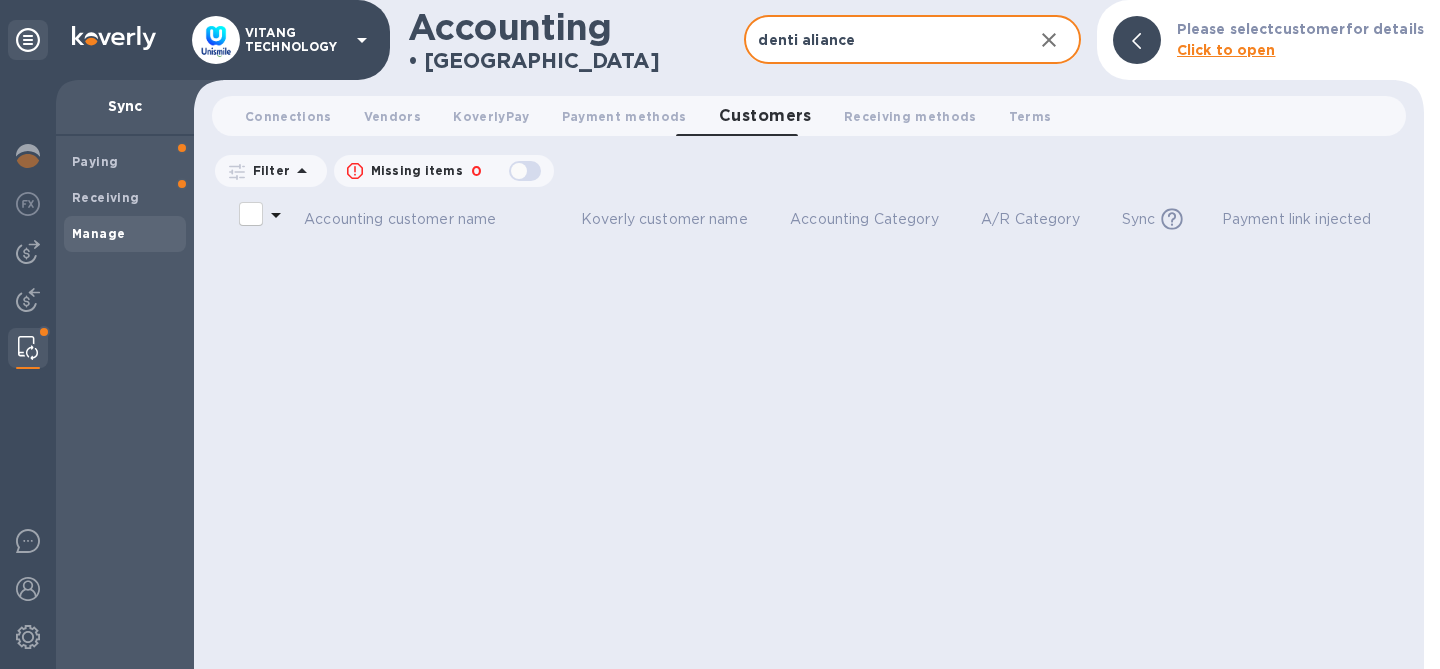 click on "denti aliance" at bounding box center [880, 40] 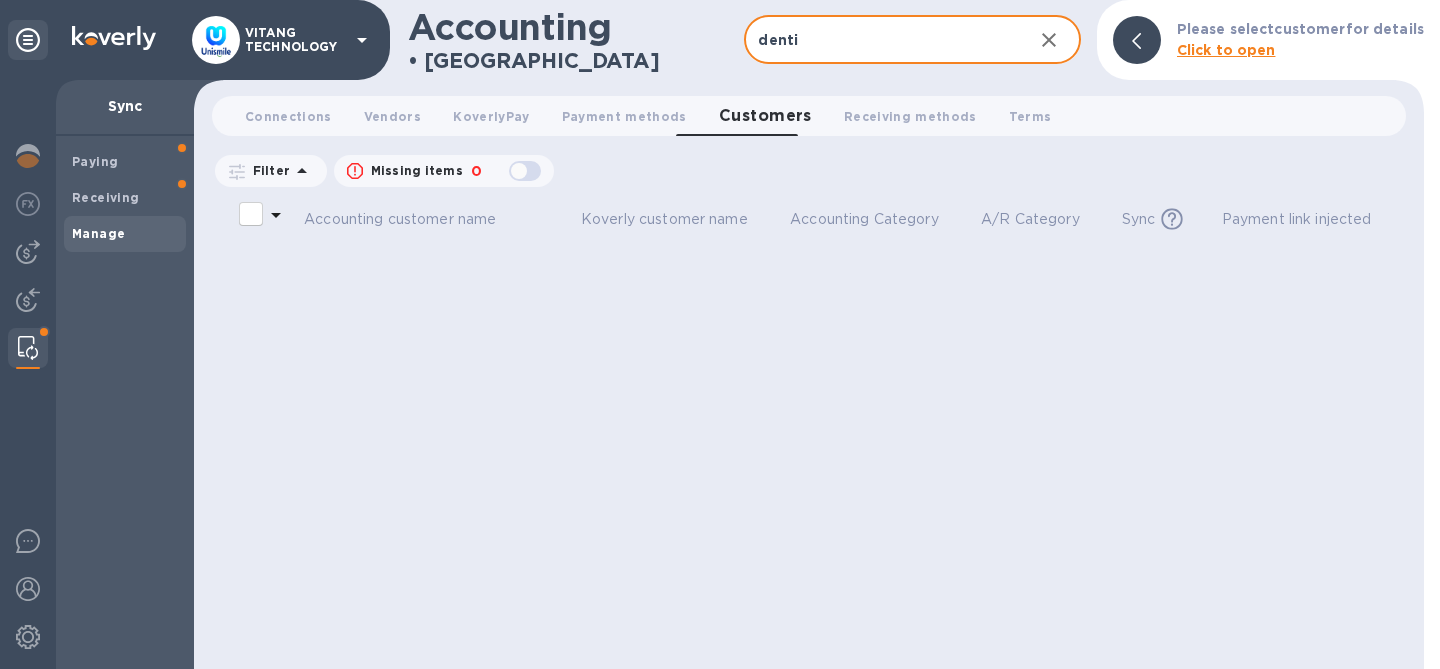 type on "denti" 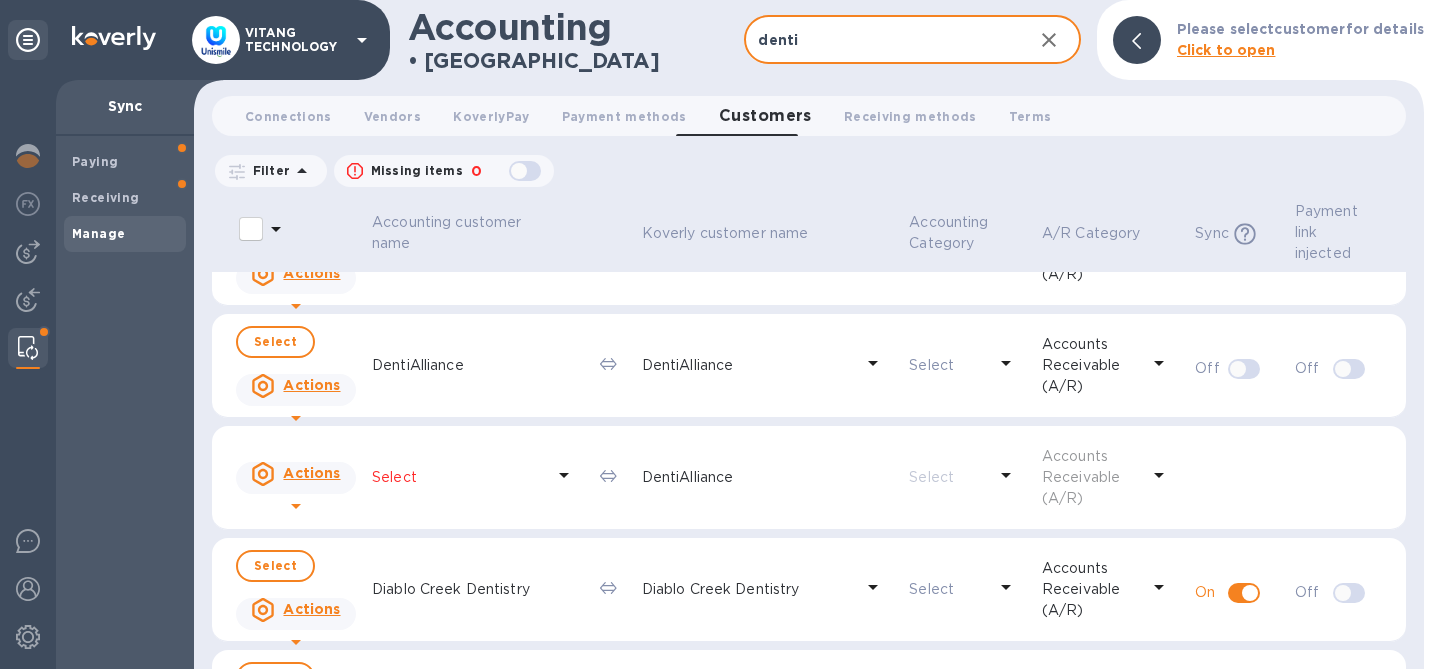 scroll, scrollTop: 995, scrollLeft: 0, axis: vertical 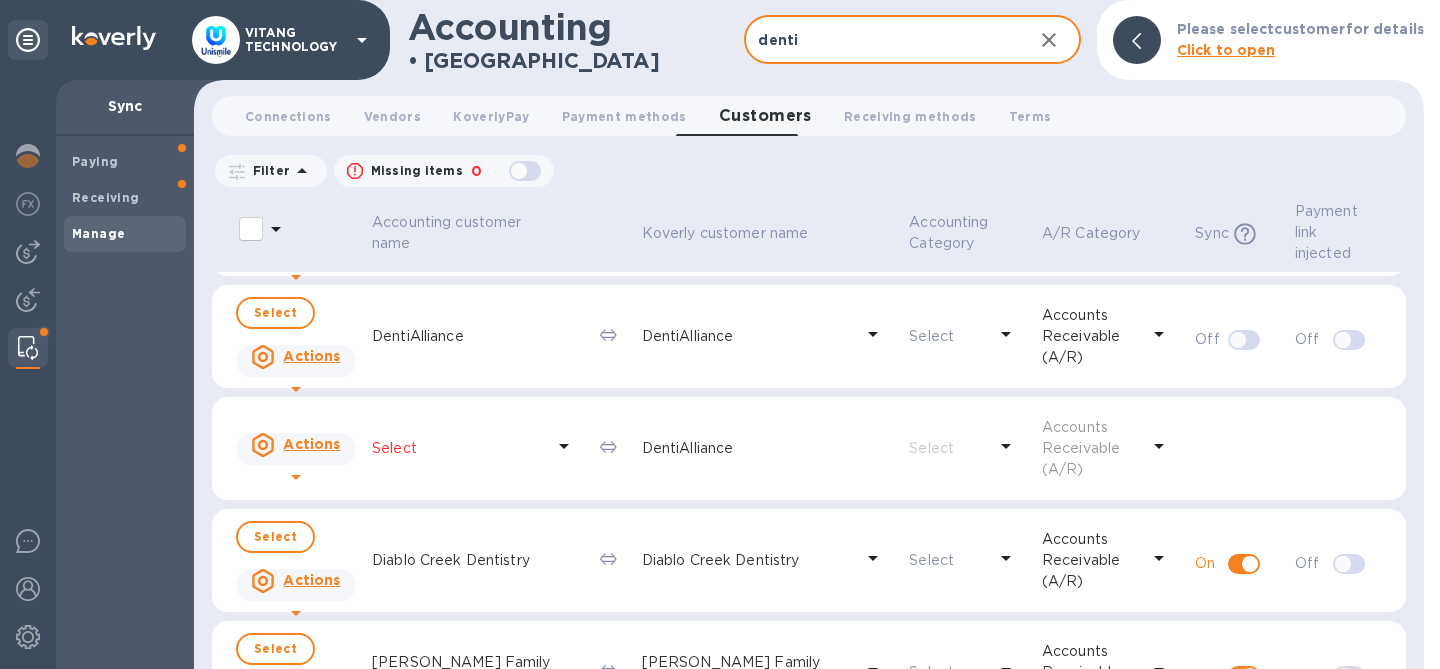 click on "Select" at bounding box center [458, 448] 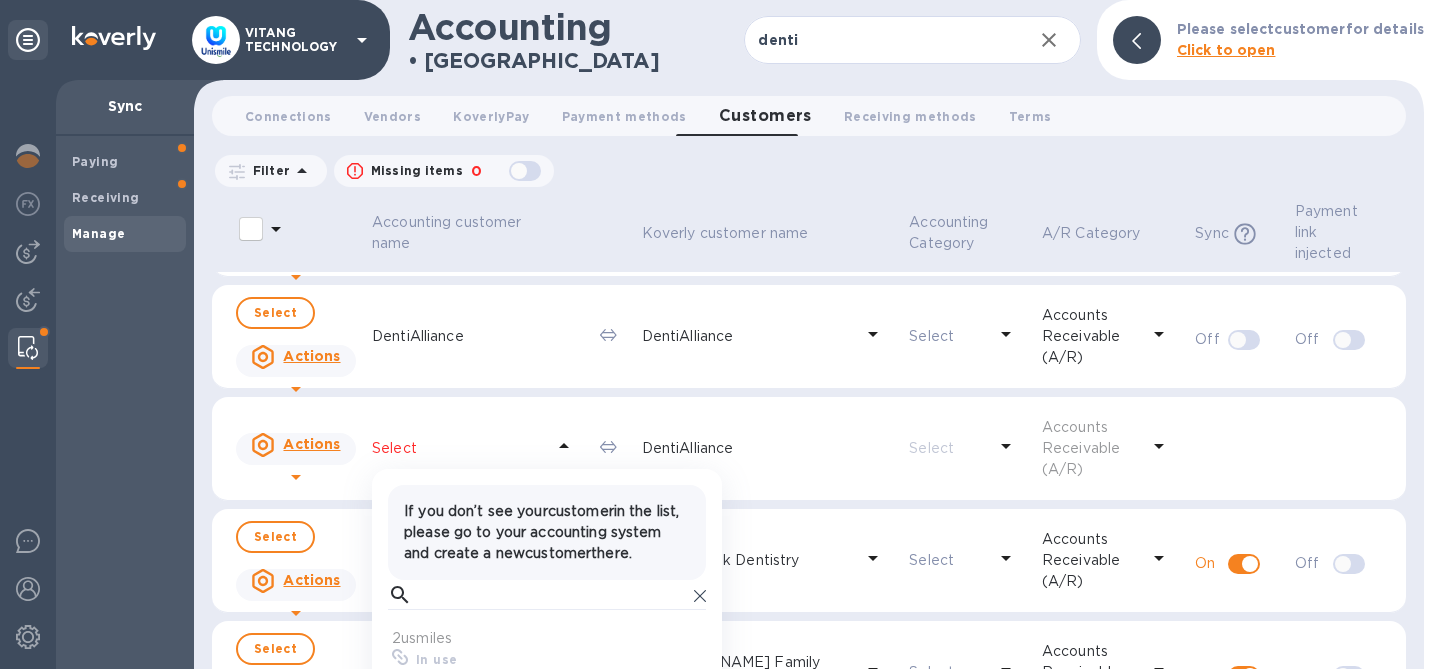 scroll, scrollTop: 17, scrollLeft: 9, axis: both 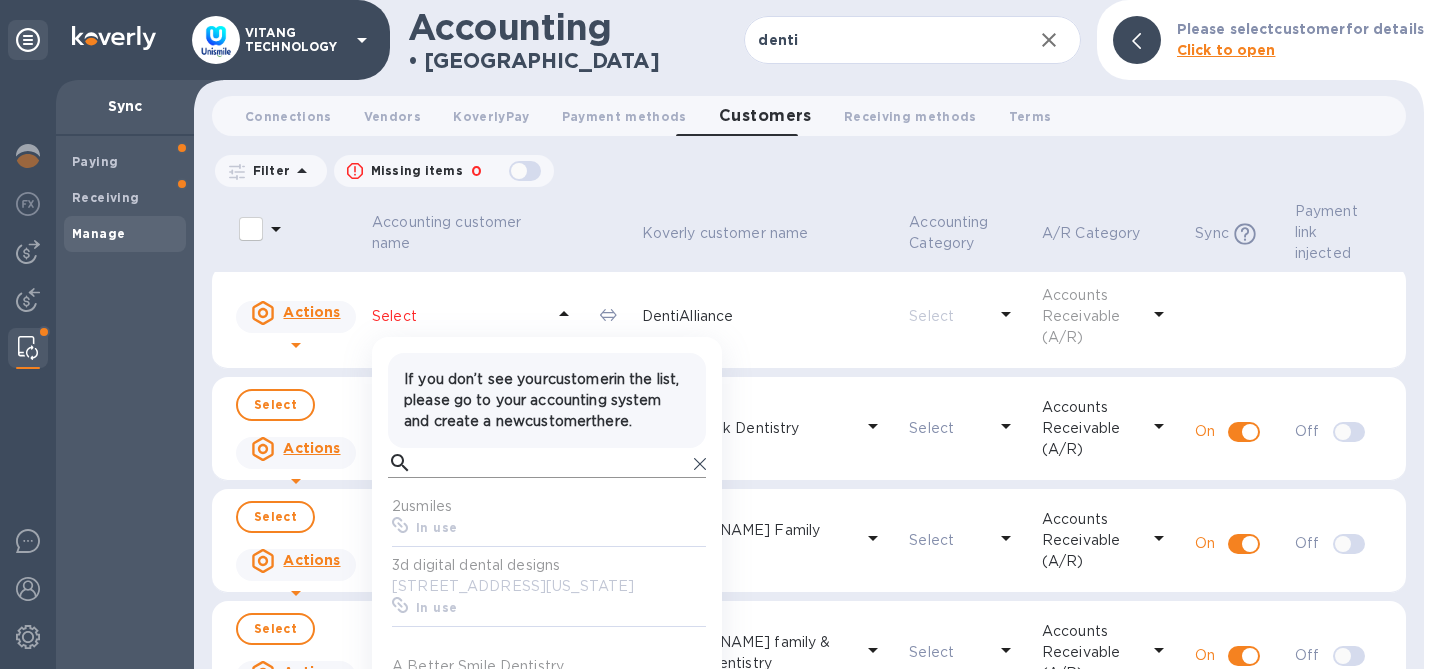 click at bounding box center (553, 463) 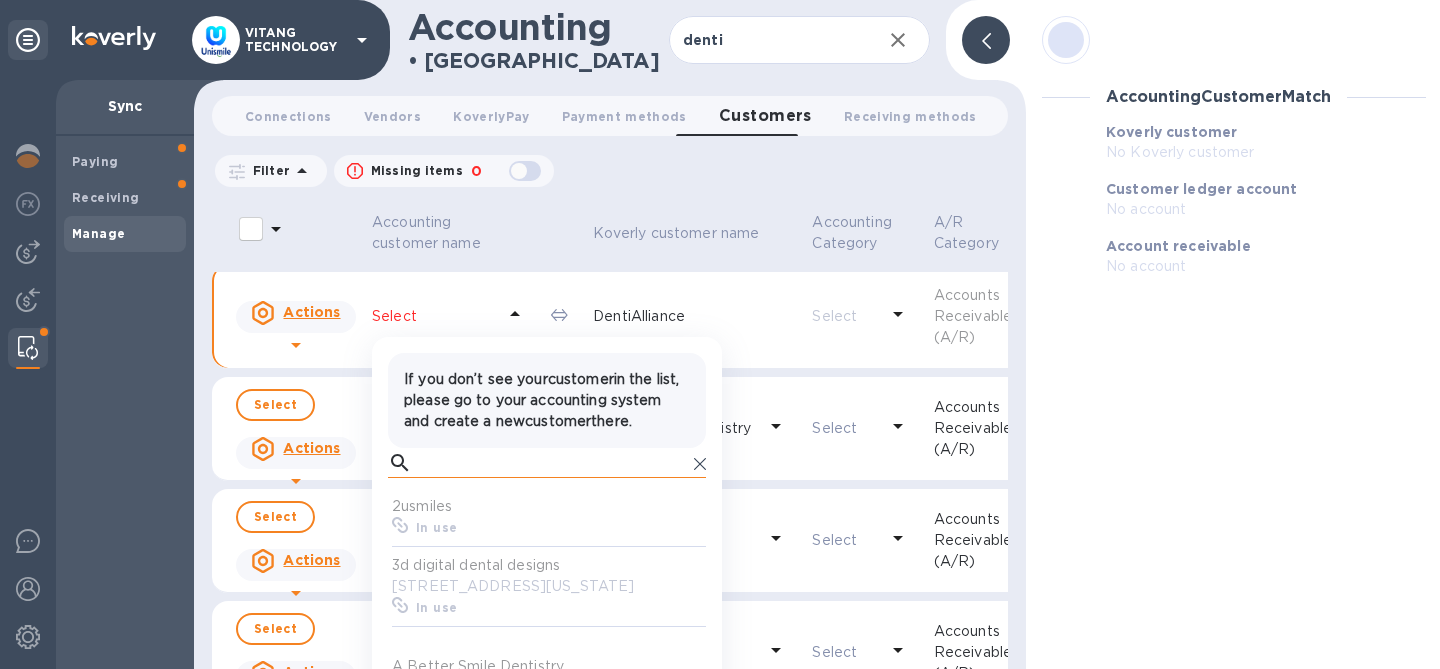 scroll, scrollTop: 1135, scrollLeft: 0, axis: vertical 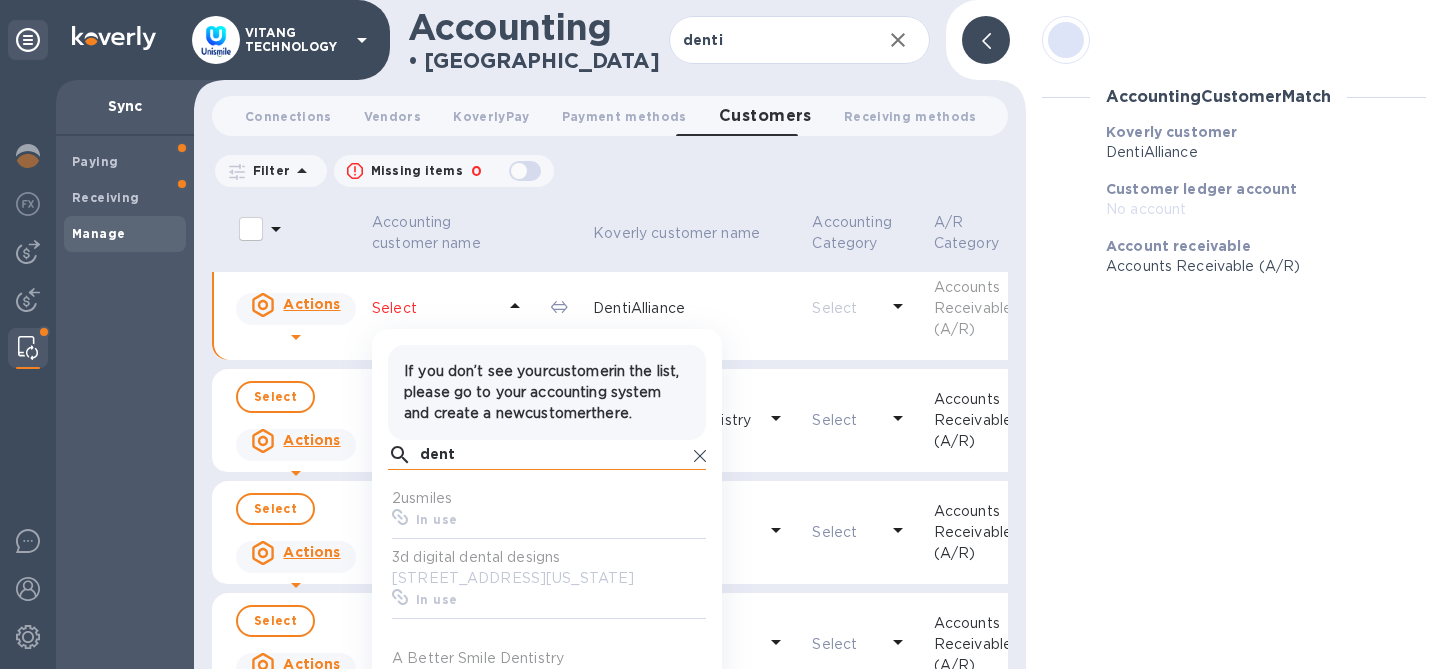 type on "denti" 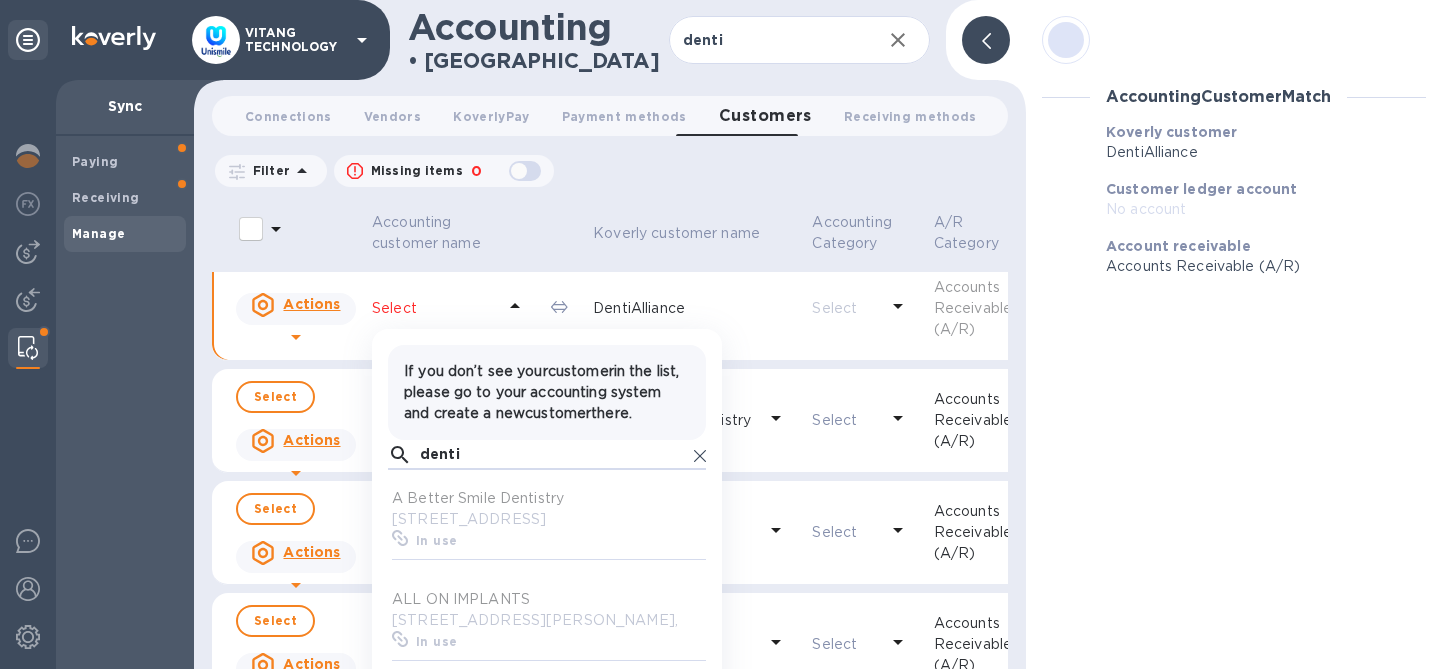 scroll, scrollTop: 17, scrollLeft: 9, axis: both 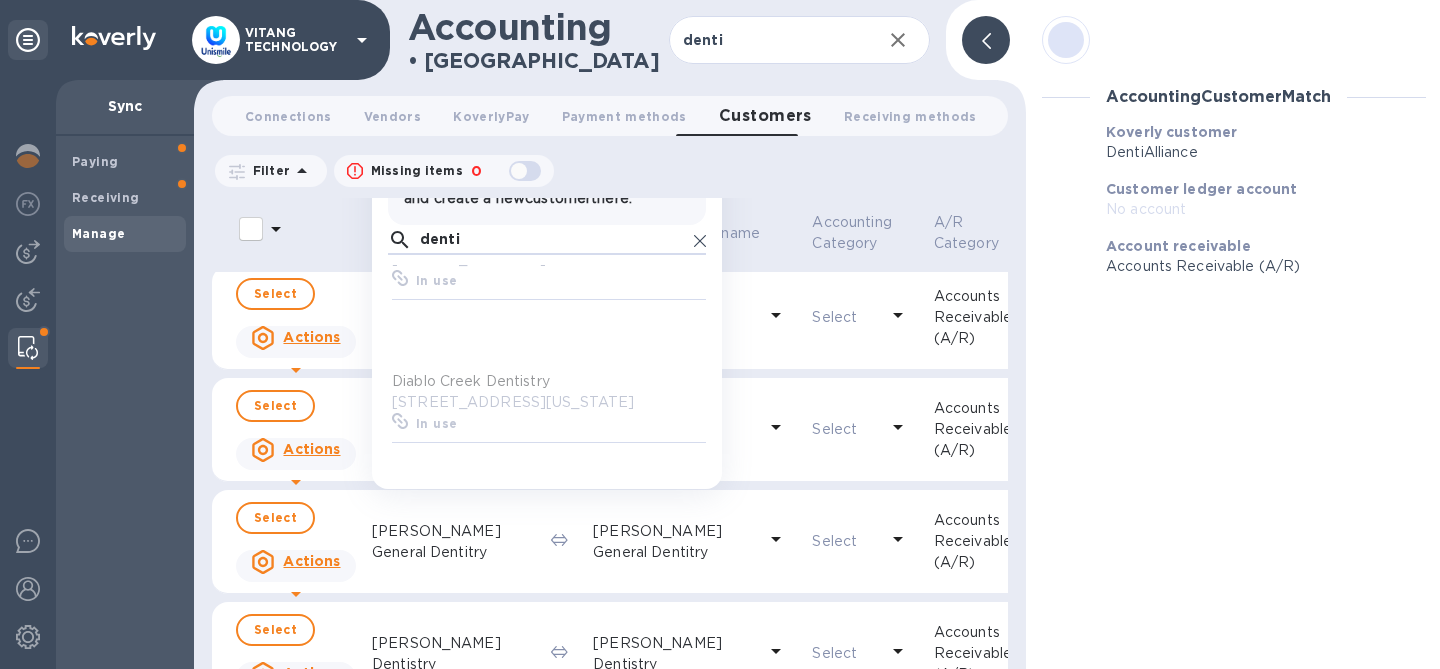 click at bounding box center [296, 233] 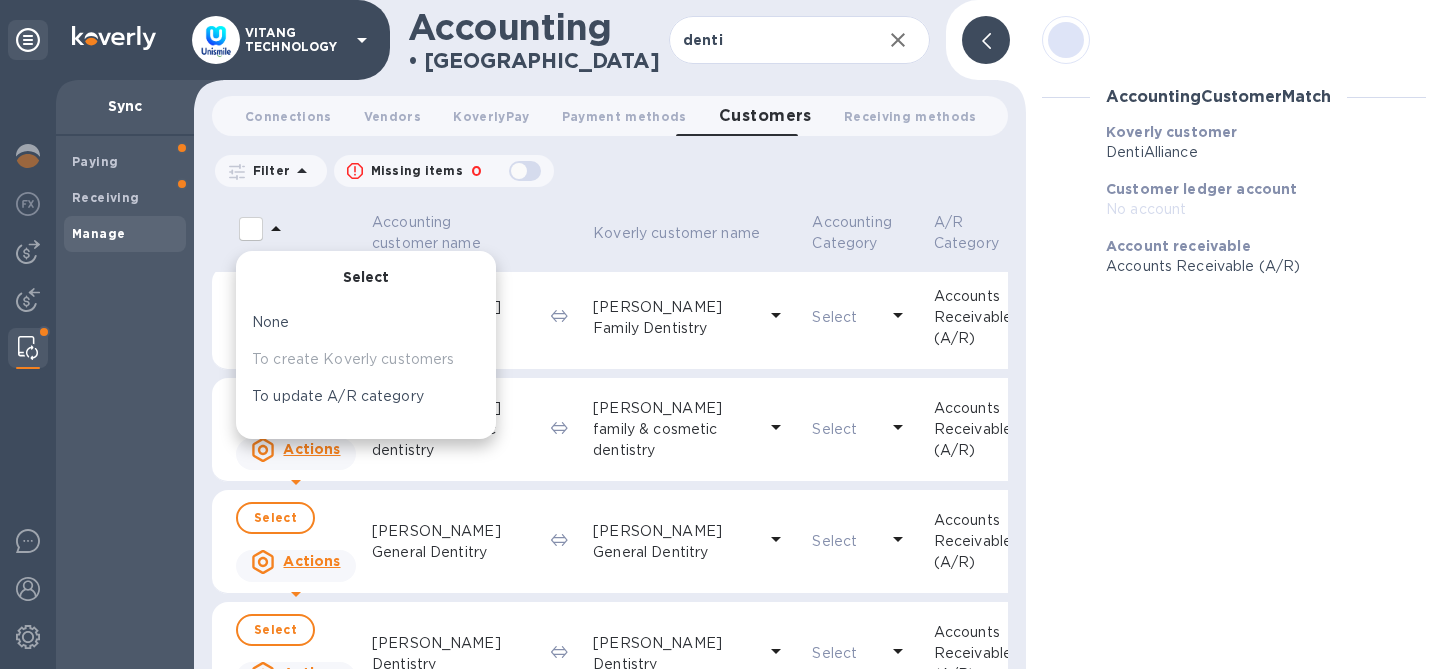 click on "Filter Missing items 0 Accounting Category:  A/P Category:  Sync:  All" at bounding box center [610, 171] 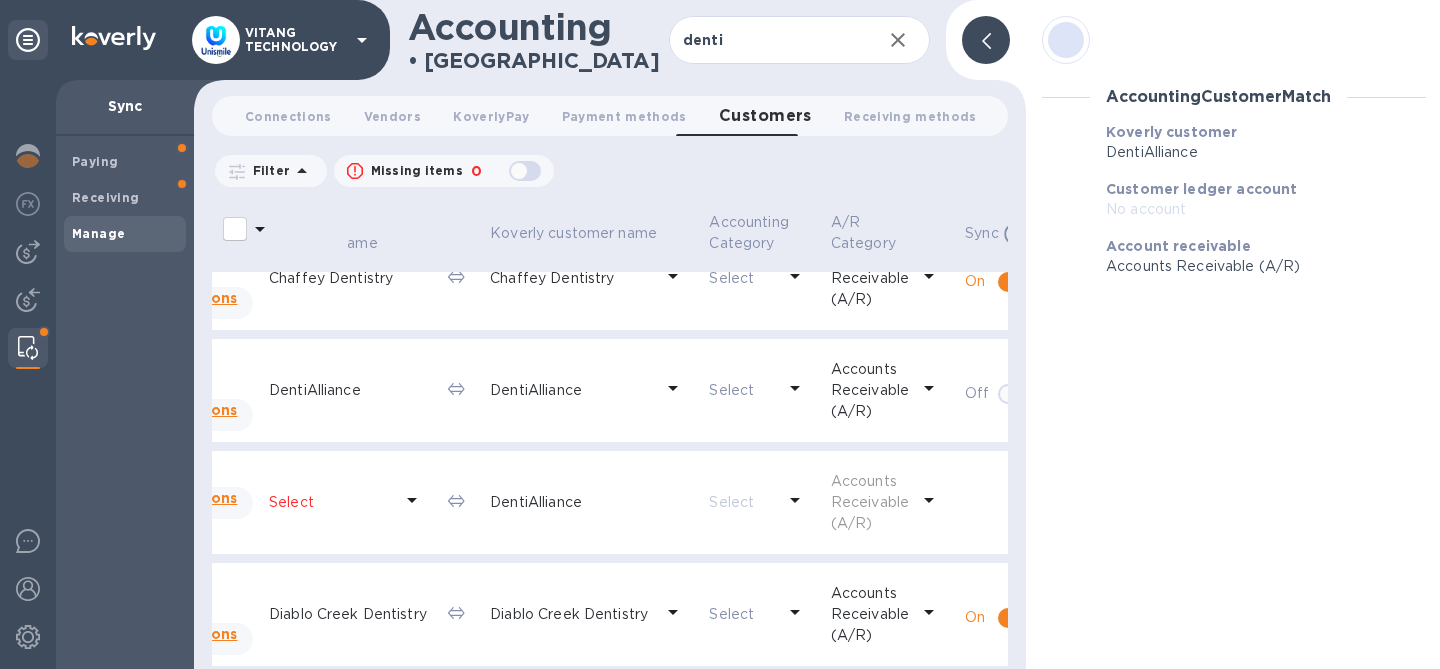 scroll, scrollTop: 941, scrollLeft: 157, axis: both 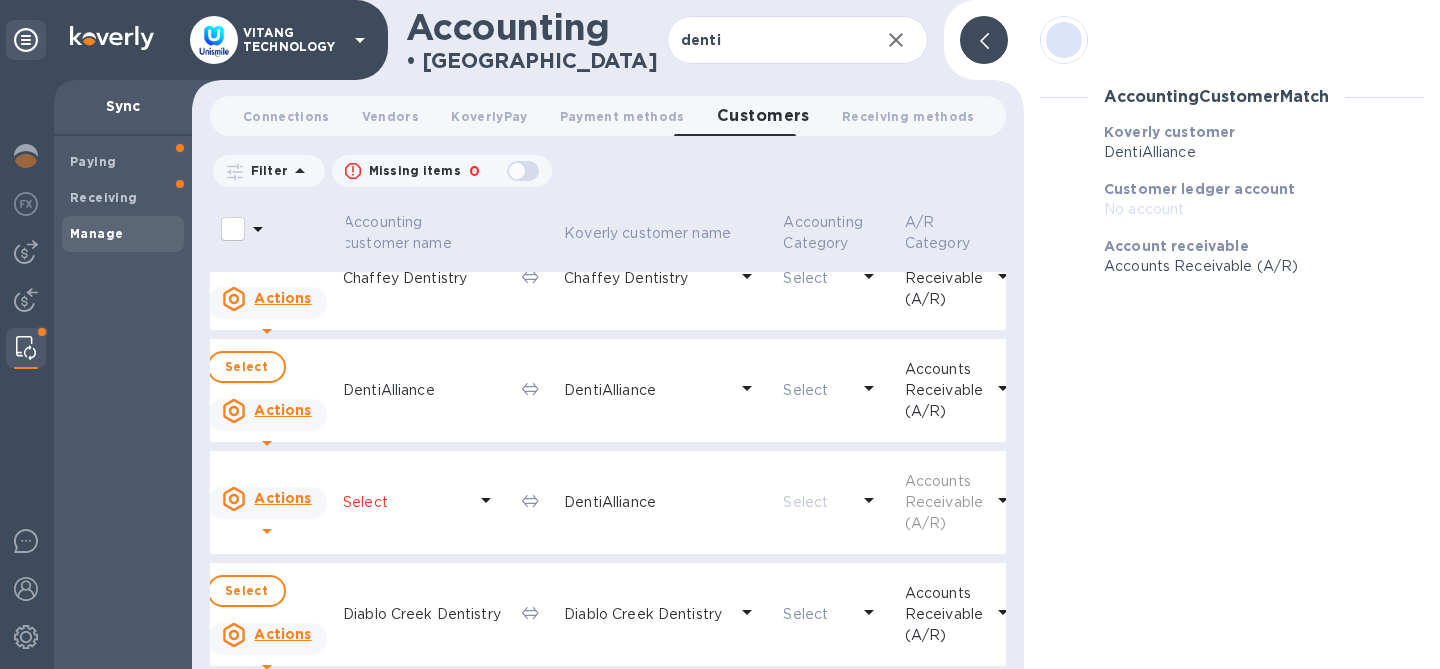 click 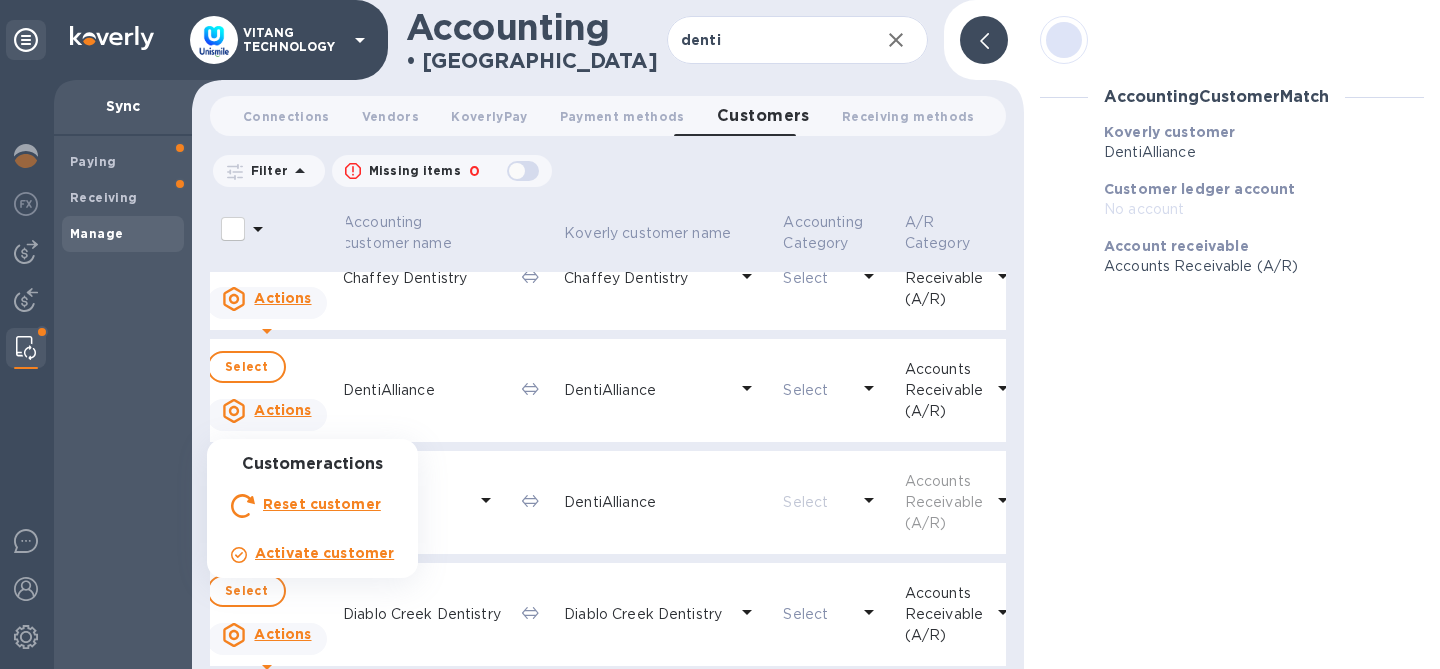 click on "Activate customer" at bounding box center (324, 553) 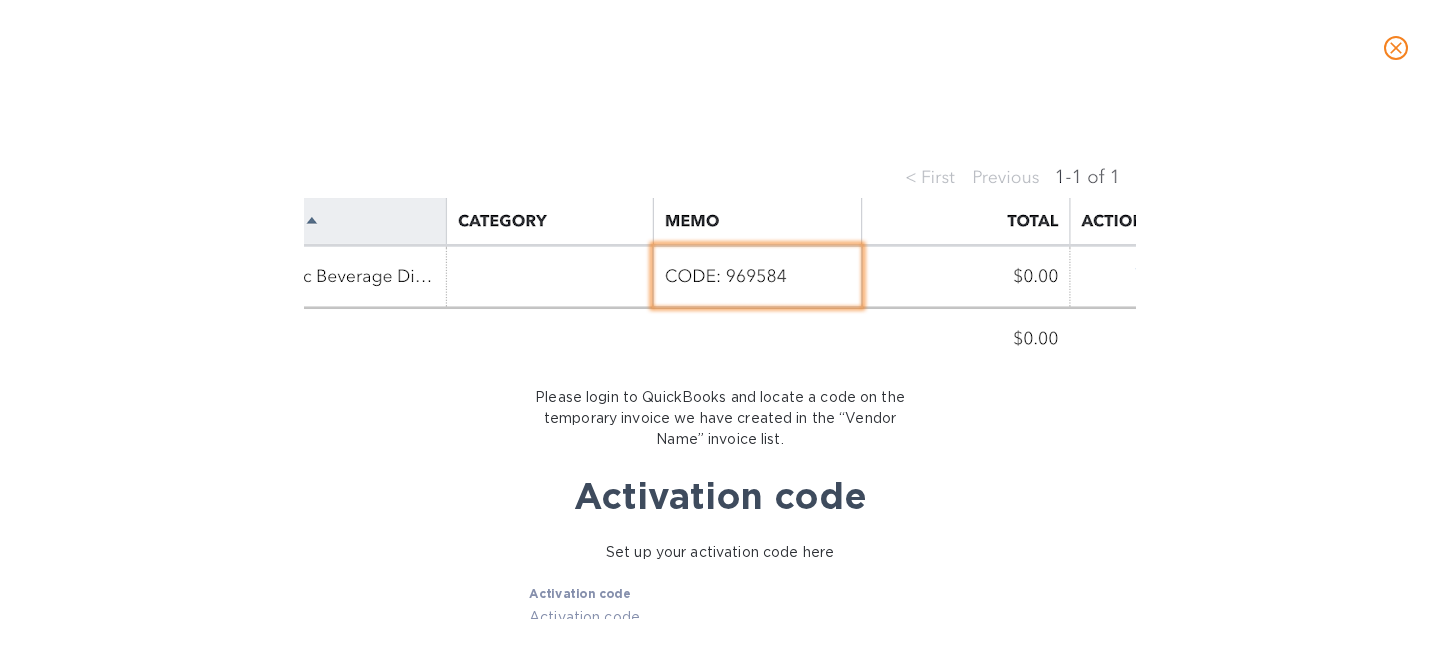 scroll, scrollTop: 0, scrollLeft: 0, axis: both 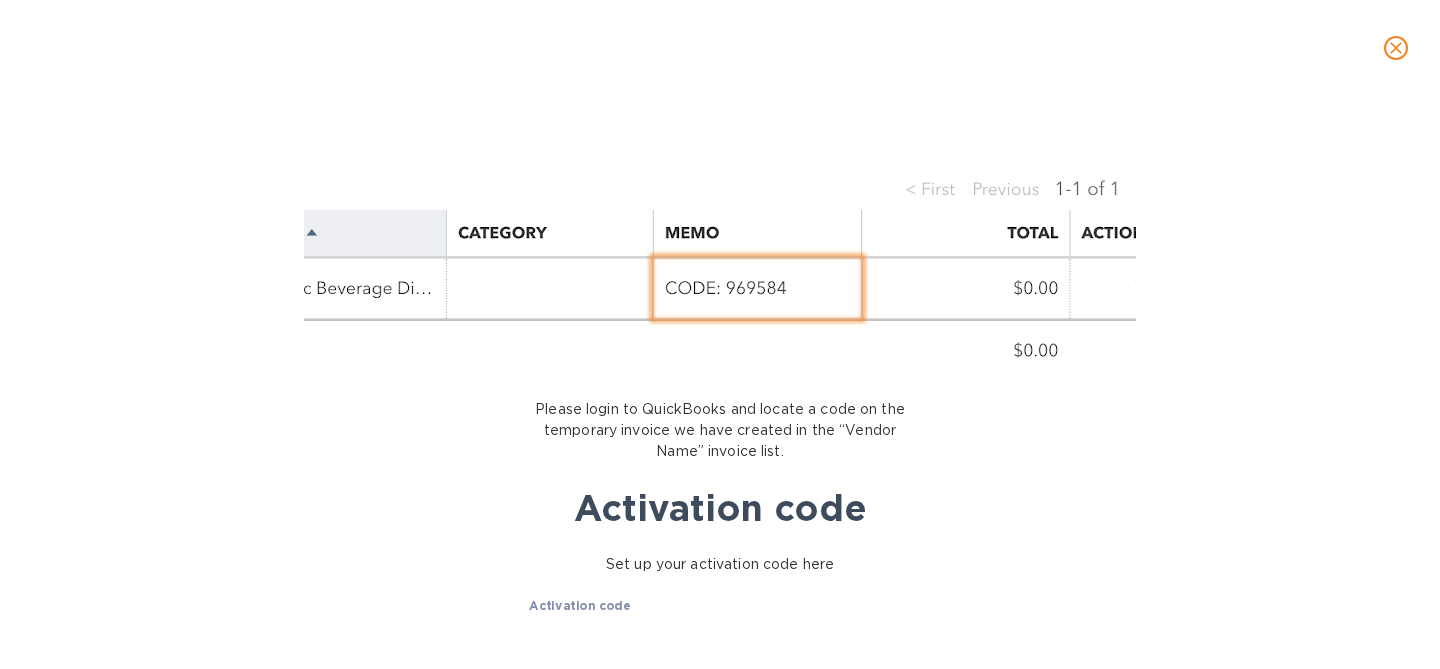 click 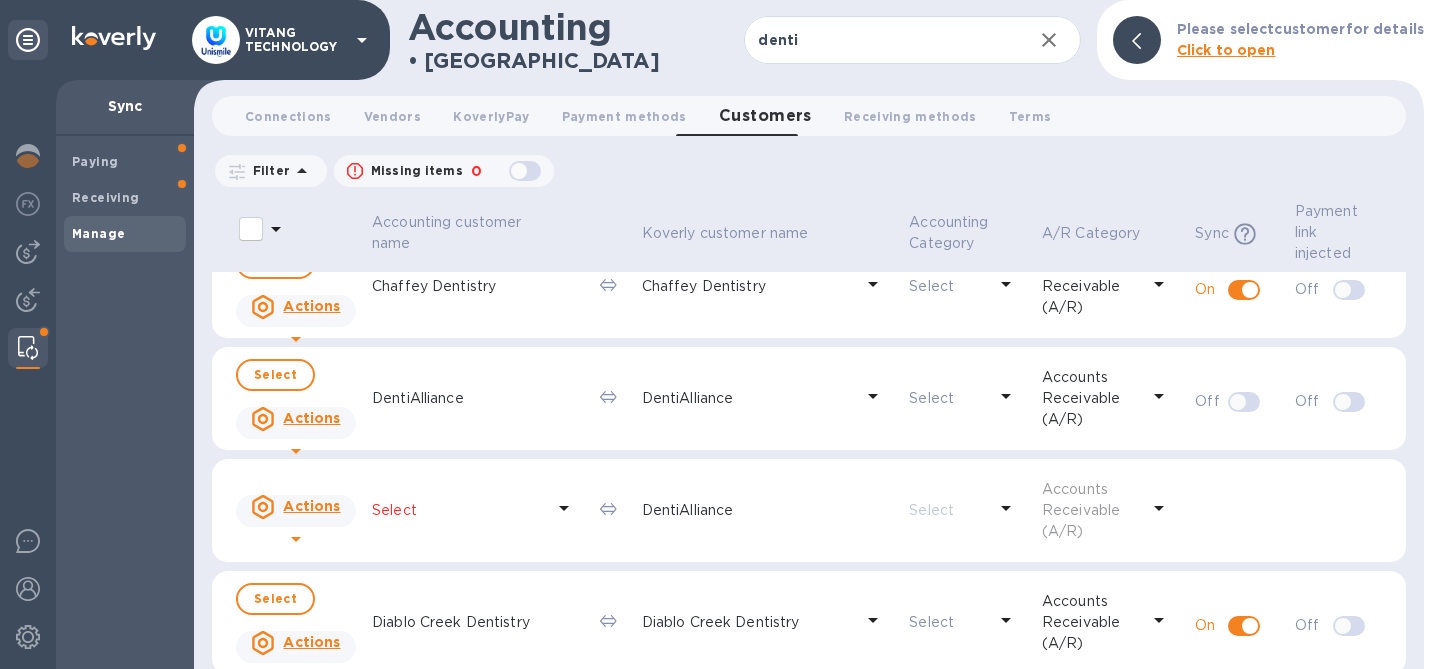 click on "Select" at bounding box center [458, 510] 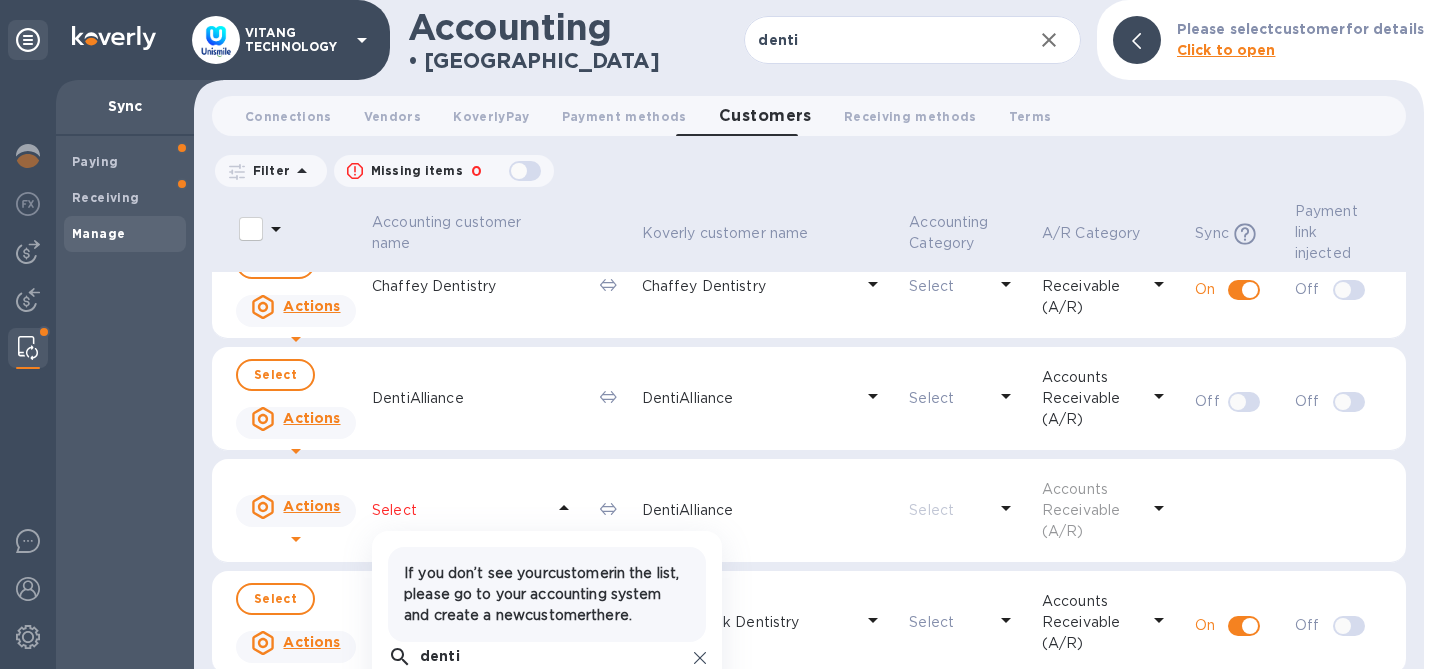 scroll, scrollTop: 17, scrollLeft: 9, axis: both 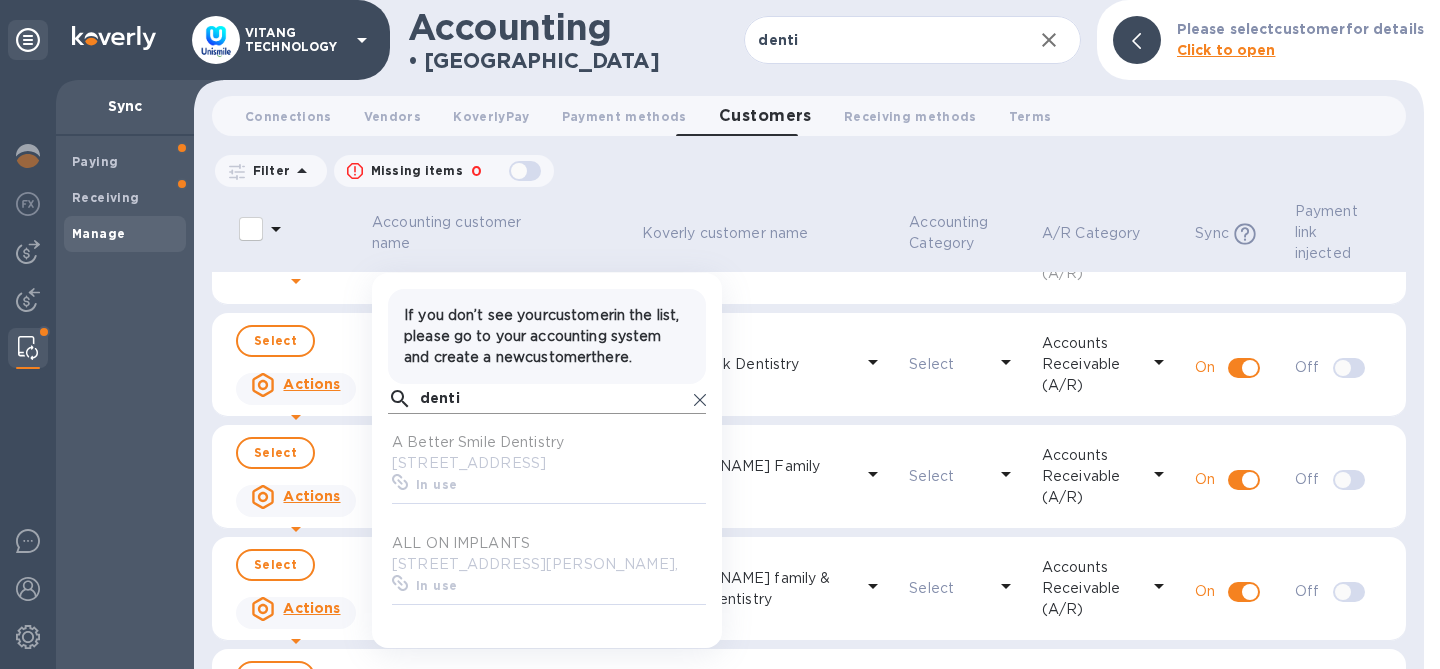 click 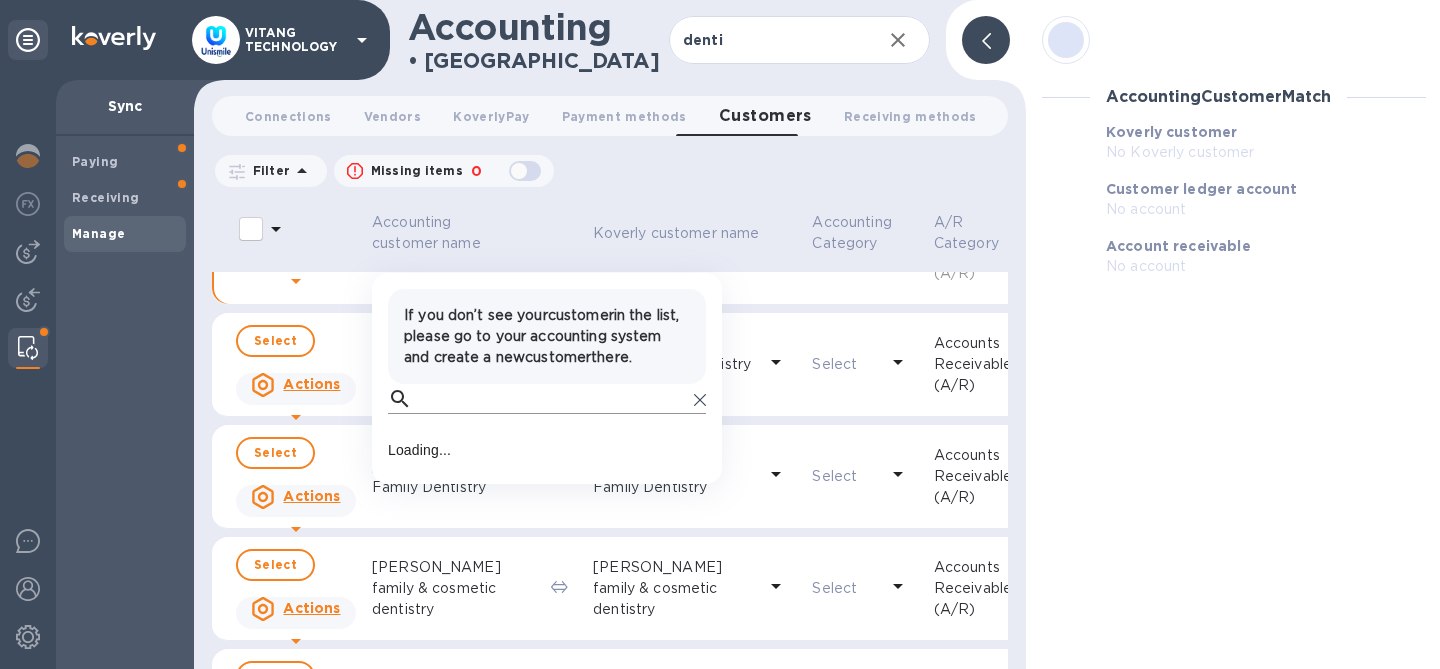 scroll, scrollTop: 1199, scrollLeft: 0, axis: vertical 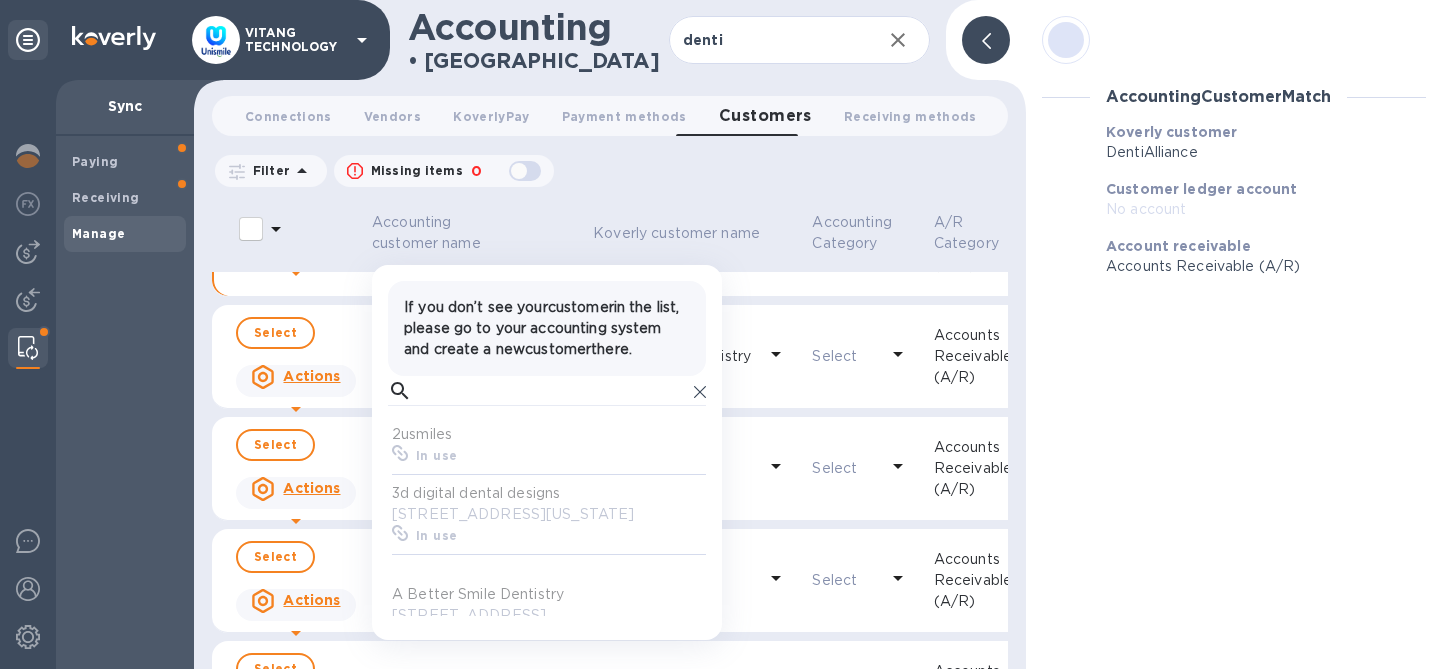 click on "If you don’t see your  customer  in the list, please go to your accounting system and create a new  customer  there. ​ 2usmiles   In use 3d digital dental designs [STREET_ADDRESS][US_STATE] In use A Better Smile Dentistry [STREET_ADDRESS] In use AB Denatal [STREET_ADDRESS][PERSON_NAME] In use AB Dental and Oral Surgery [STREET_ADDRESS] In use ABC Dental [STREET_ADDRESS] In use" at bounding box center [547, 448] 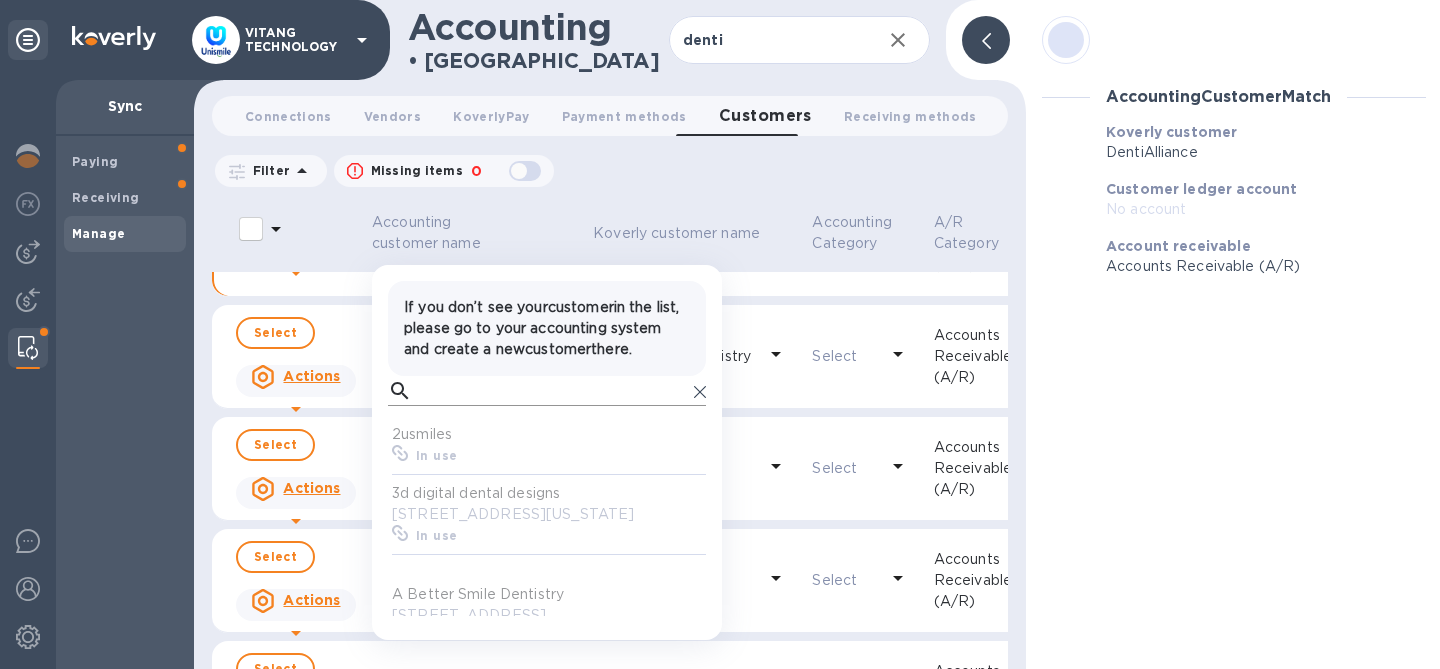 click 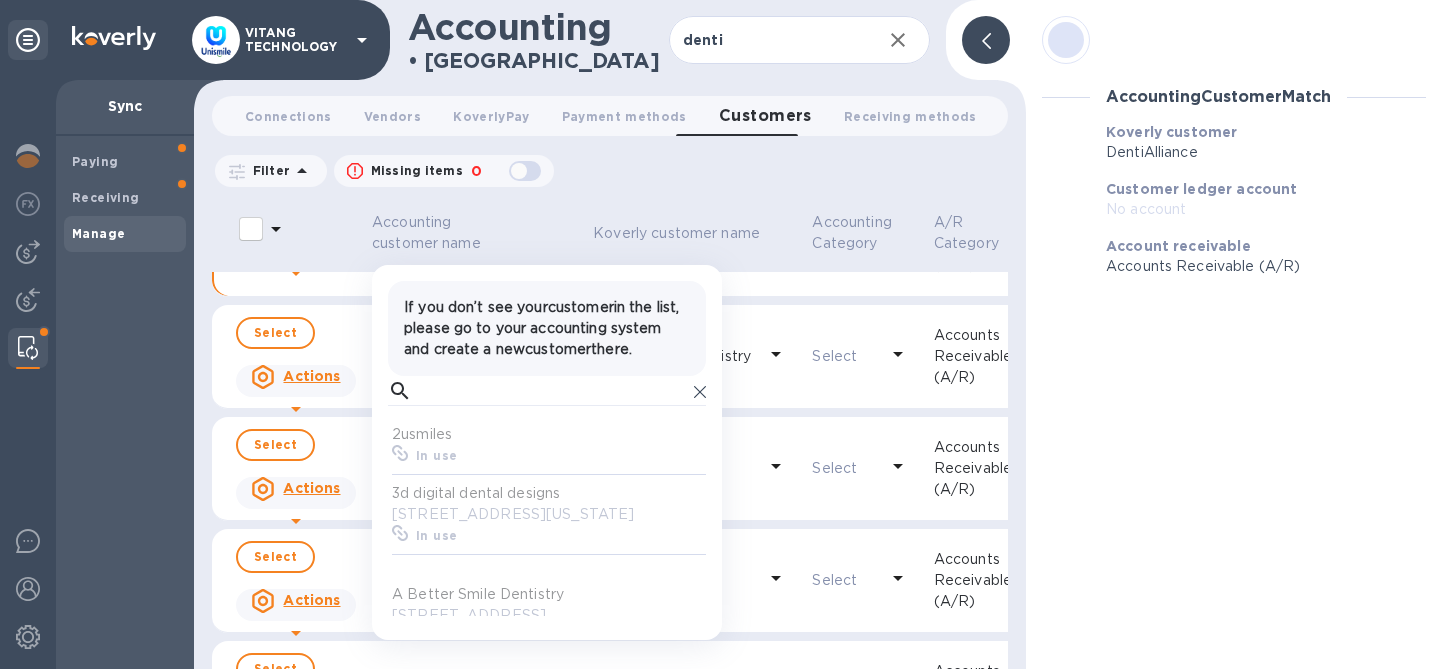 scroll, scrollTop: 17, scrollLeft: 9, axis: both 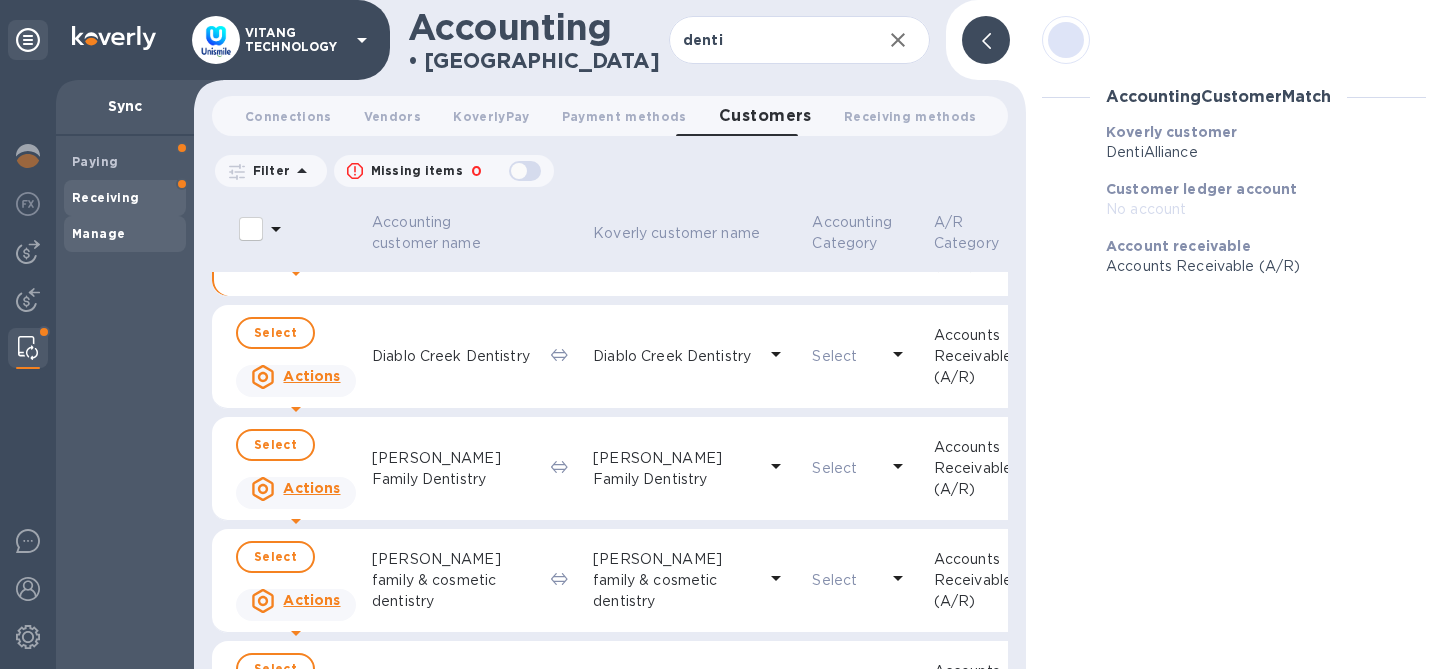 click on "Receiving" at bounding box center (106, 197) 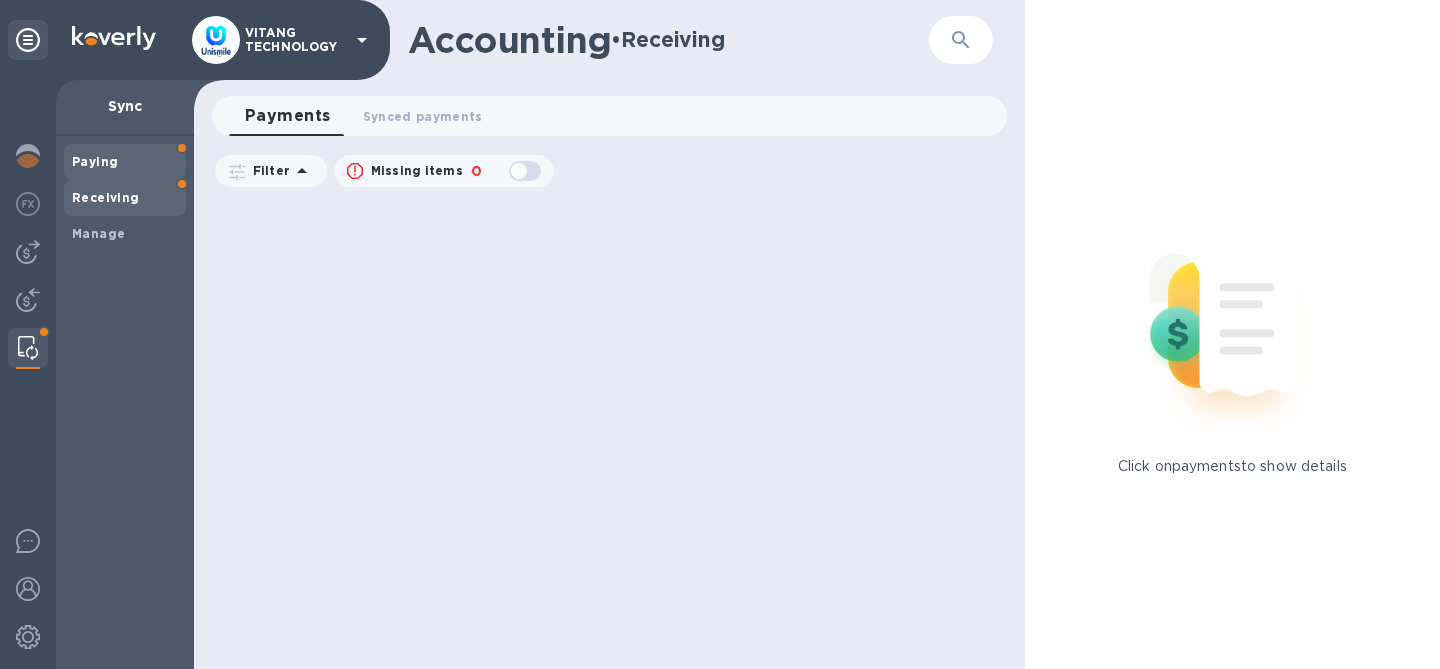 click on "Paying" at bounding box center (125, 162) 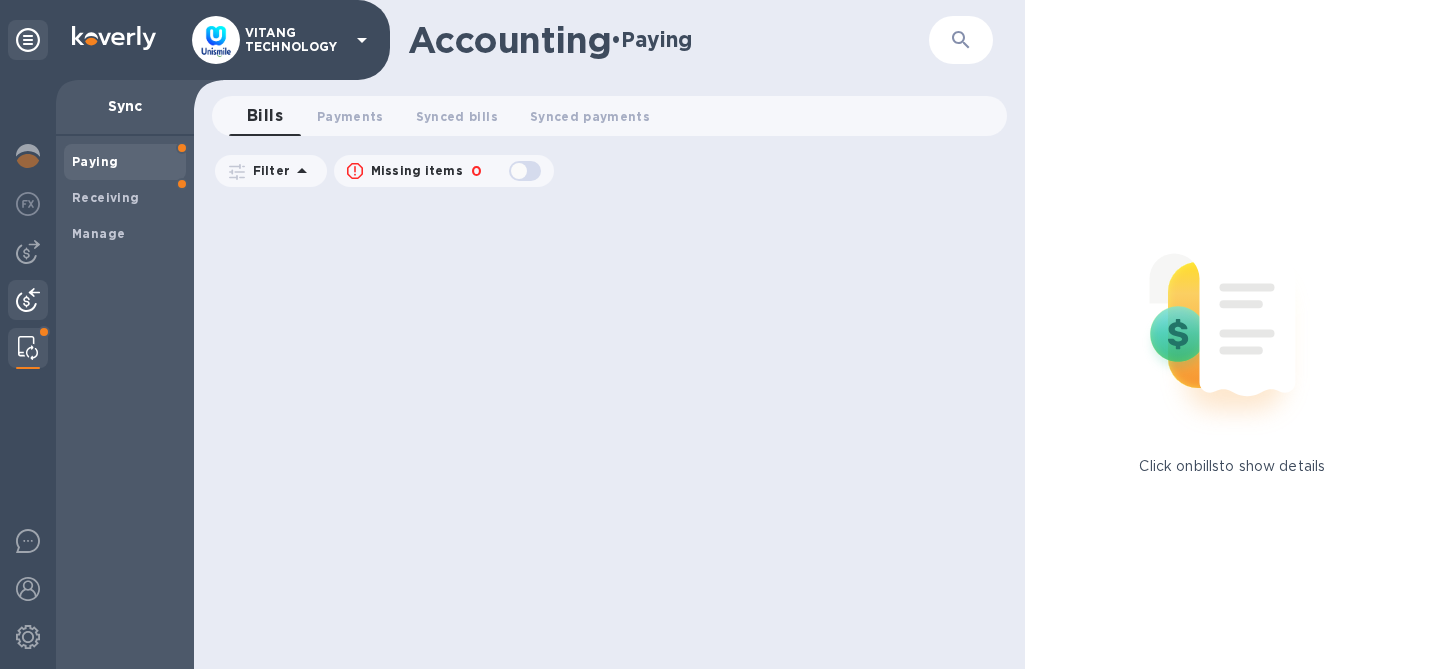 click at bounding box center [28, 302] 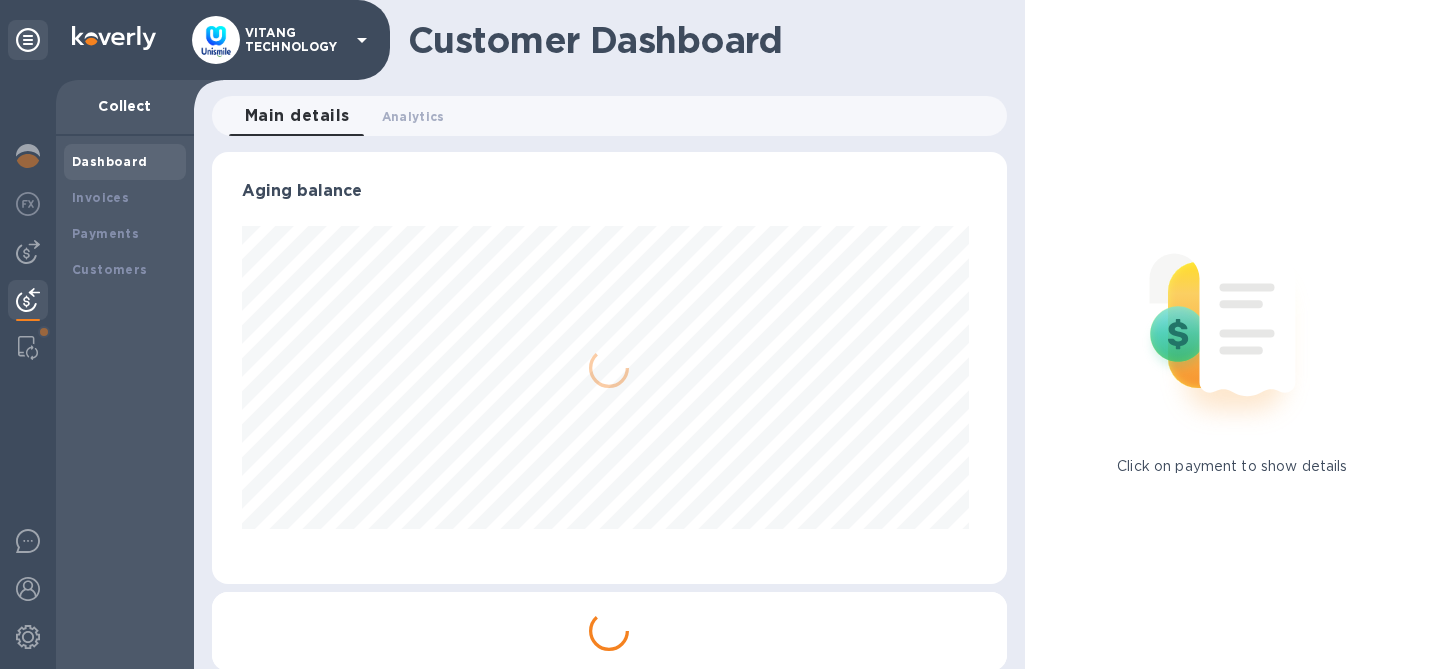 scroll, scrollTop: 999568, scrollLeft: 999213, axis: both 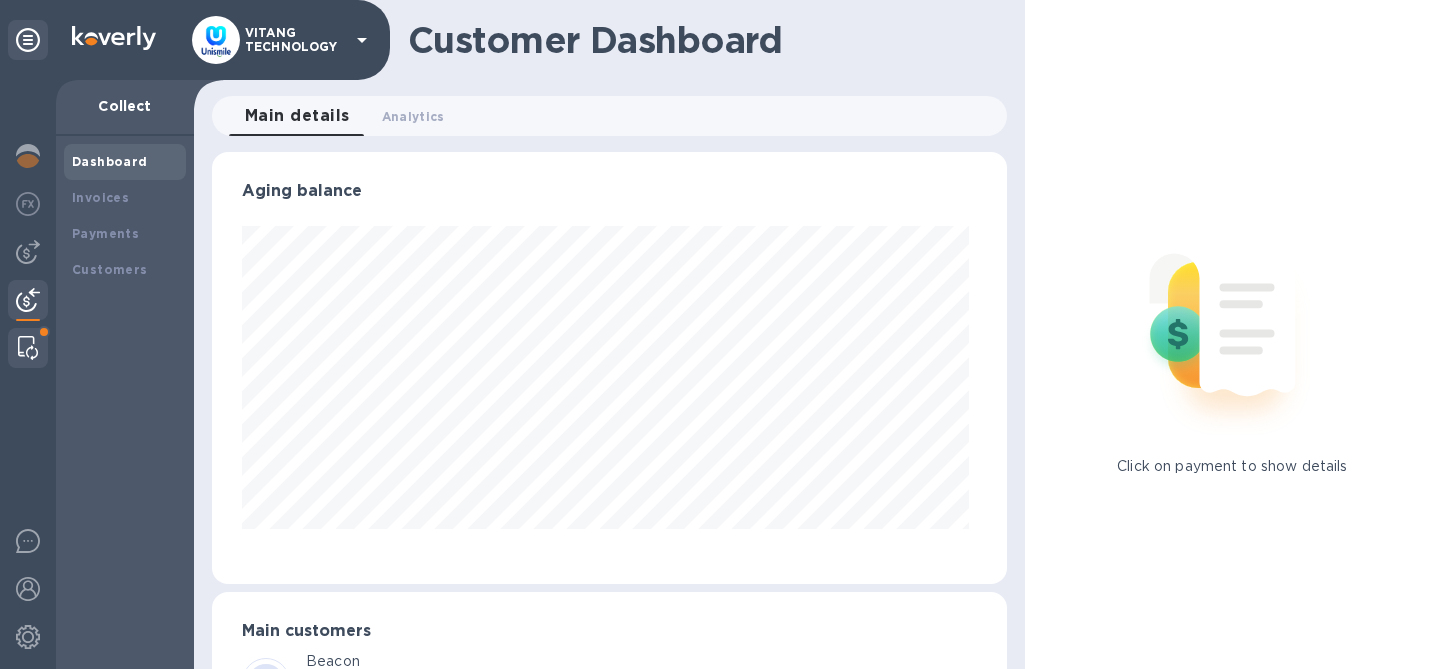 click at bounding box center [28, 348] 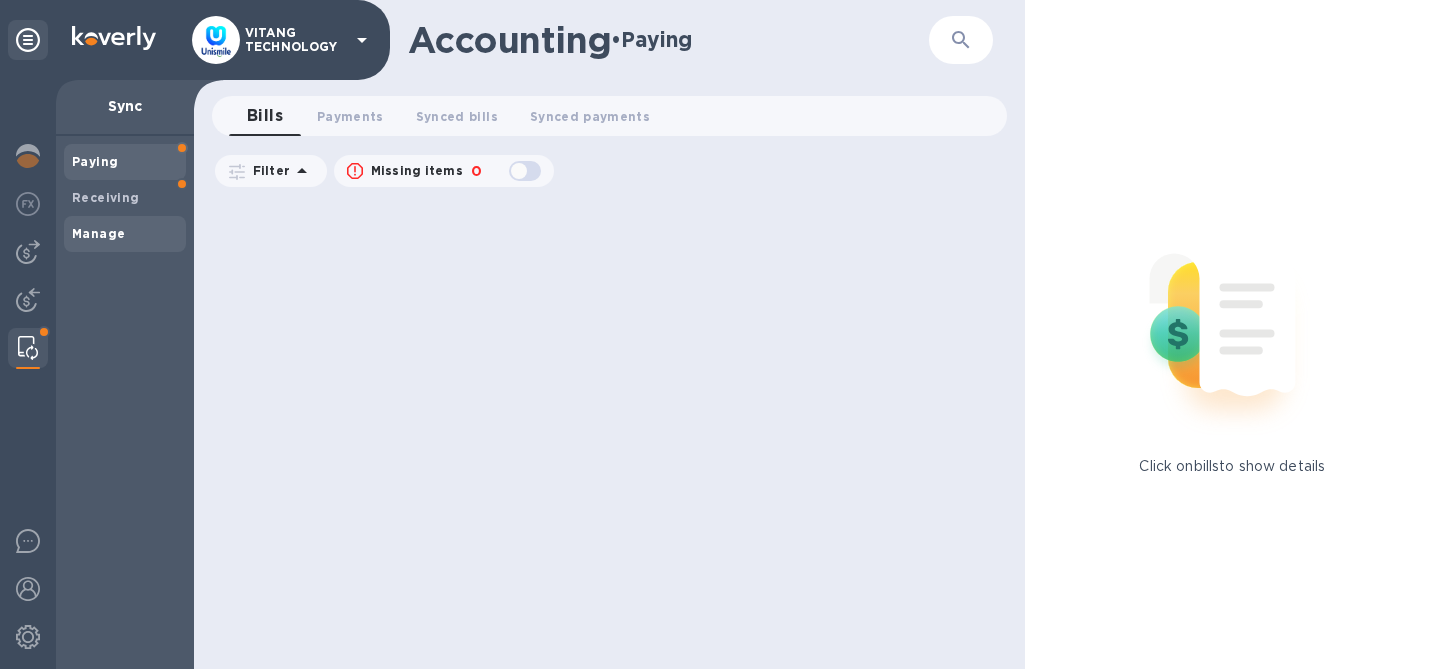 click on "Manage" at bounding box center [125, 234] 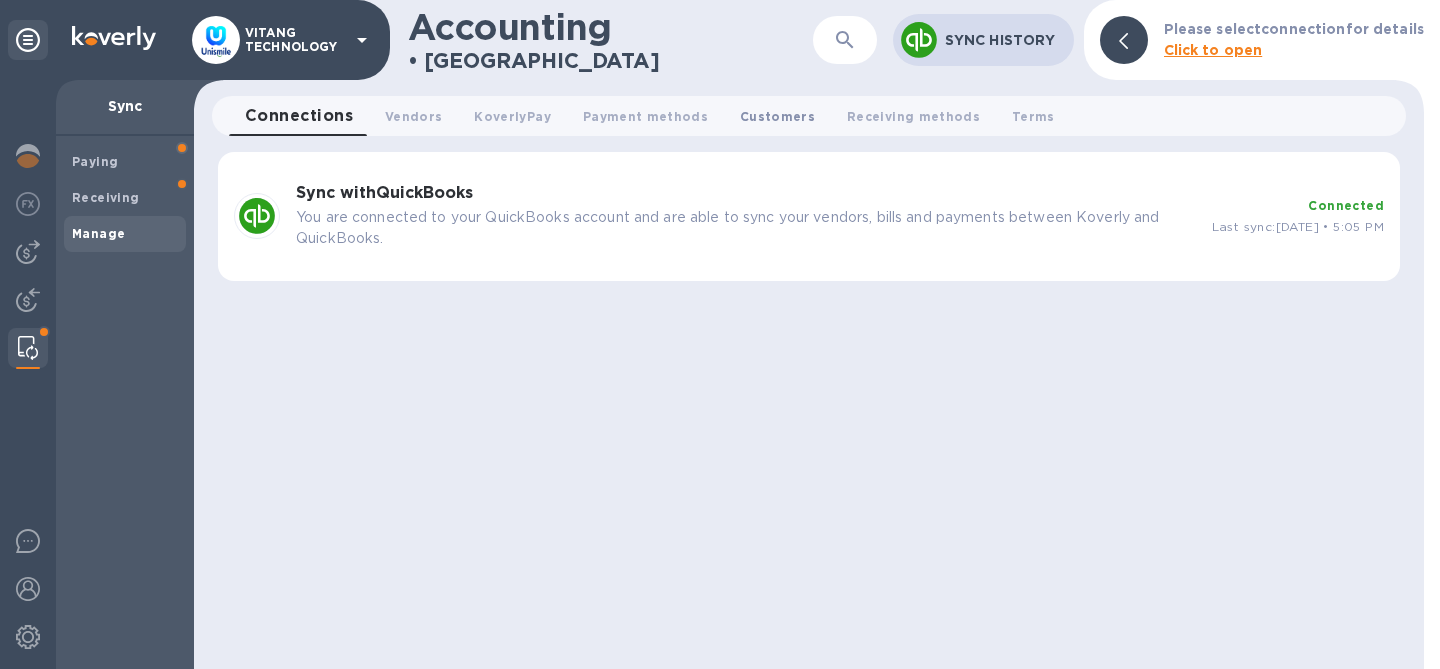 click on "Customers 0" at bounding box center (777, 116) 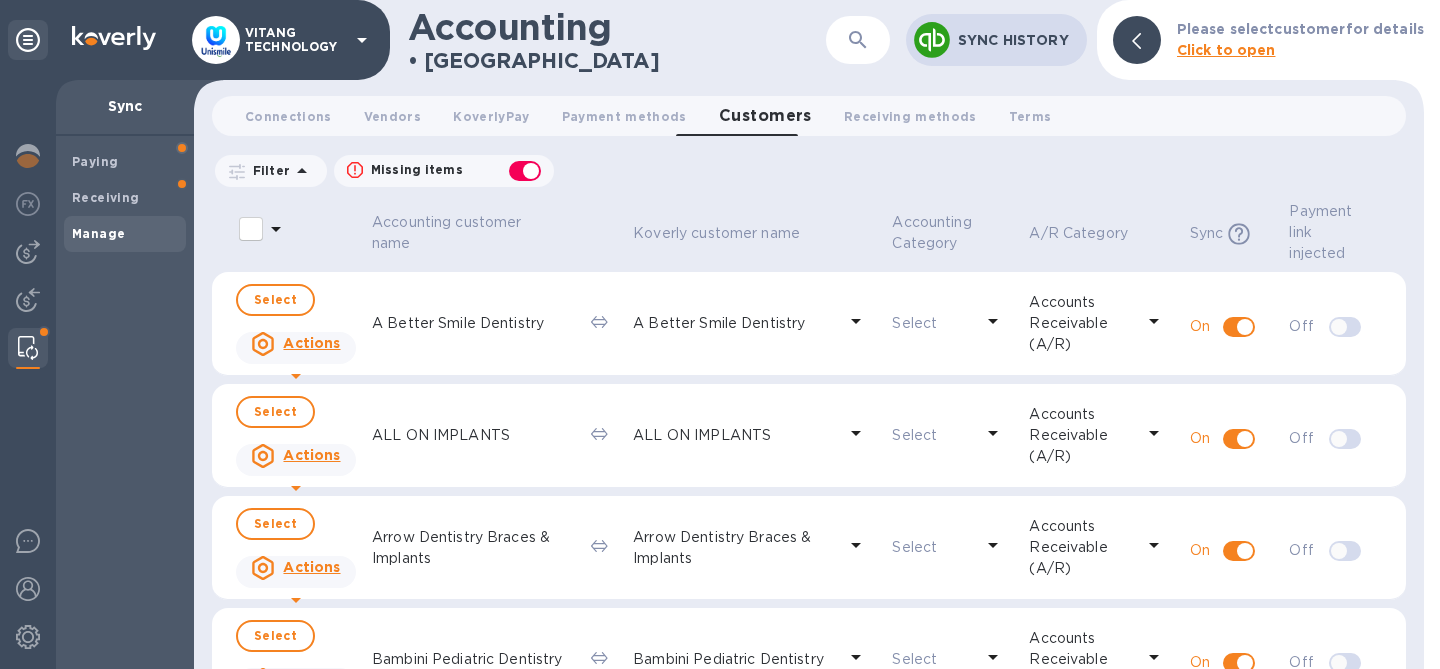 checkbox on "false" 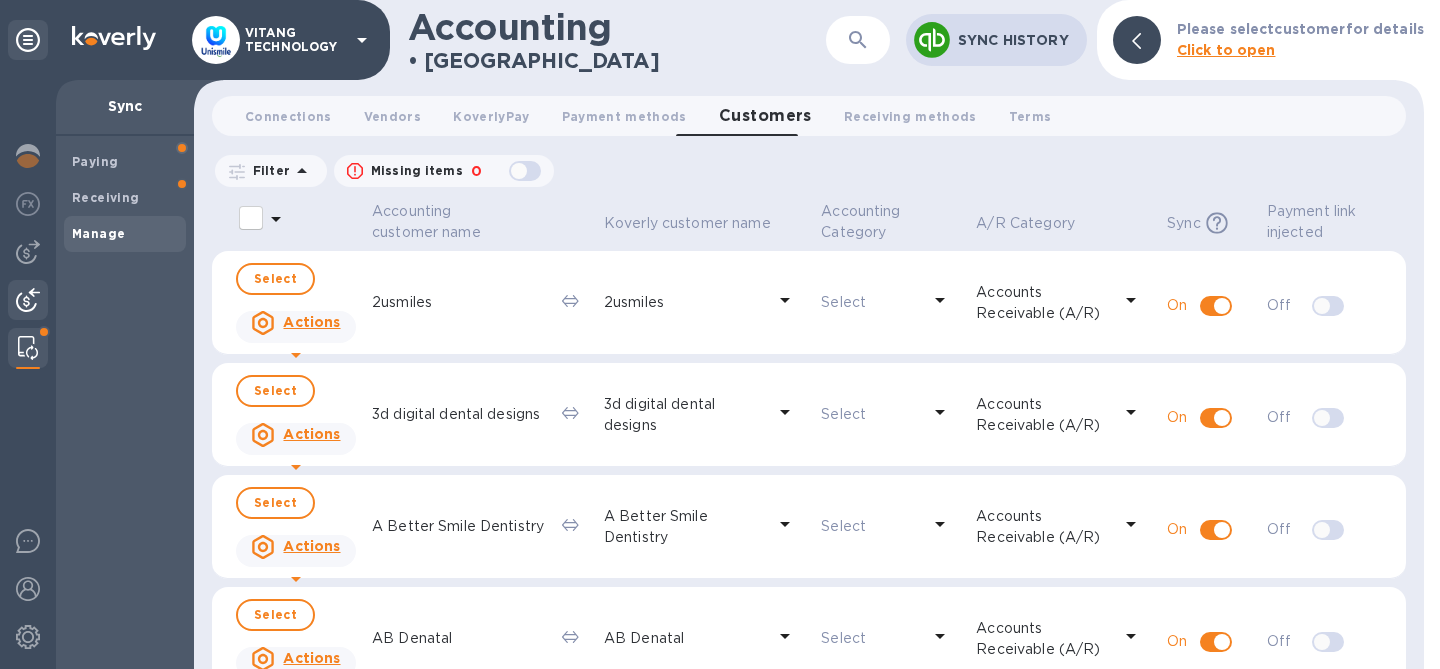 click at bounding box center (28, 300) 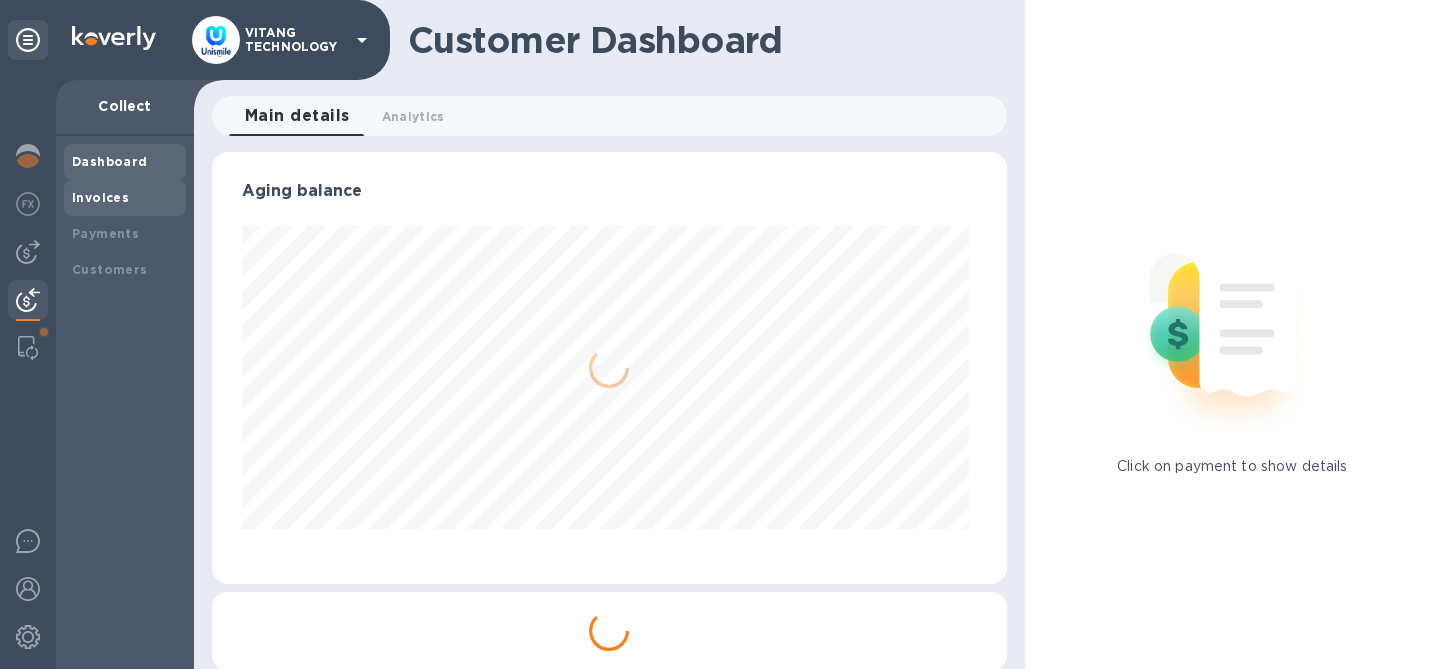scroll, scrollTop: 999568, scrollLeft: 999213, axis: both 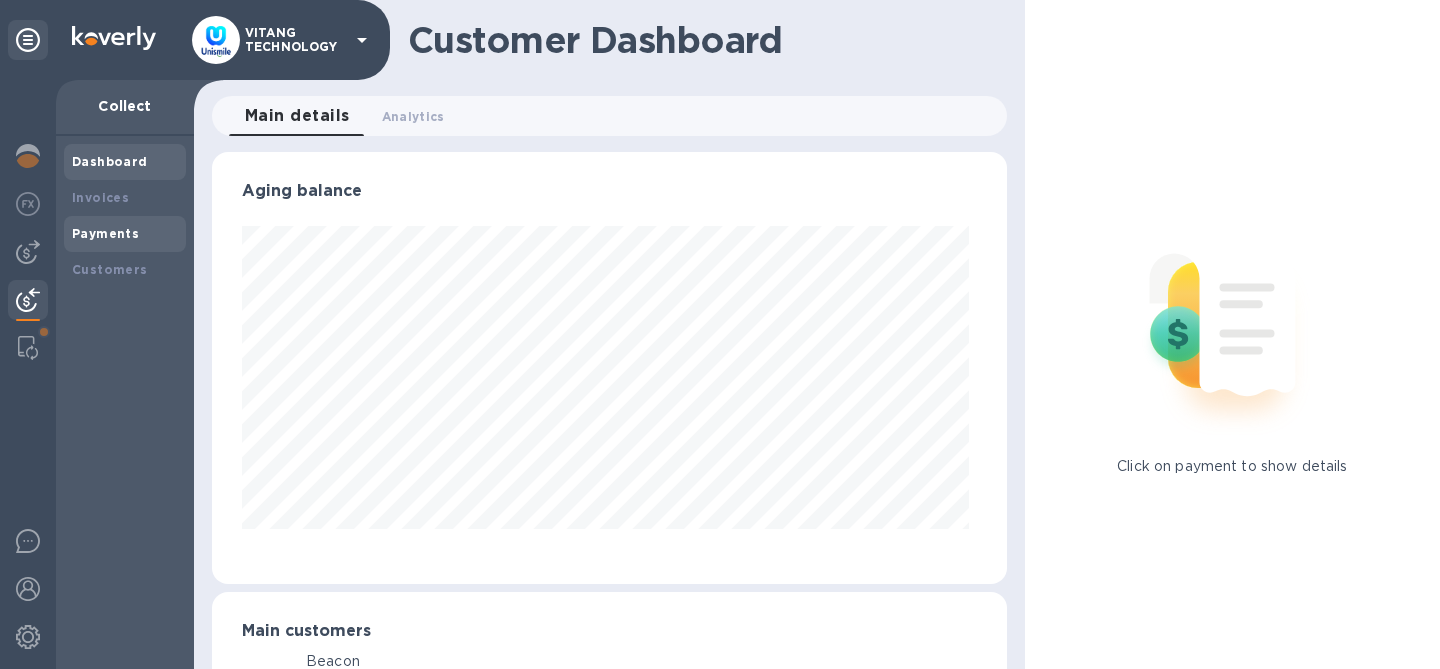 click on "Payments" at bounding box center [125, 234] 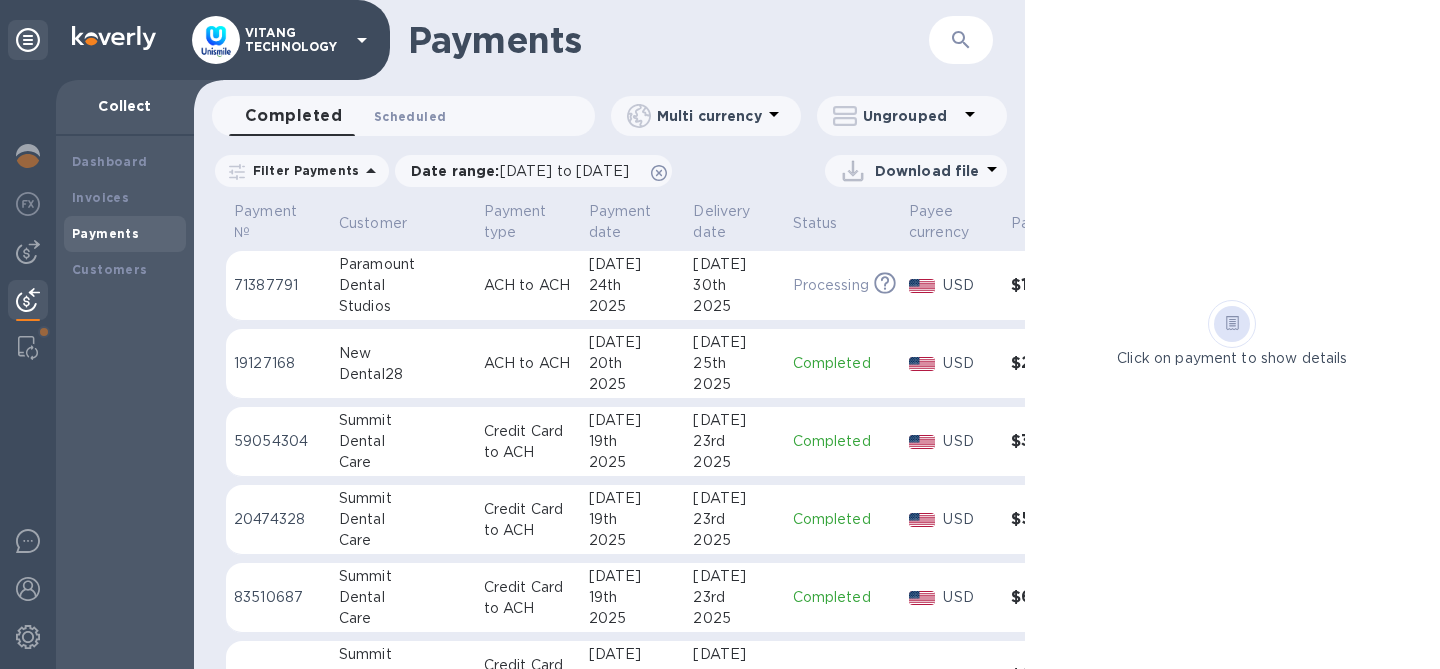 click on "Scheduled 0" at bounding box center [410, 116] 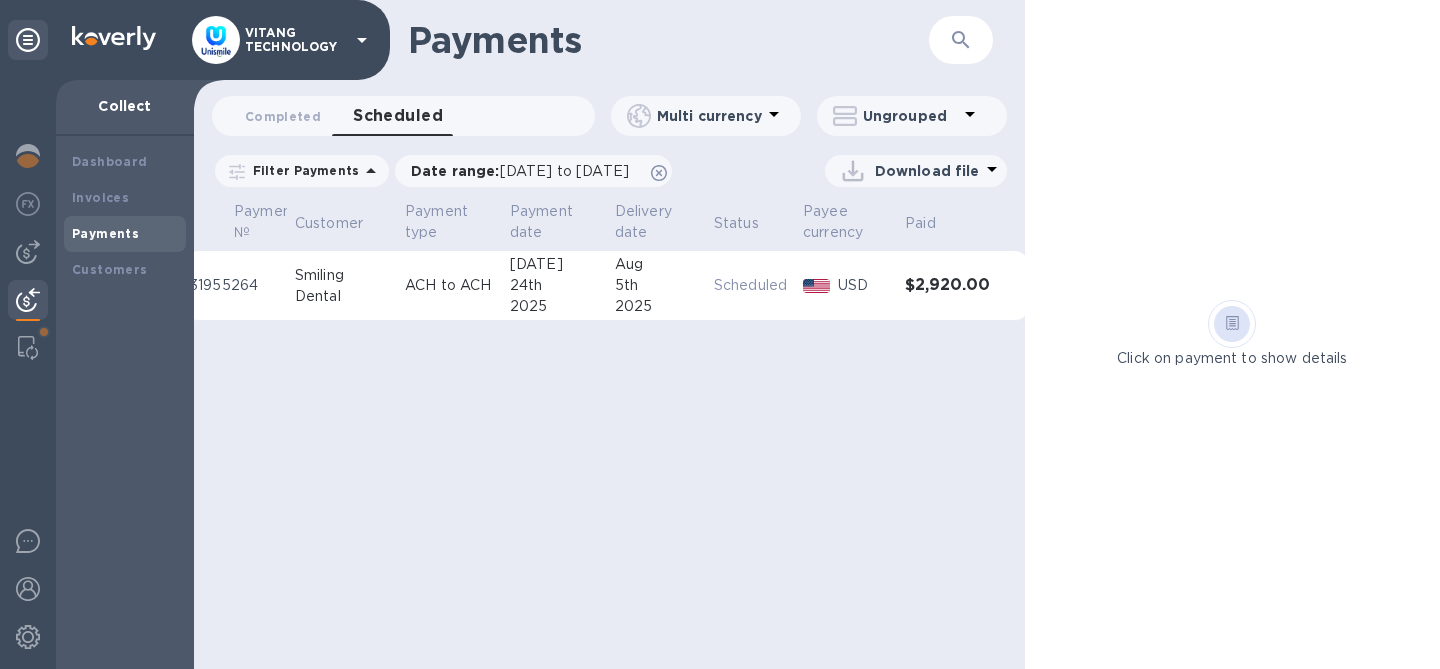 scroll, scrollTop: 0, scrollLeft: 50, axis: horizontal 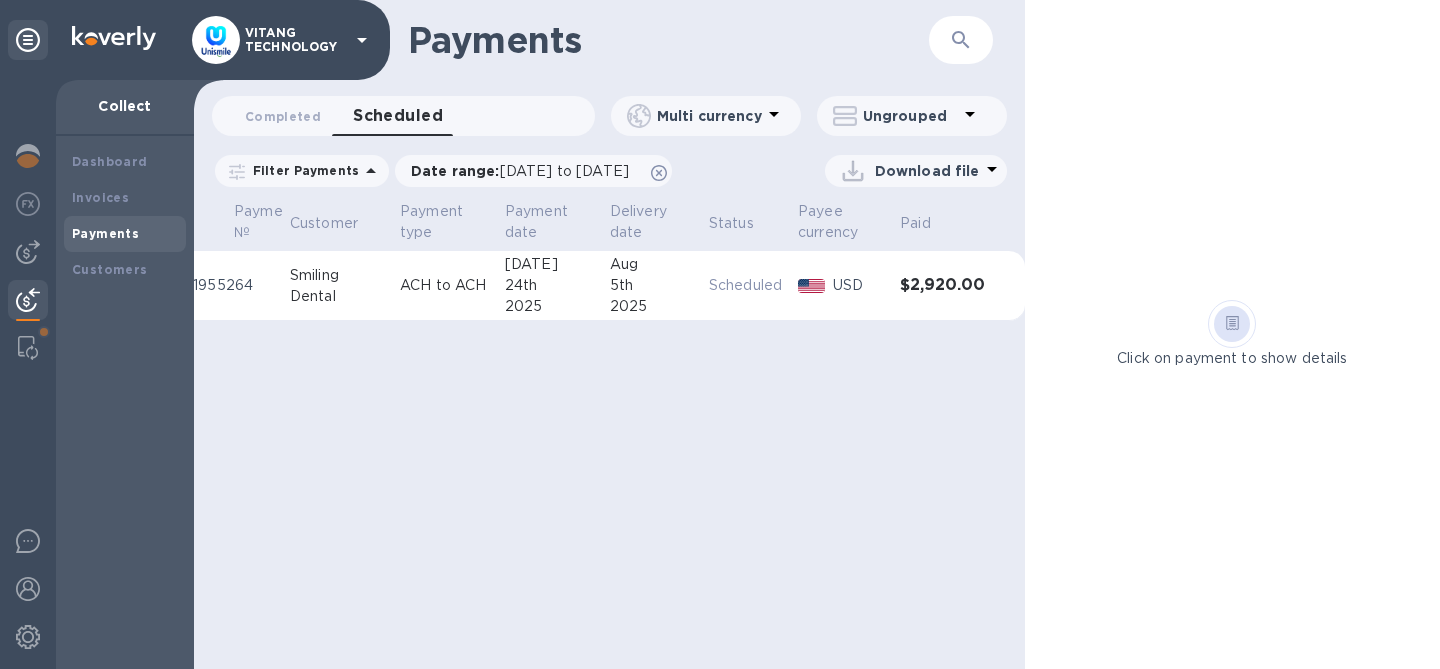 click on "24th" at bounding box center (549, 285) 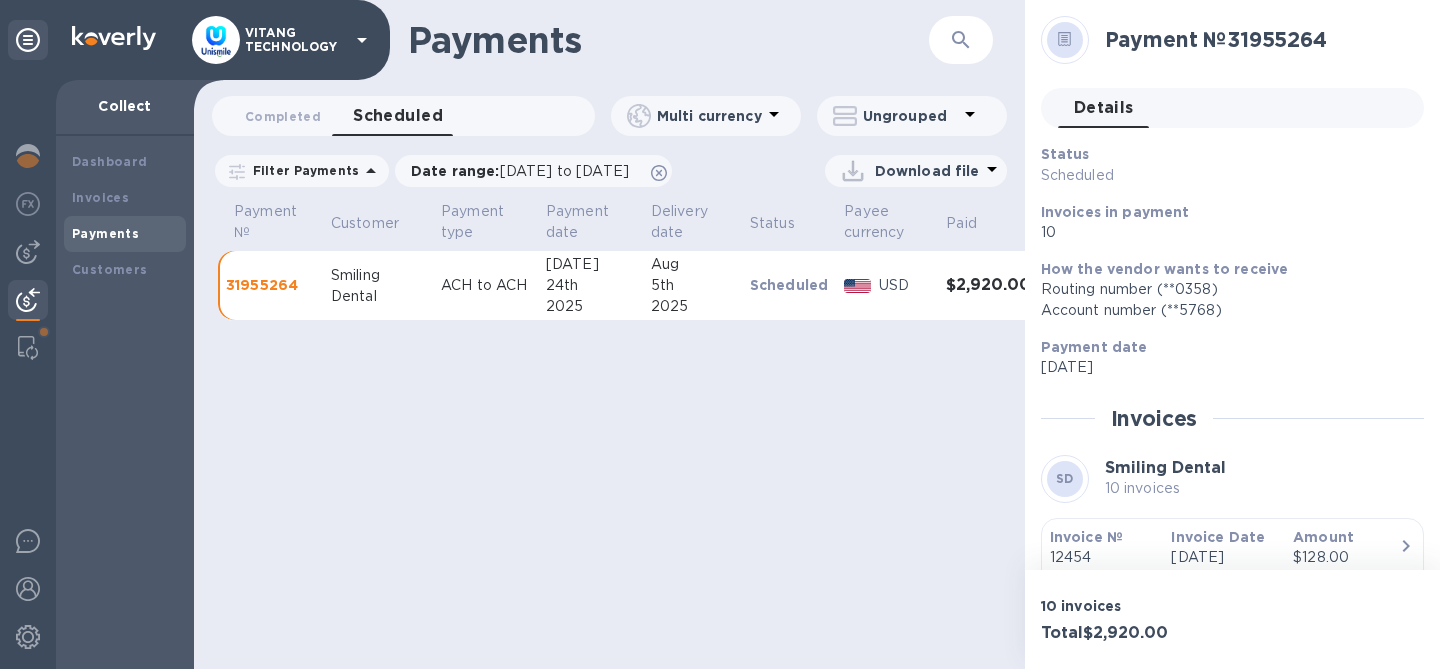 scroll, scrollTop: 0, scrollLeft: 0, axis: both 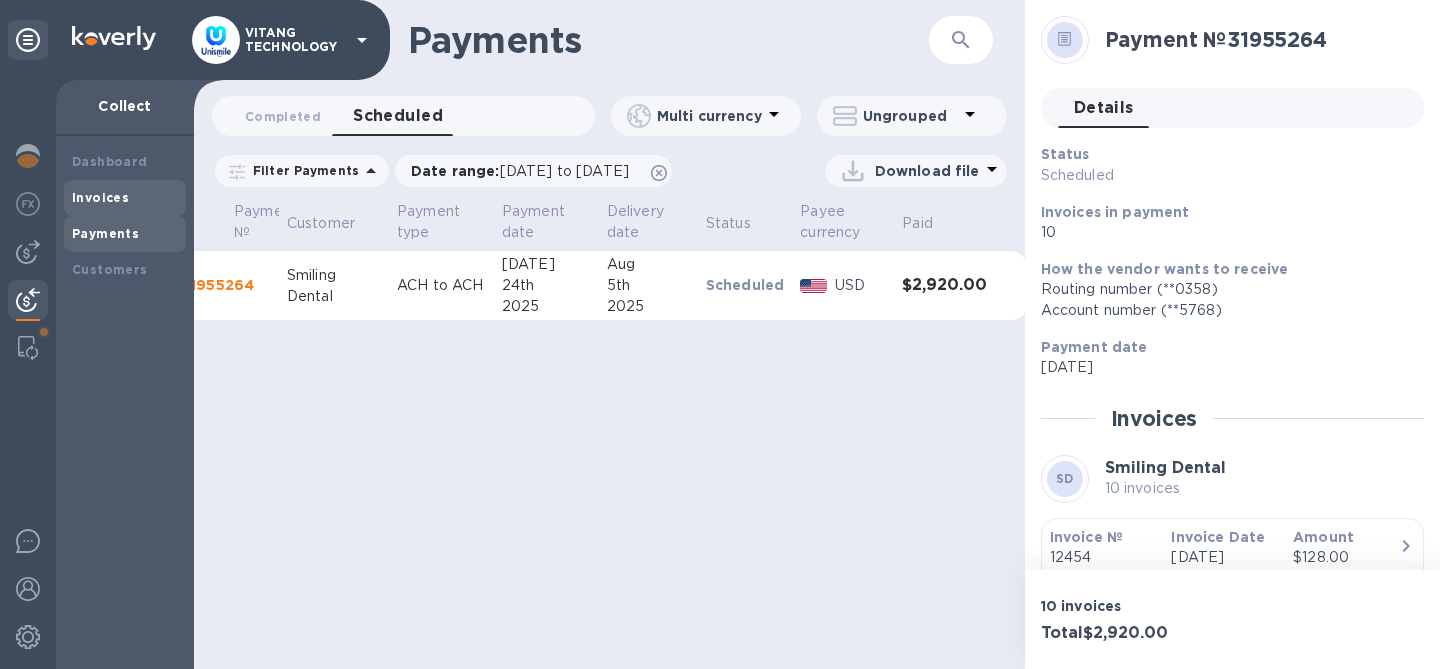 click on "Invoices" at bounding box center [125, 198] 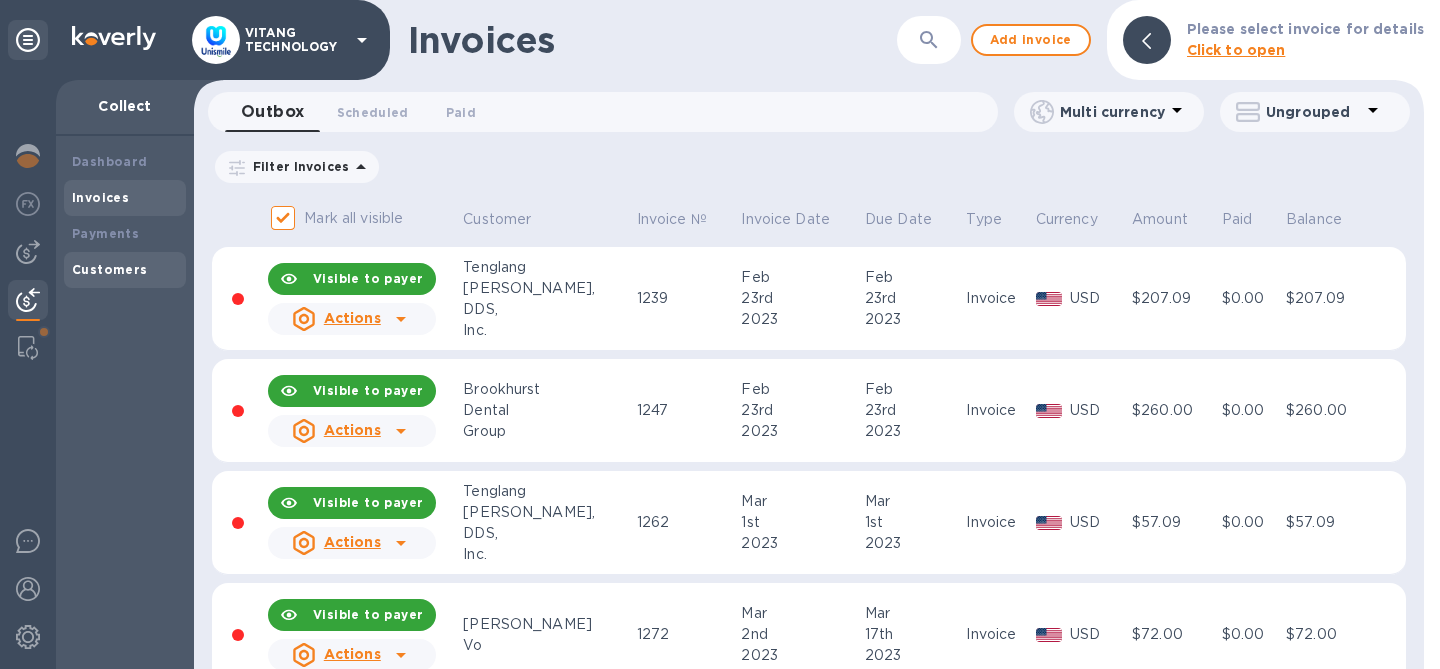 click on "Customers" at bounding box center (125, 270) 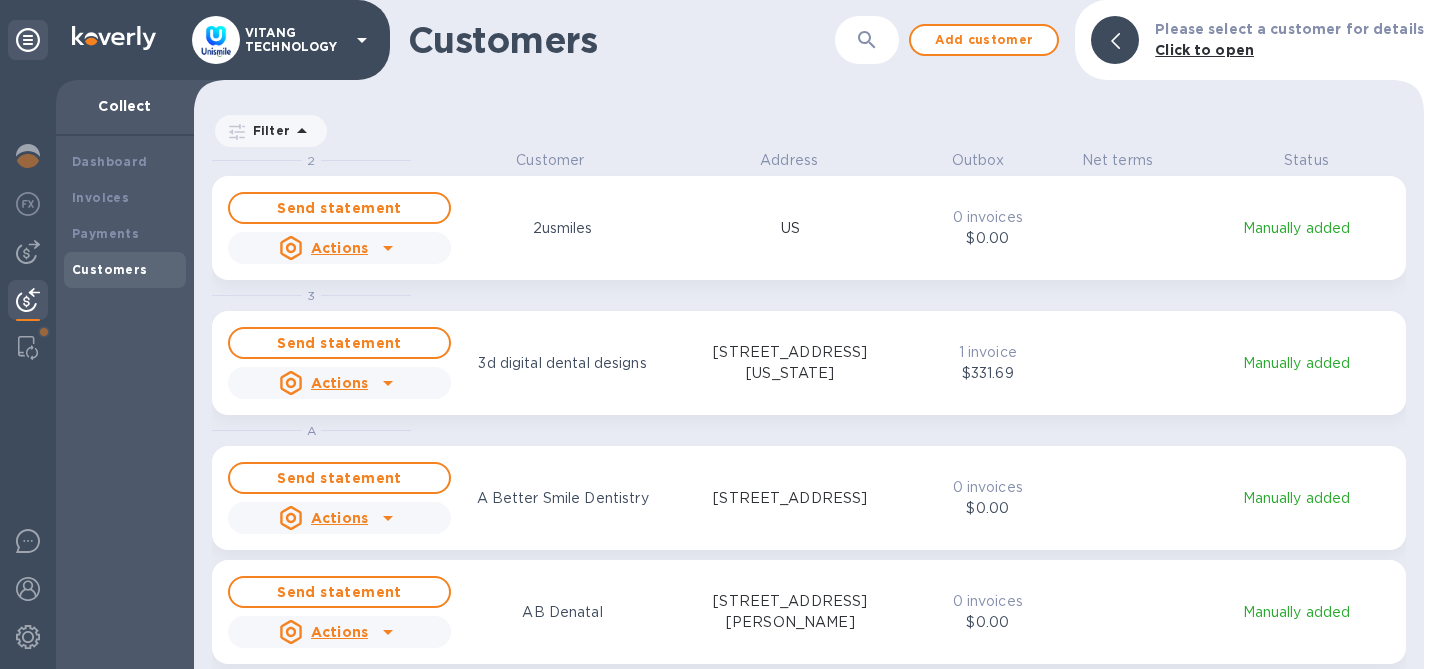 scroll, scrollTop: 17, scrollLeft: 9, axis: both 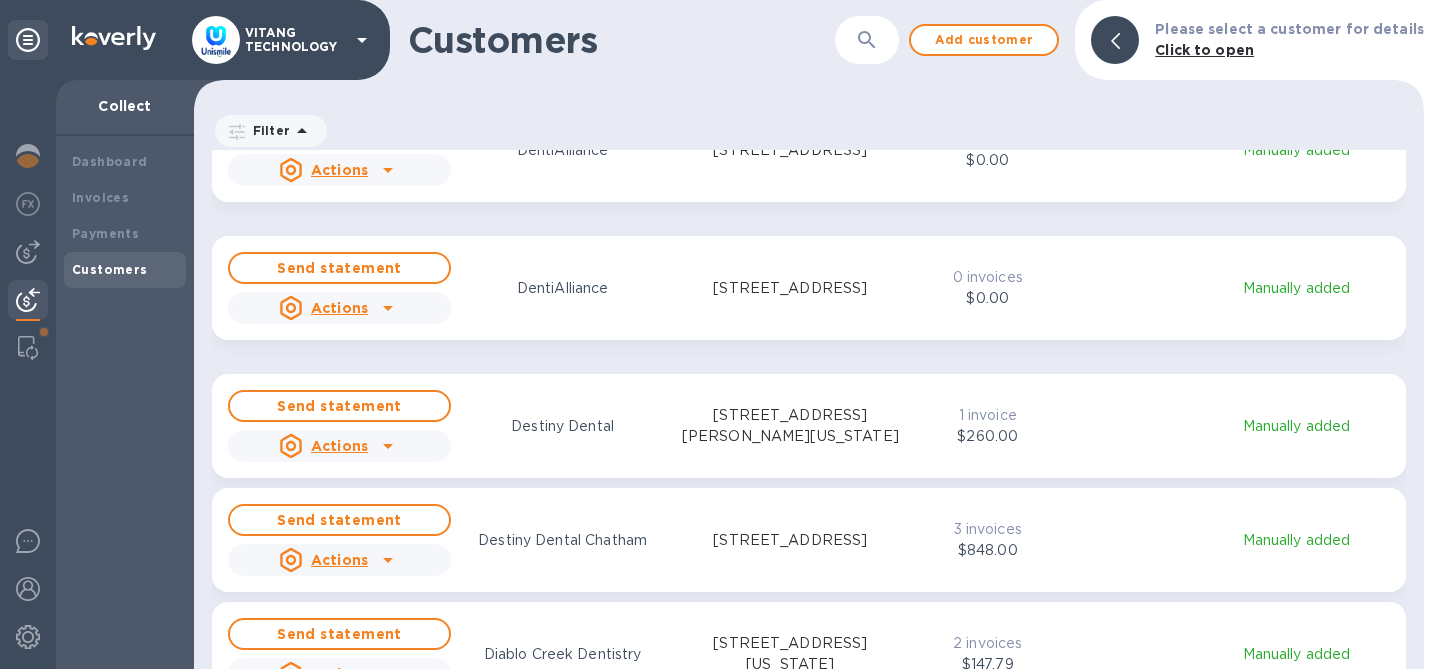 click on "Send statement Actions DentiAlliance [STREET_ADDRESS]" at bounding box center [565, 288] 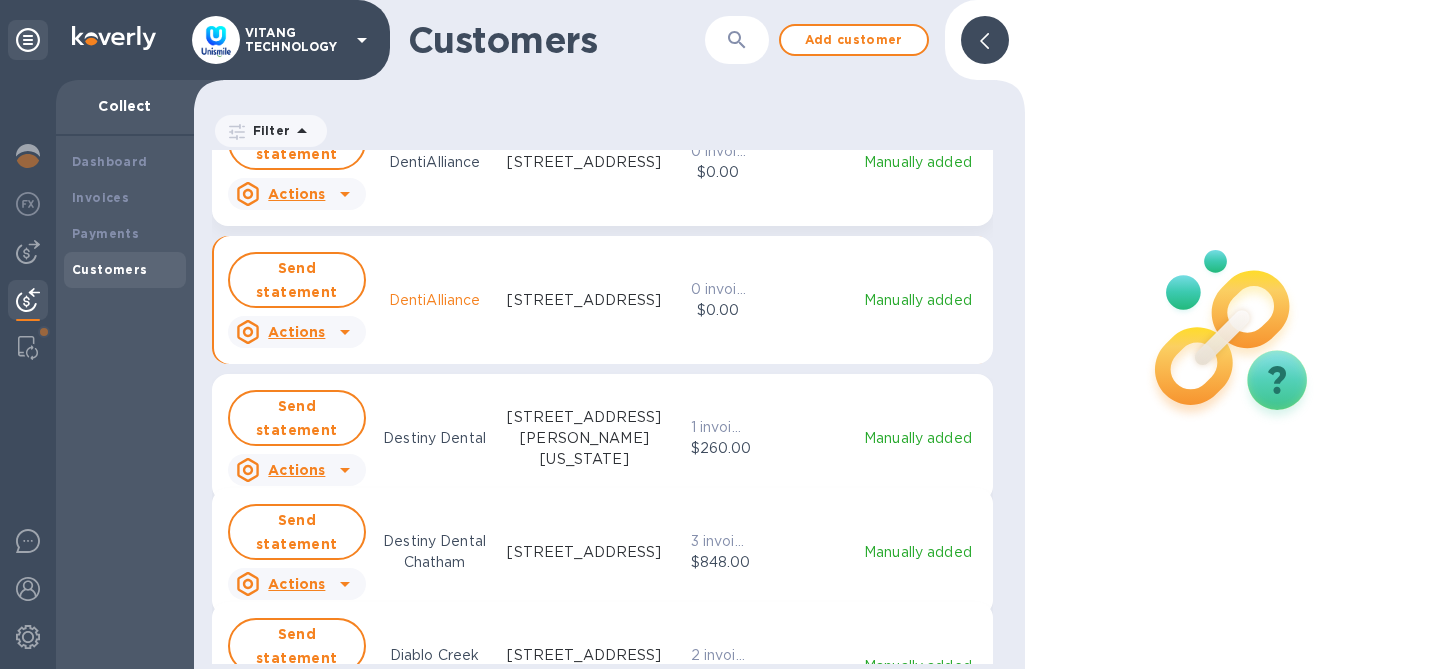 scroll, scrollTop: 503, scrollLeft: 823, axis: both 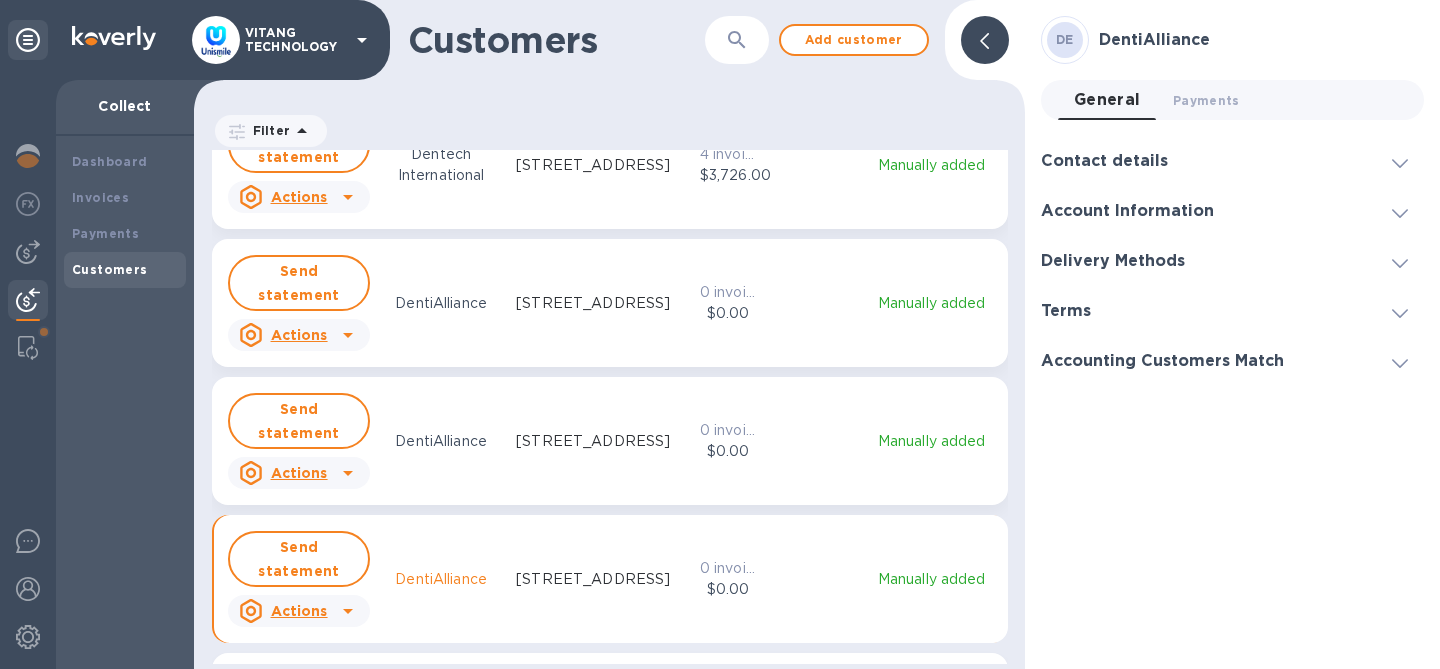 click on "Accounting Customers Match" at bounding box center (1162, 361) 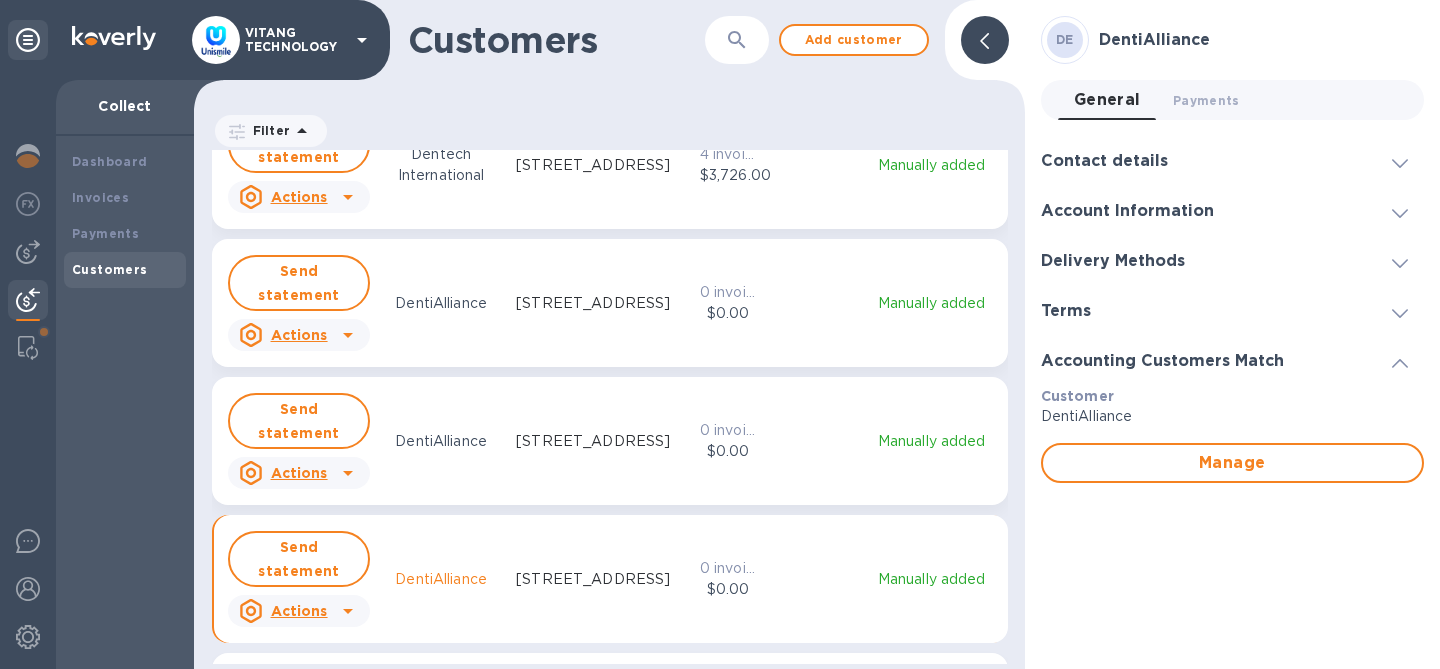 click on "Terms" at bounding box center (1232, 311) 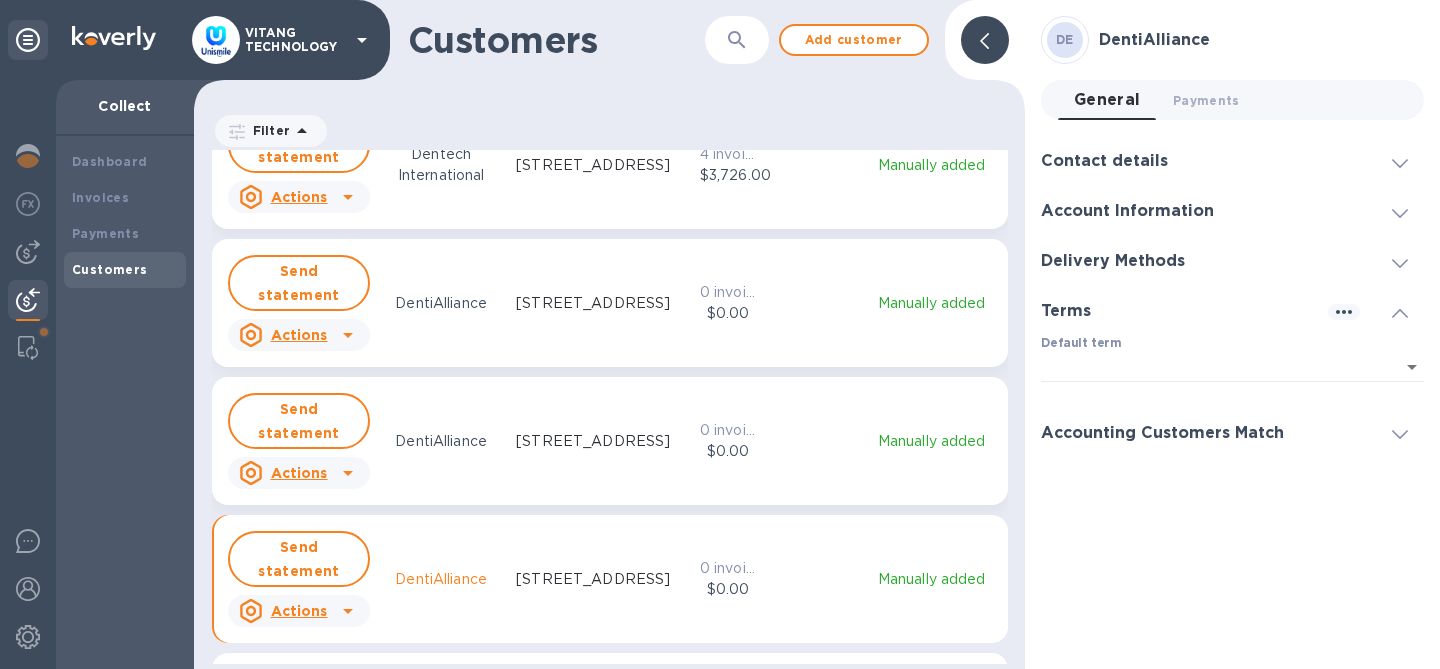 click on "Delivery Methods" at bounding box center [1113, 261] 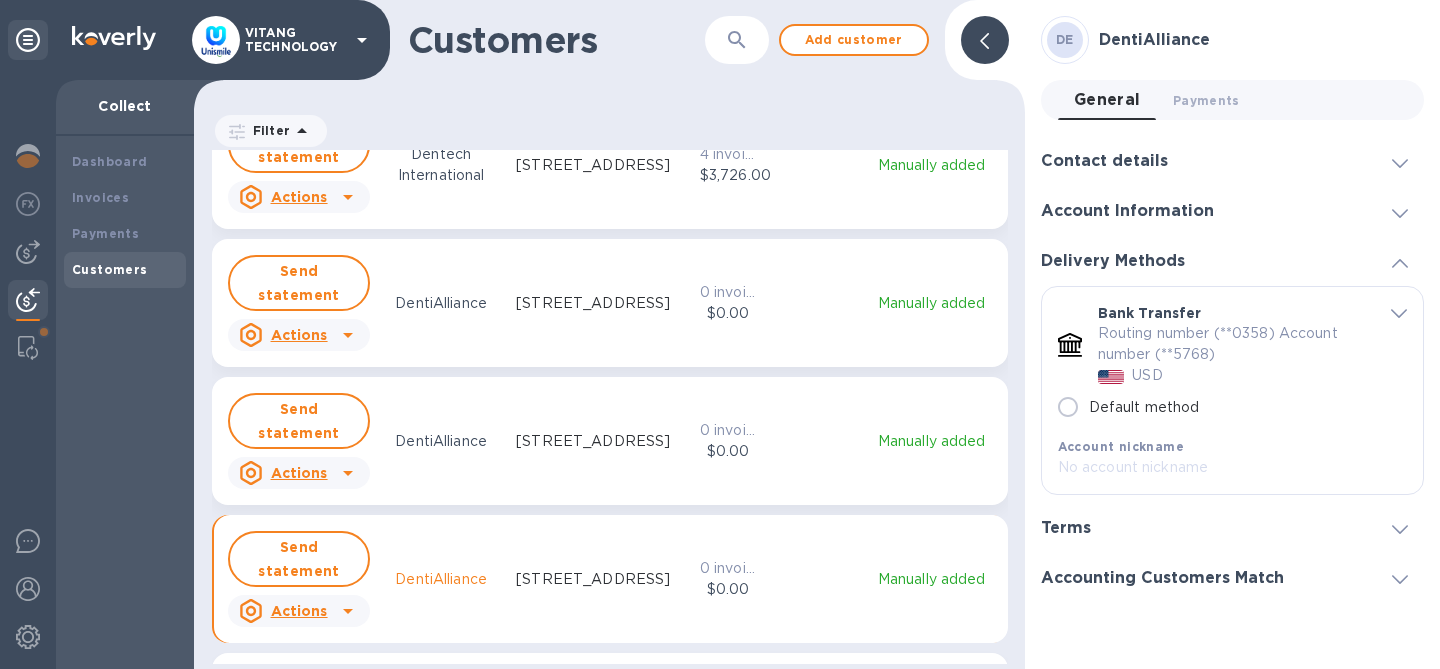 click on "Default method" at bounding box center [1068, 407] 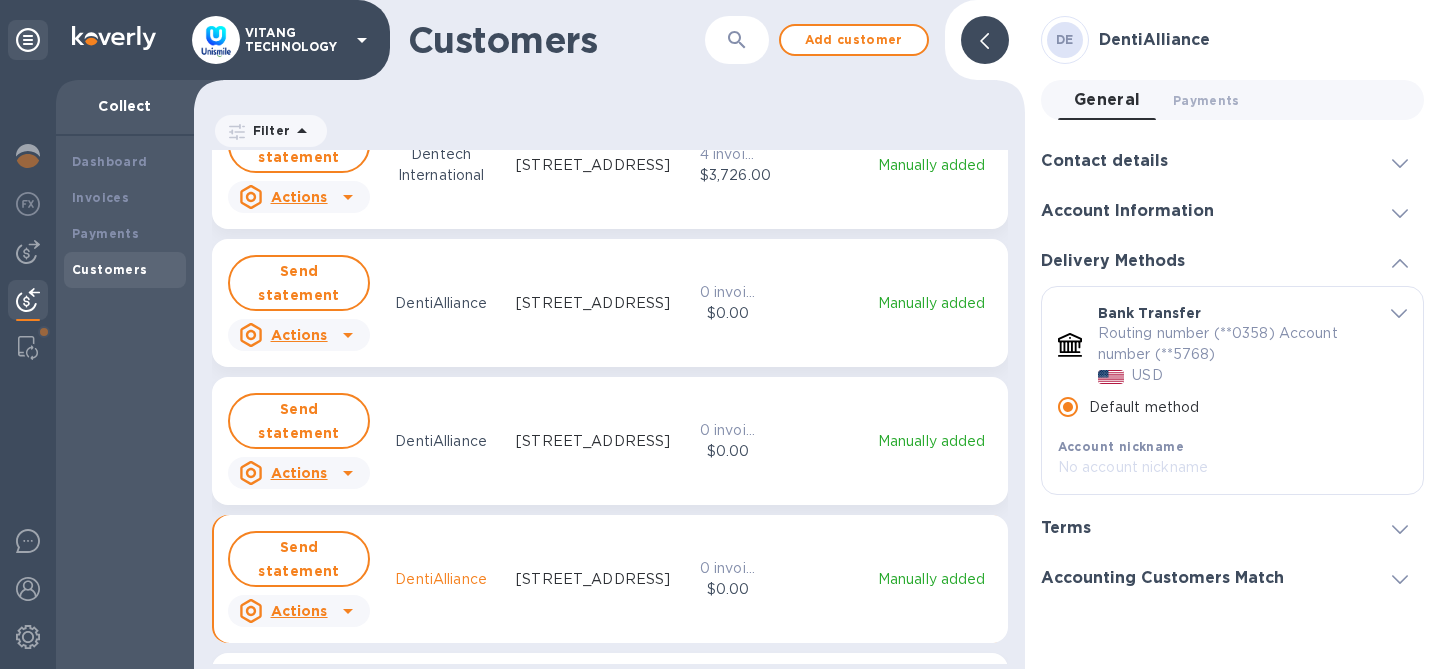 click on "Default method" at bounding box center [1068, 407] 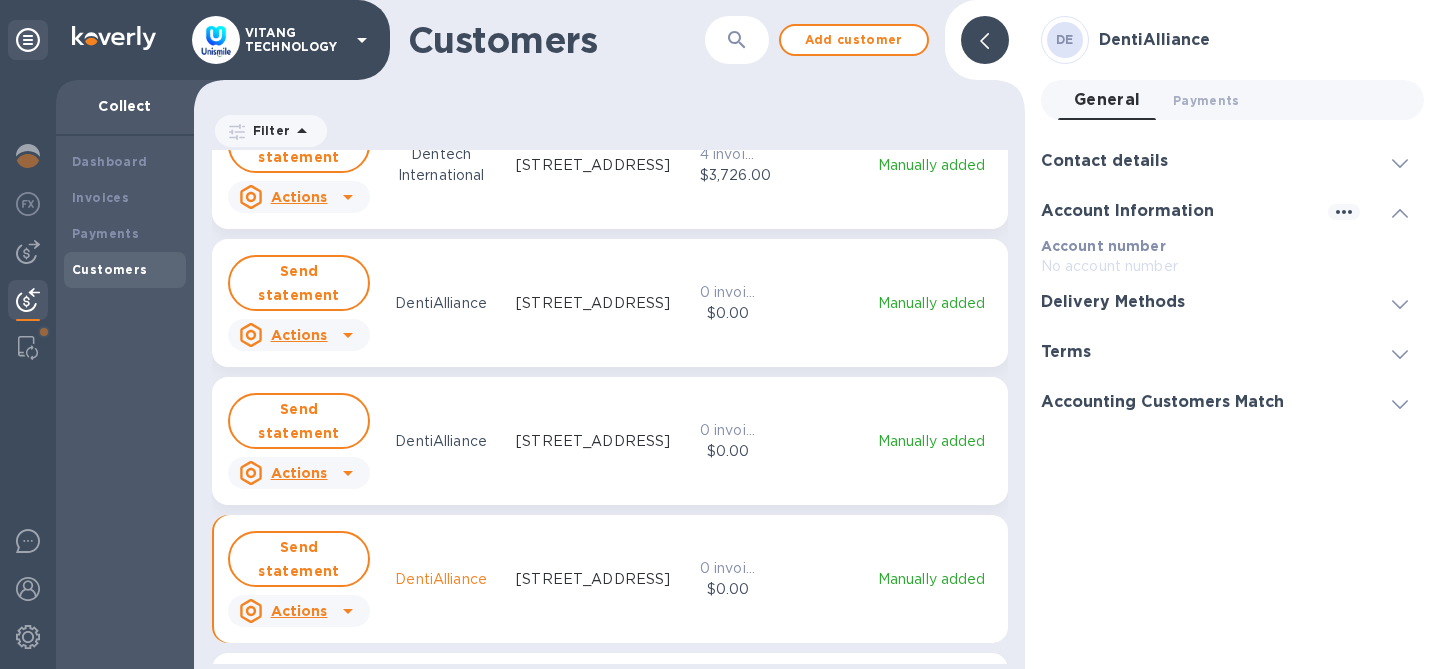 click on "Contact details" at bounding box center [1232, 161] 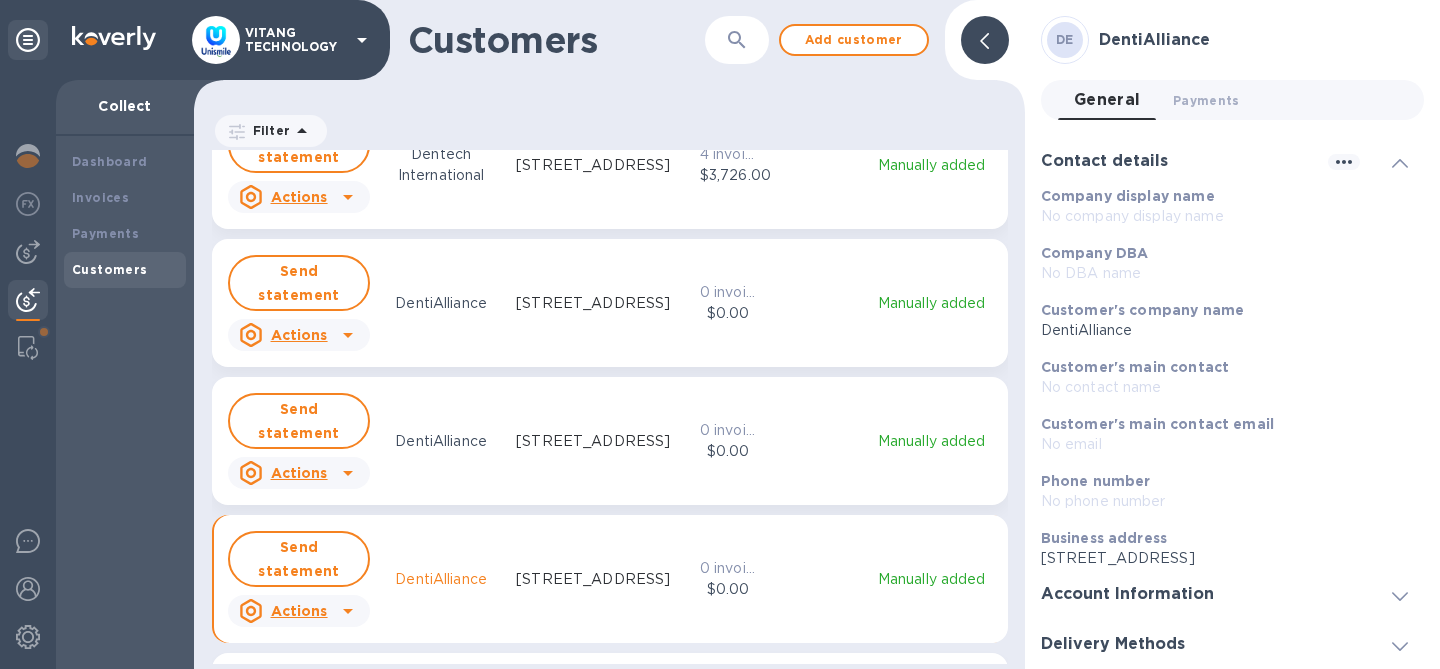 click on "[STREET_ADDRESS]" at bounding box center [593, 441] 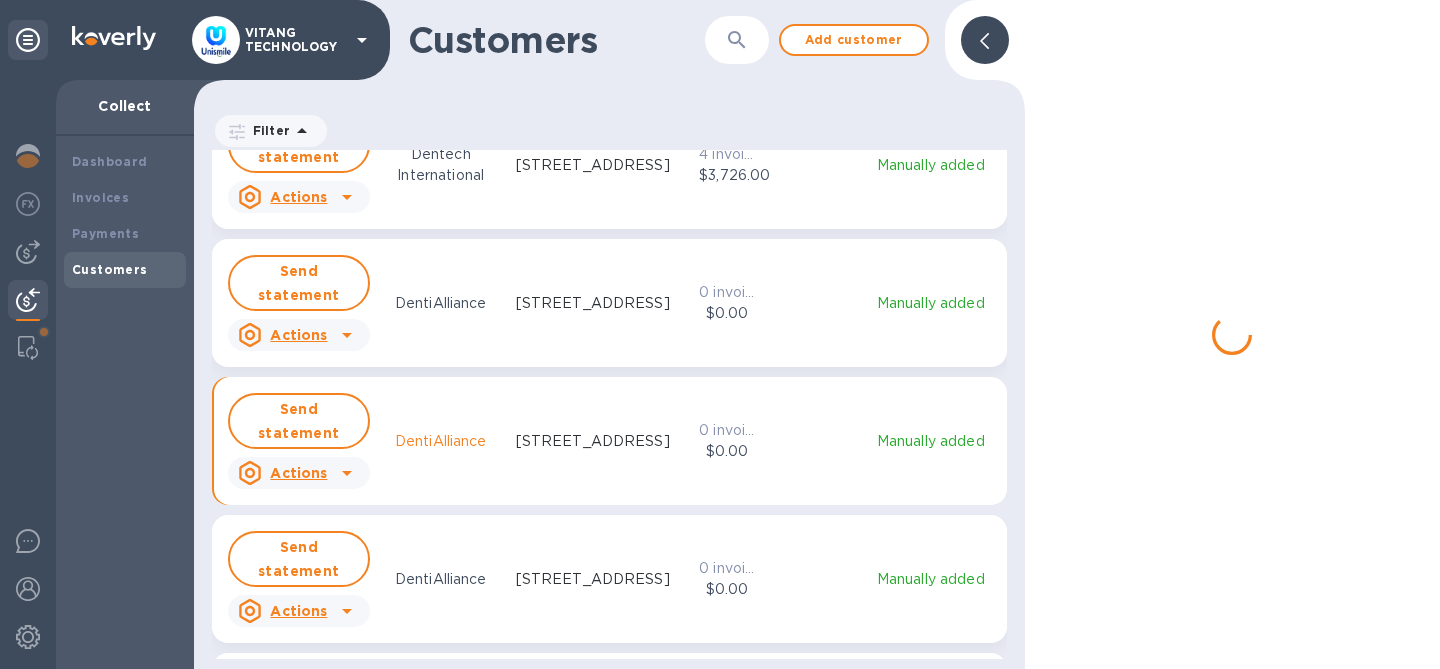 scroll, scrollTop: 503, scrollLeft: 823, axis: both 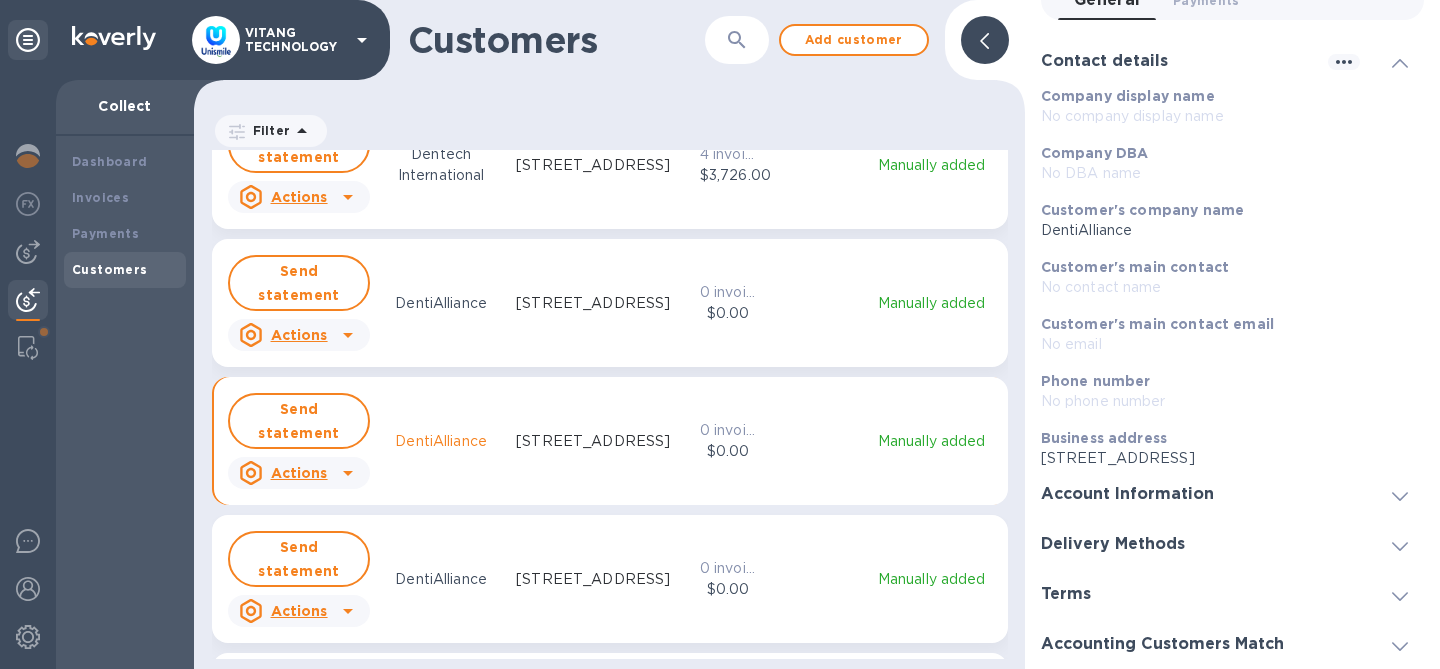 click on "Delivery Methods" at bounding box center [1232, 544] 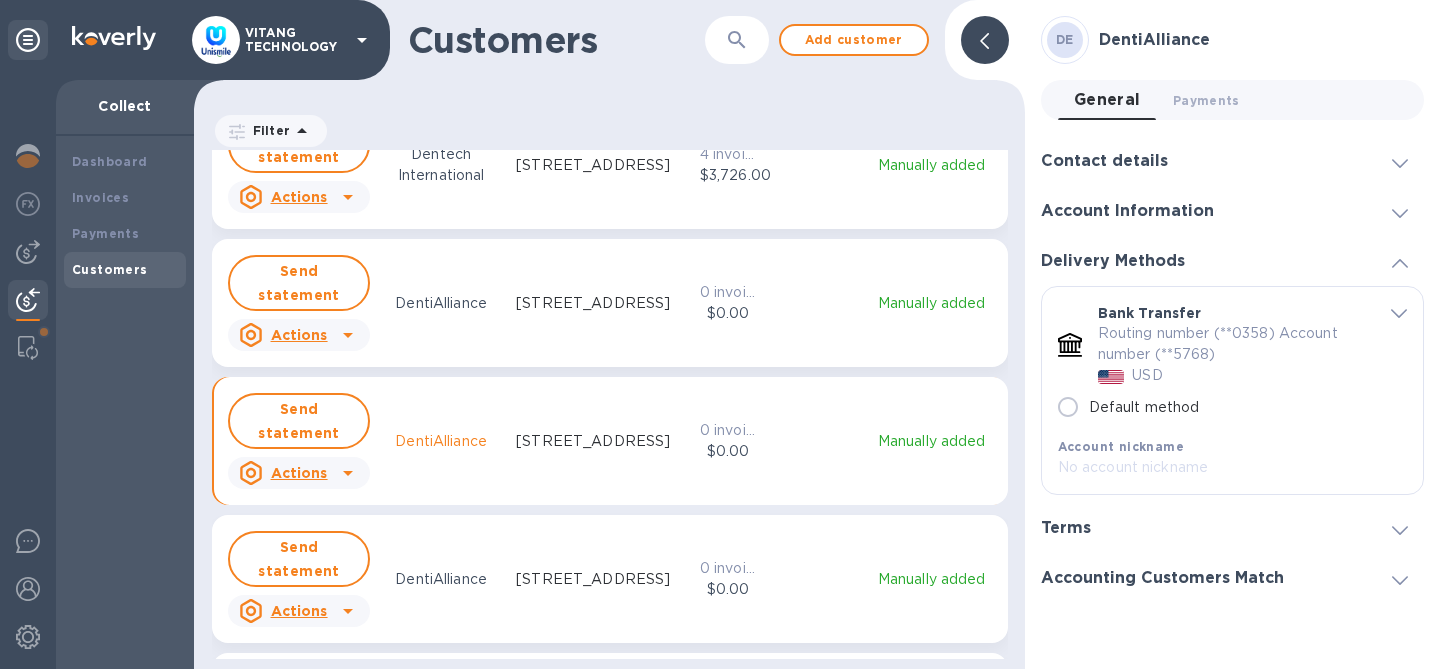 scroll, scrollTop: 0, scrollLeft: 0, axis: both 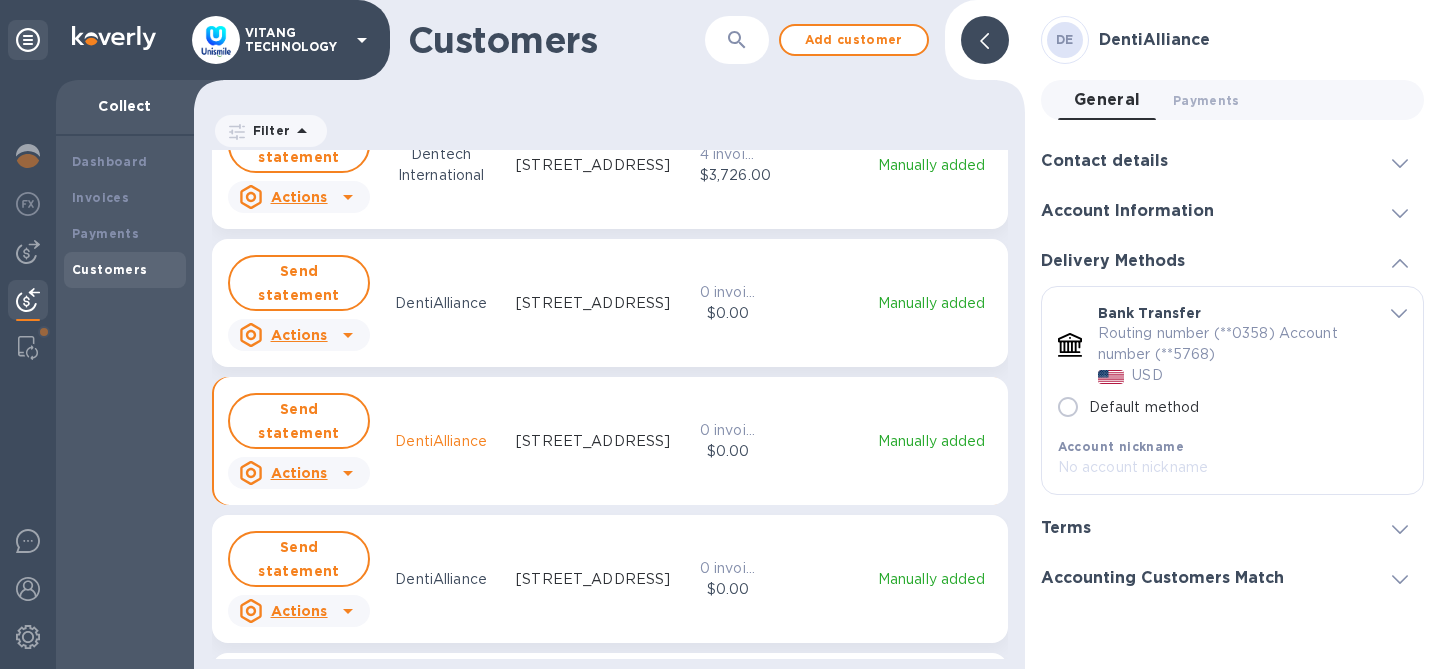 click on "Default method" at bounding box center (1144, 407) 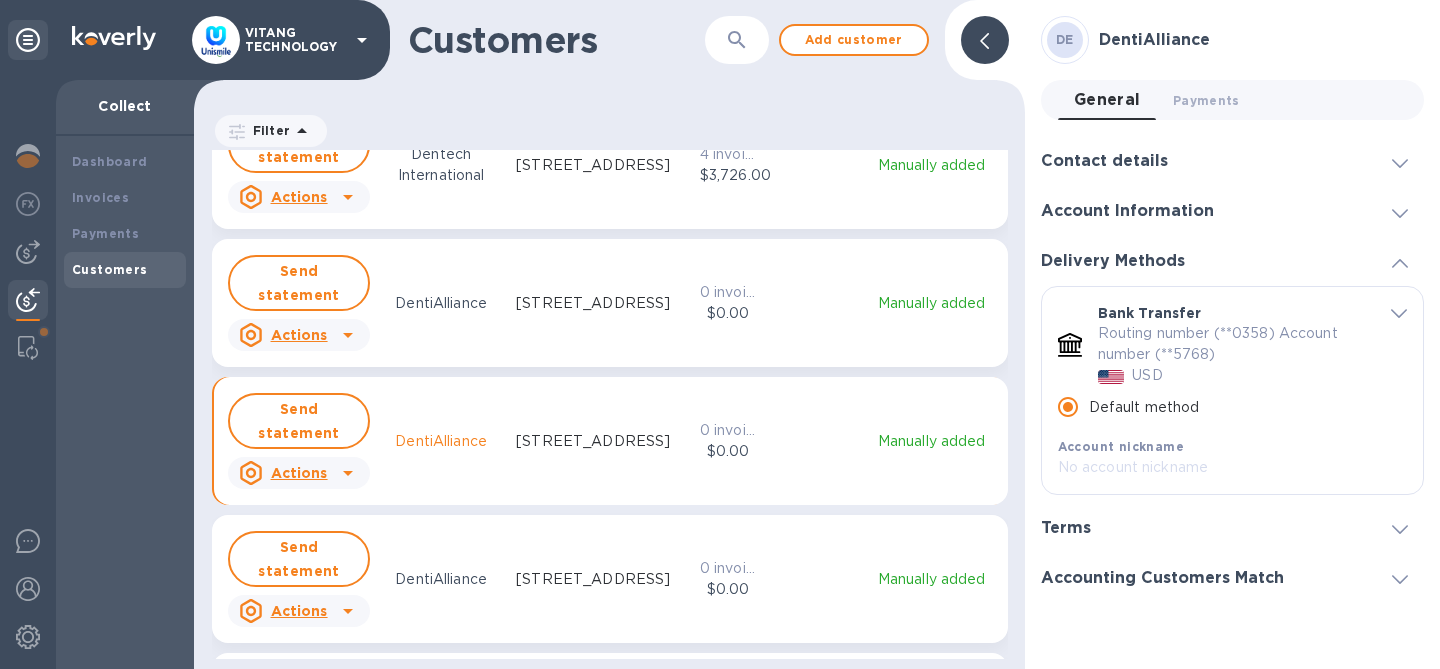click on "[STREET_ADDRESS]" at bounding box center (593, 303) 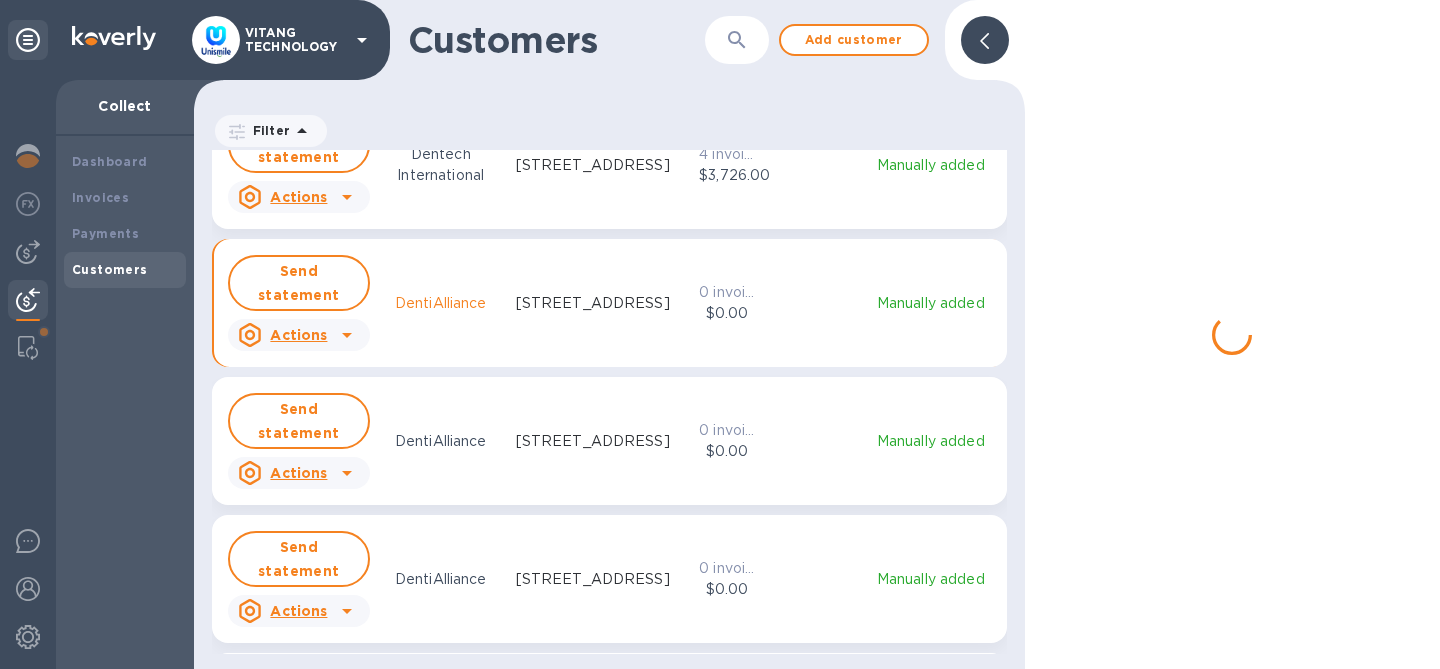 scroll, scrollTop: 503, scrollLeft: 824, axis: both 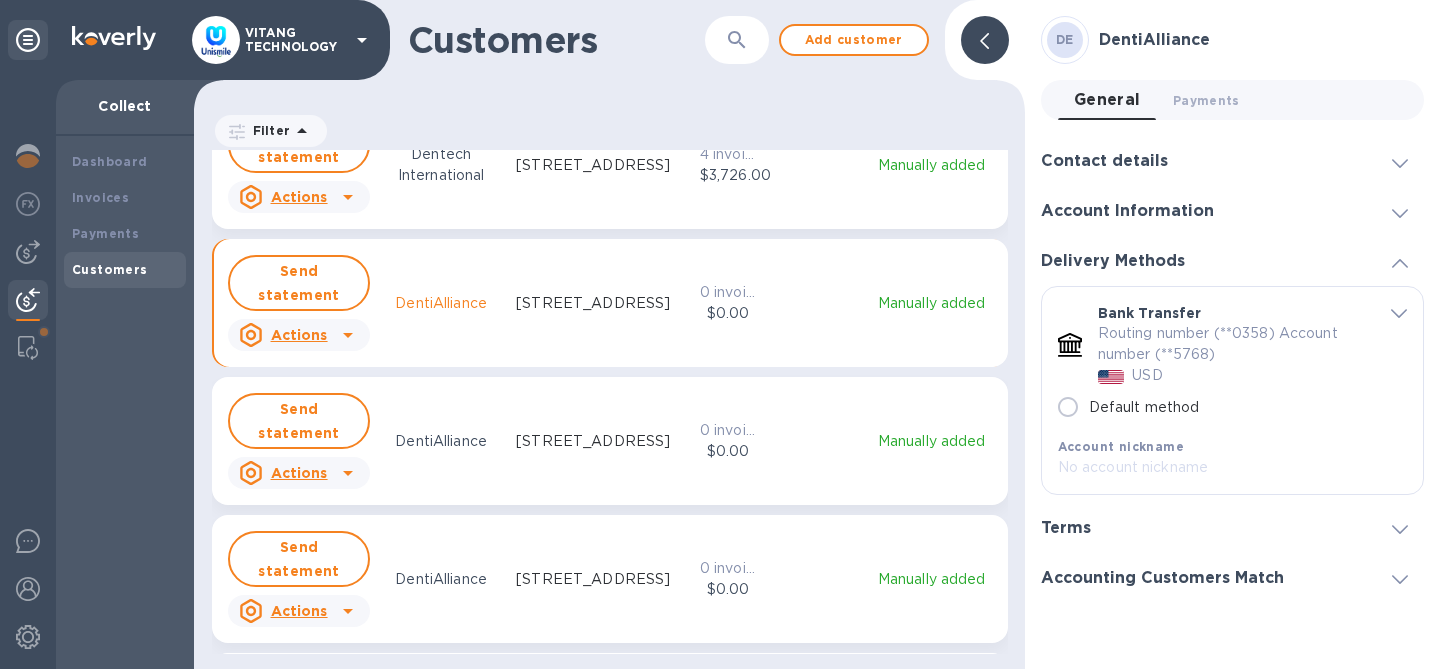 click on "Default method" at bounding box center [1068, 407] 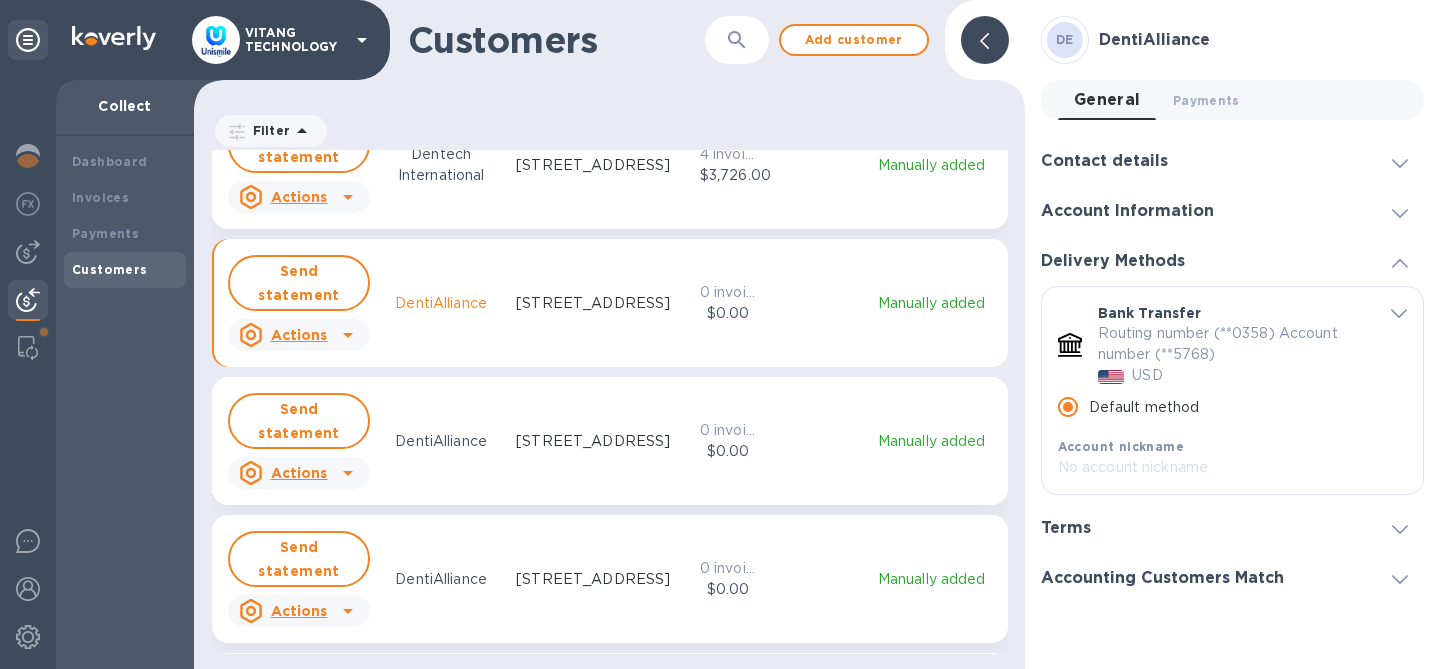 click on "Accounting Customers Match" at bounding box center [1162, 578] 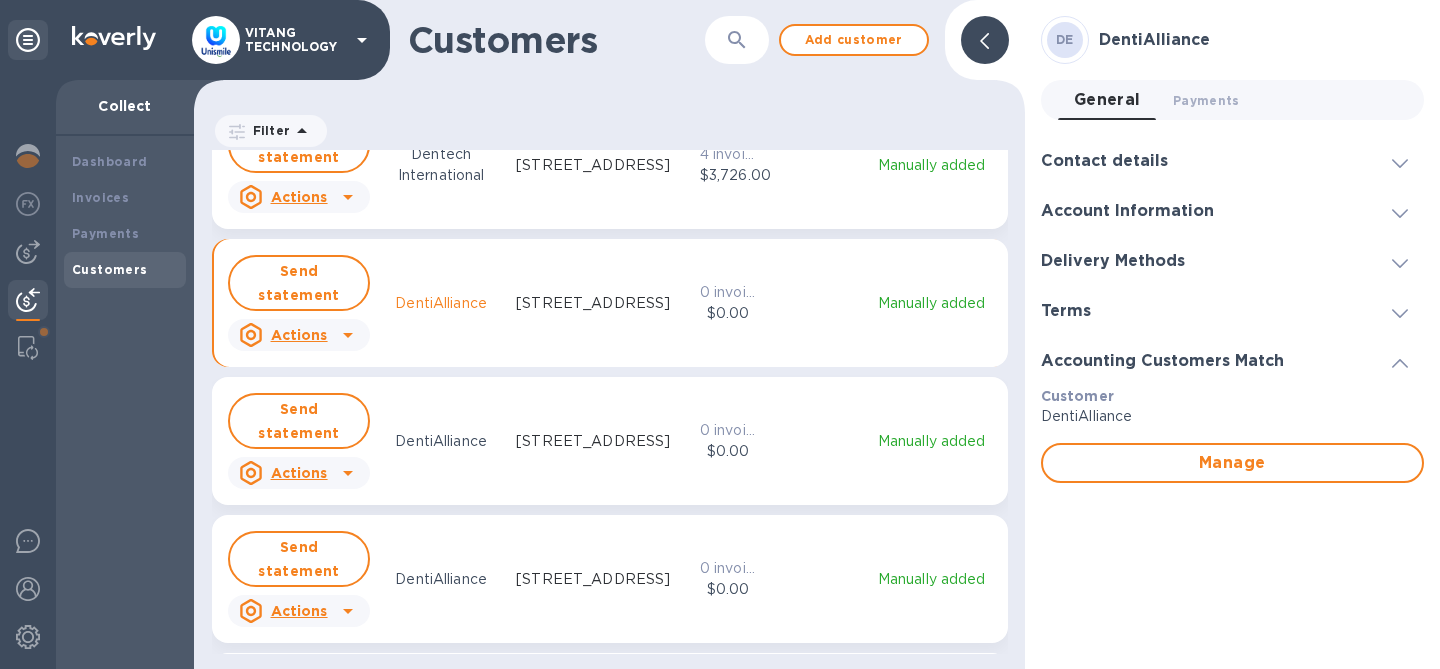 click on "[STREET_ADDRESS]" at bounding box center (593, 579) 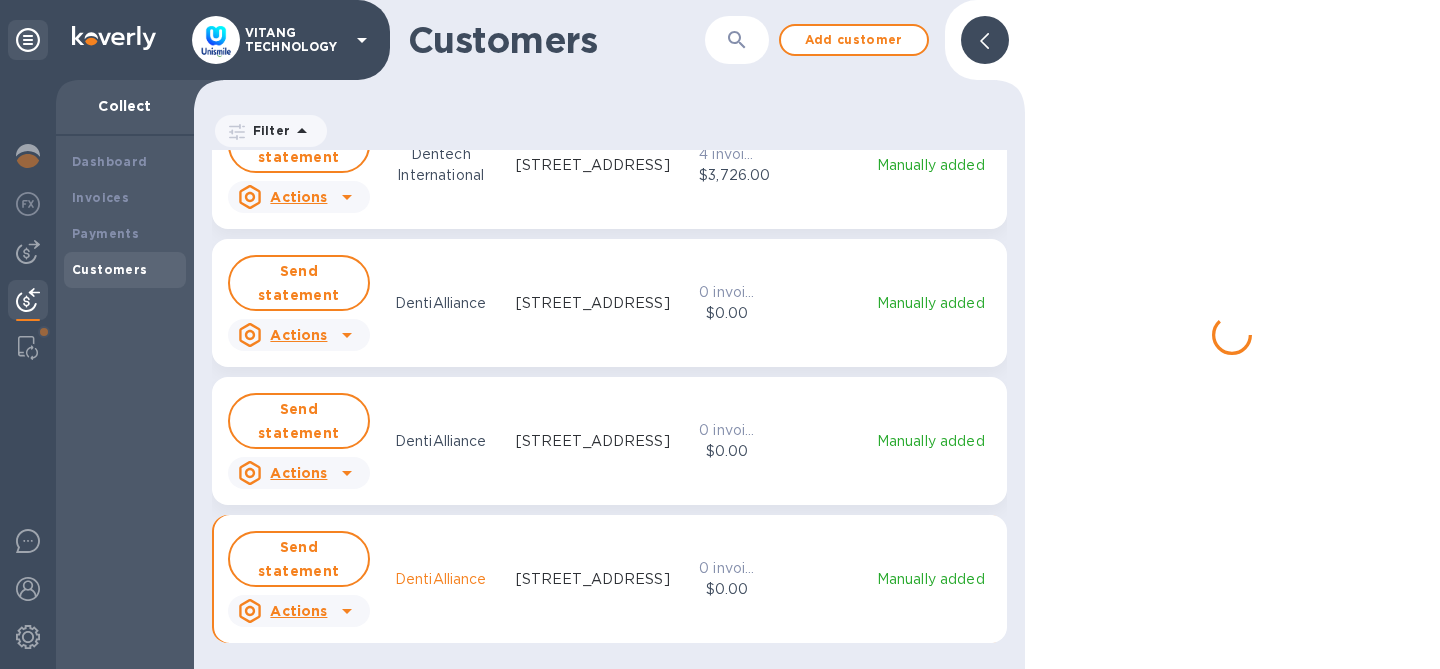 scroll, scrollTop: 503, scrollLeft: 824, axis: both 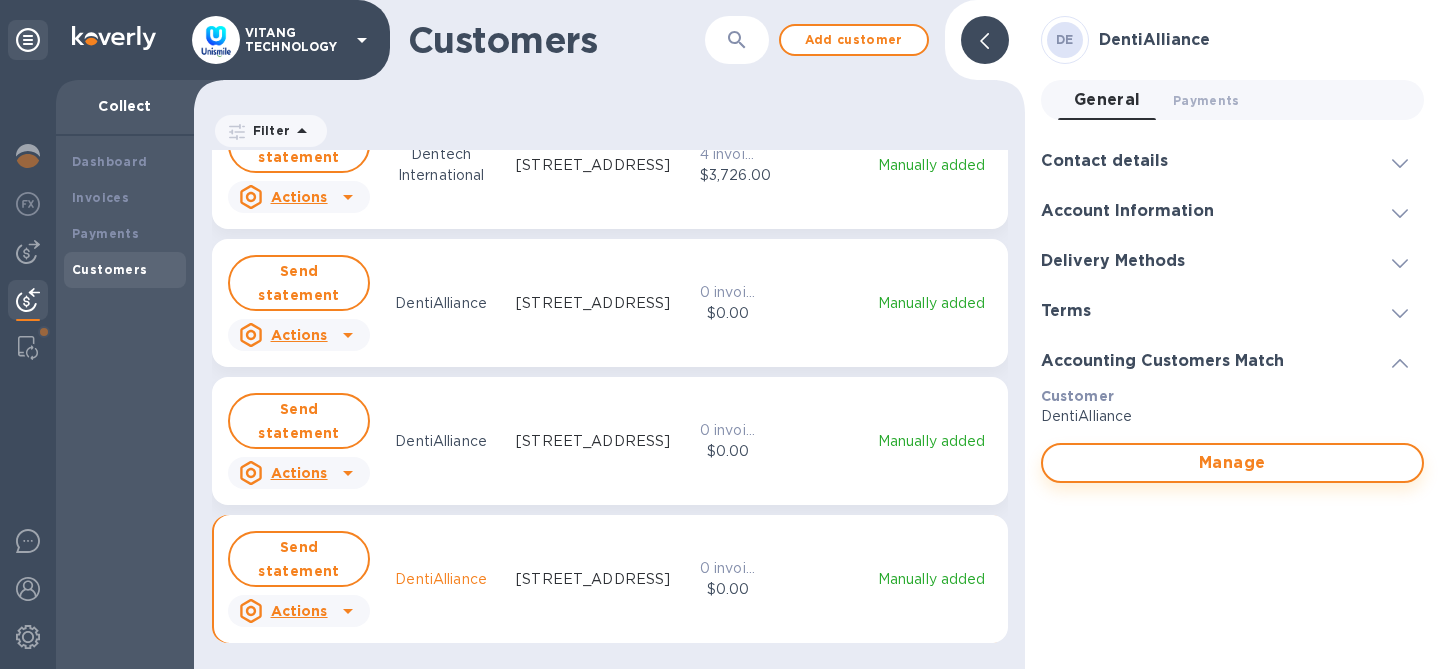 click on "Manage" at bounding box center (1232, 463) 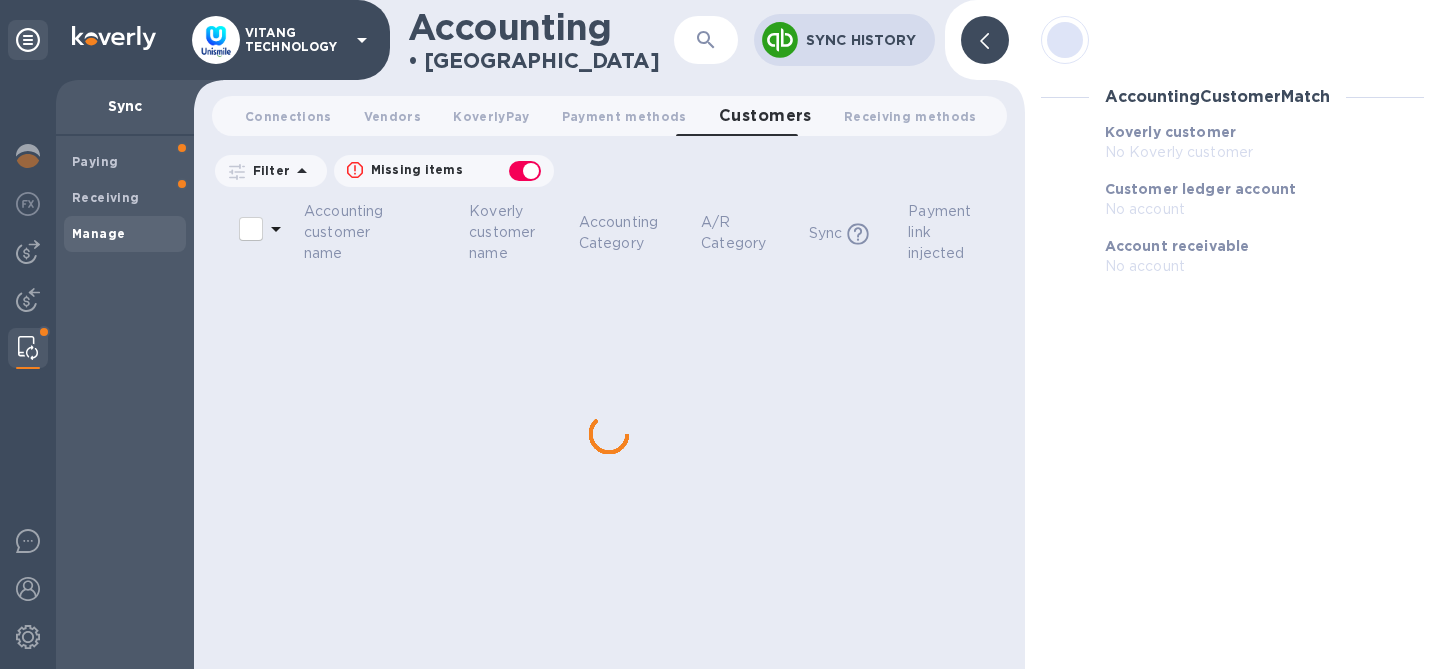 checkbox on "false" 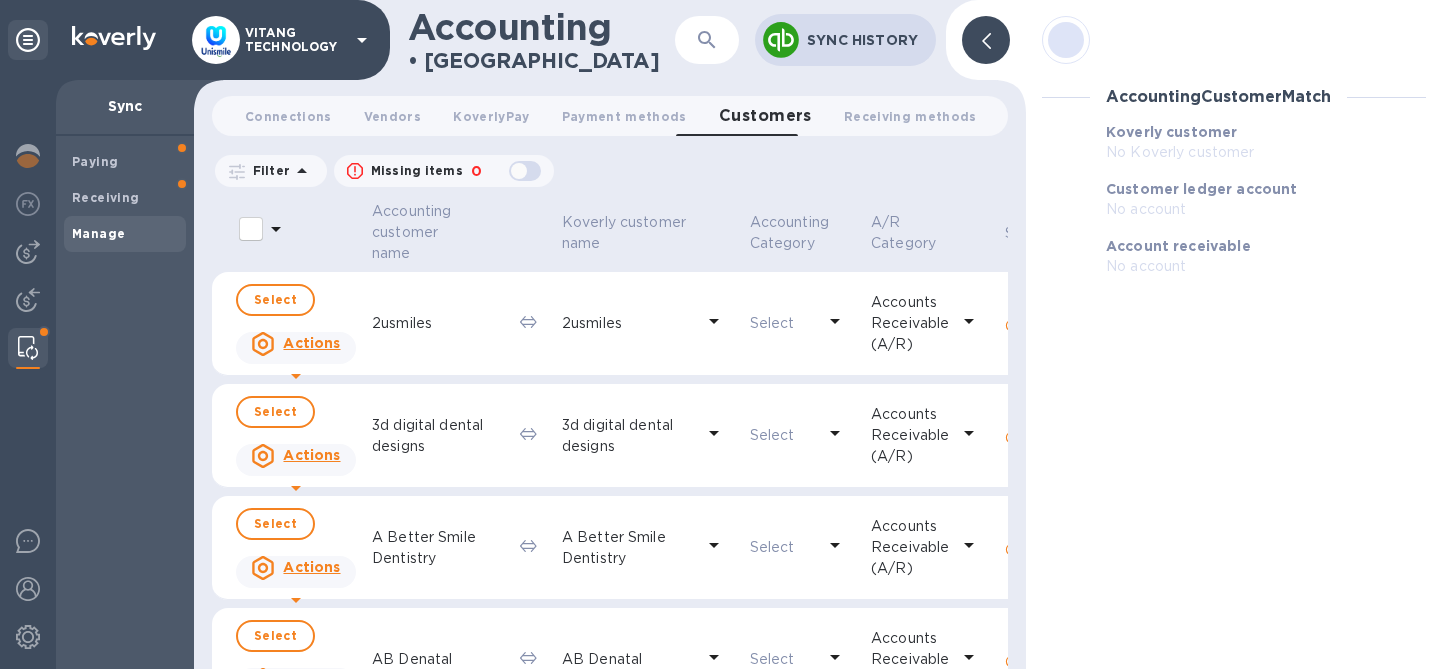 click at bounding box center [707, 40] 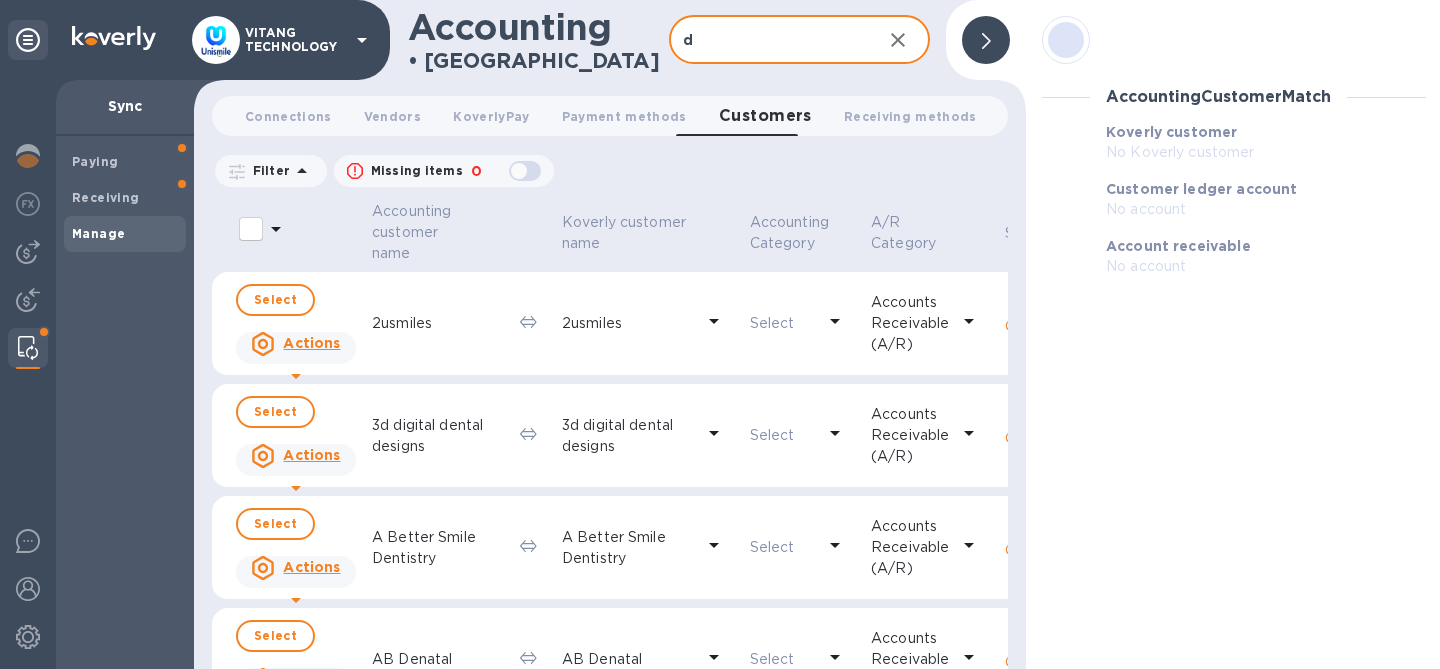 scroll, scrollTop: 0, scrollLeft: 0, axis: both 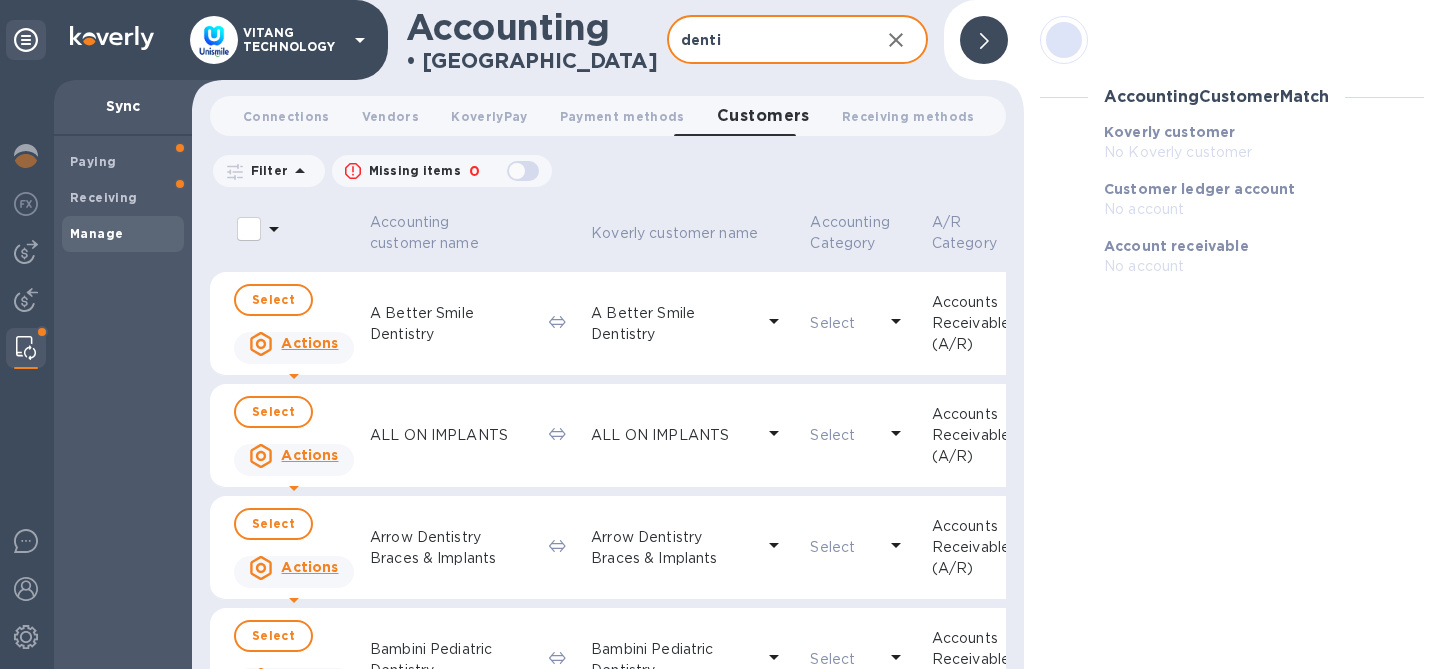 type on "denti" 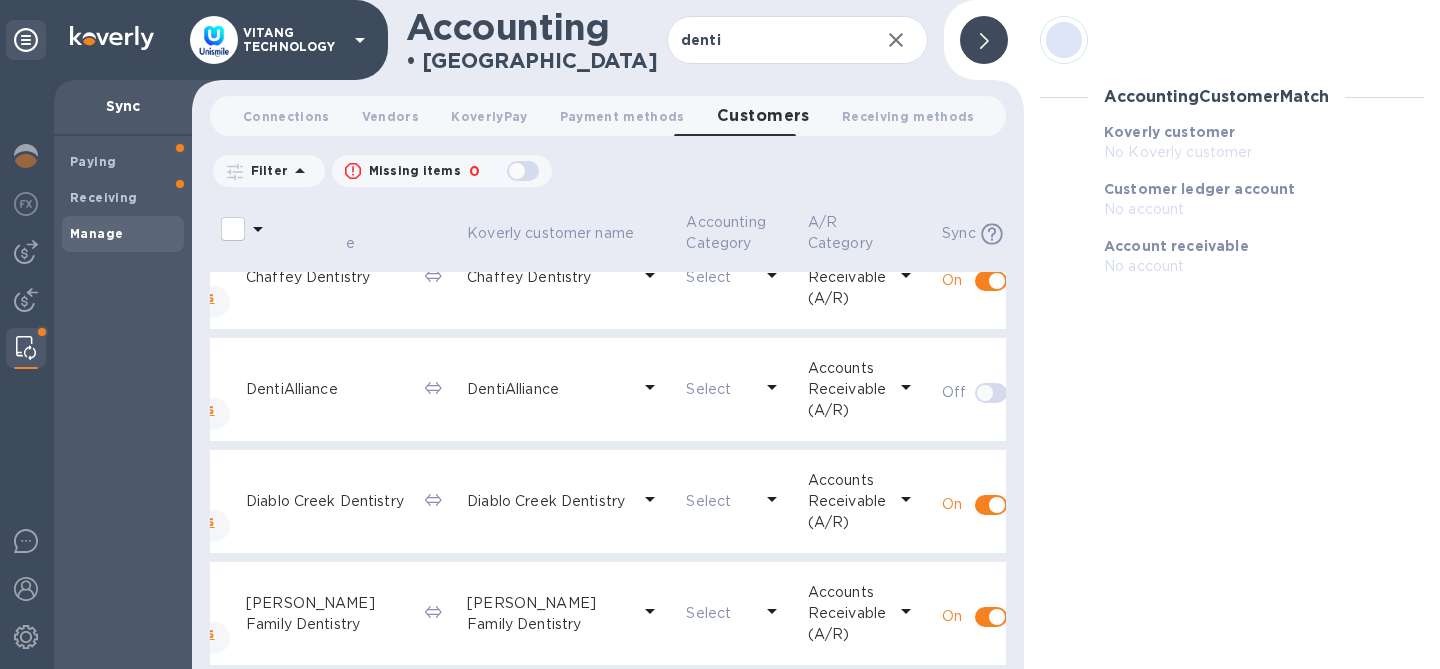 scroll, scrollTop: 942, scrollLeft: 157, axis: both 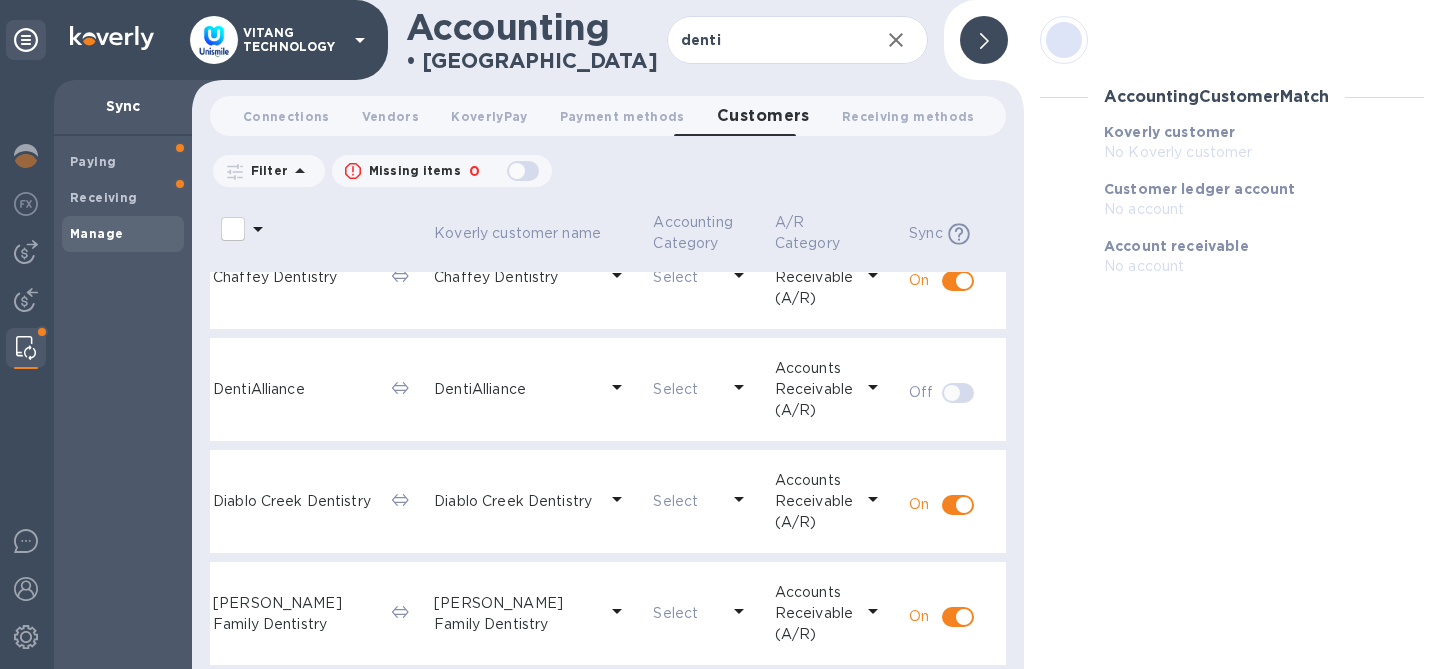 click at bounding box center [952, 393] 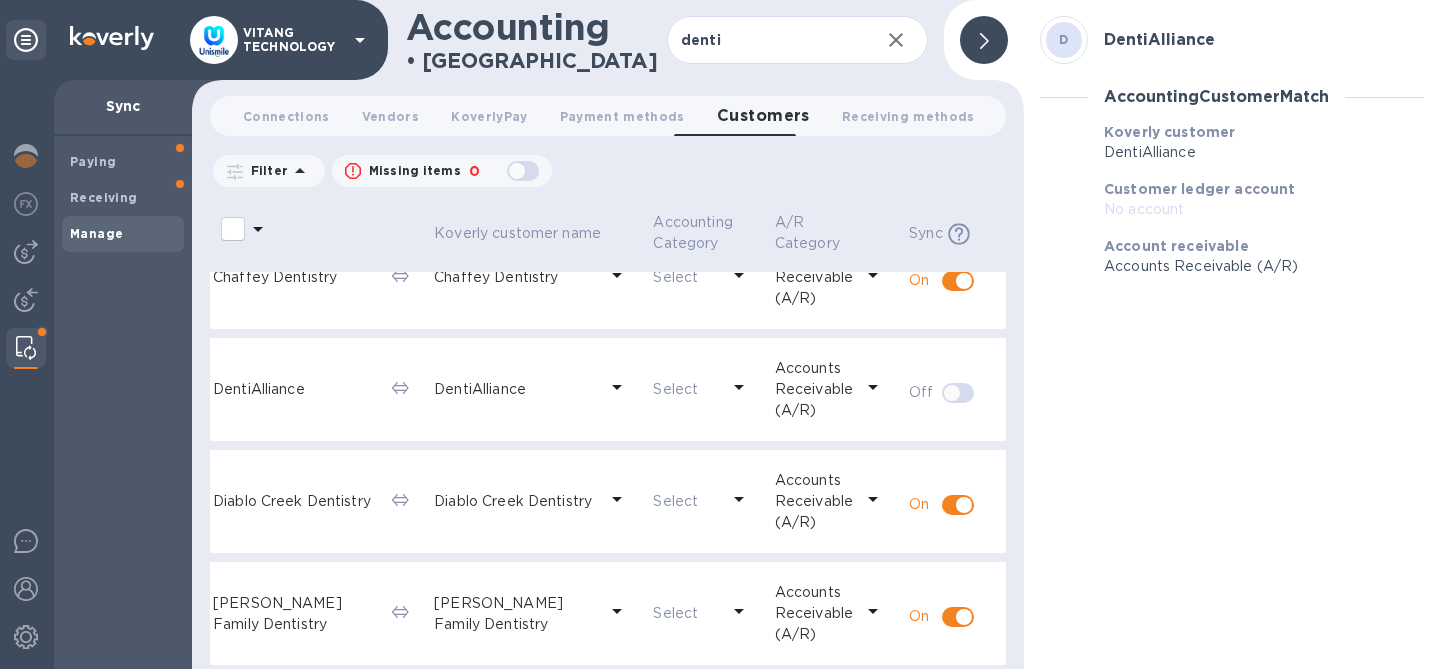 scroll, scrollTop: 606, scrollLeft: 5, axis: both 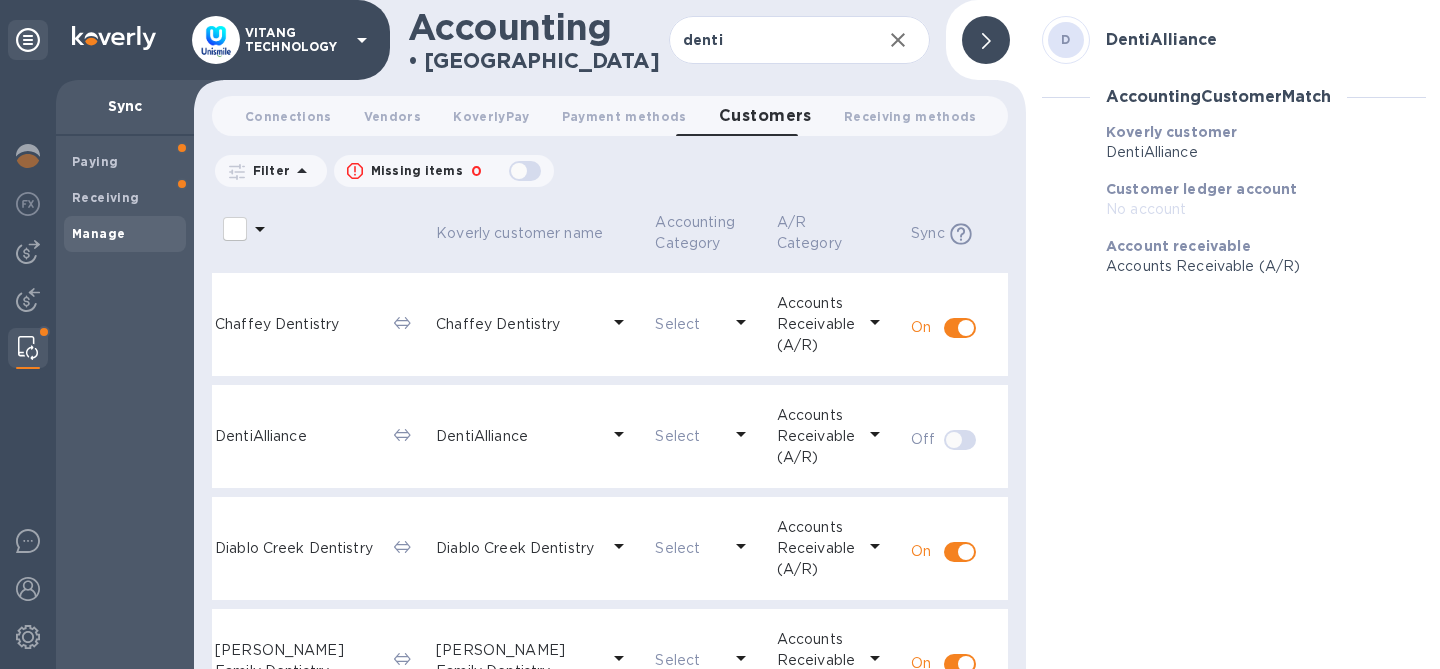 click on "DentiAlliance" at bounding box center [296, 436] 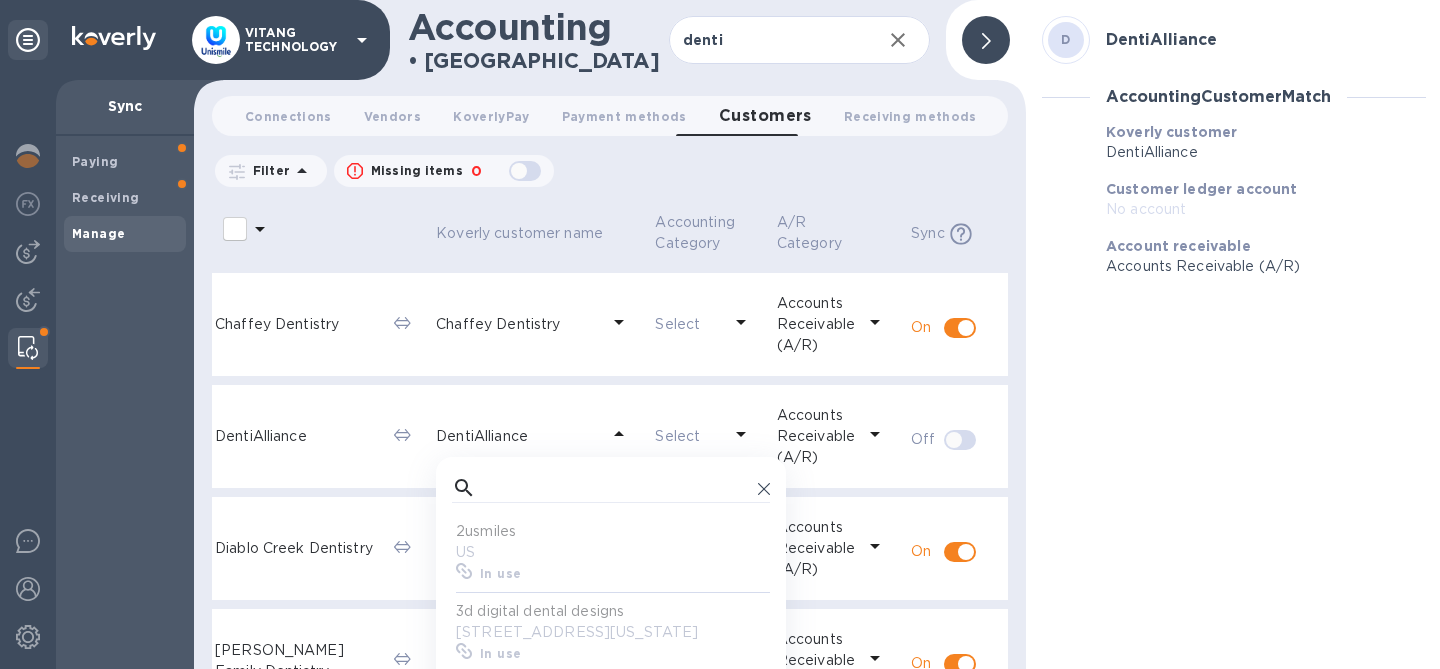 scroll, scrollTop: 17, scrollLeft: 9, axis: both 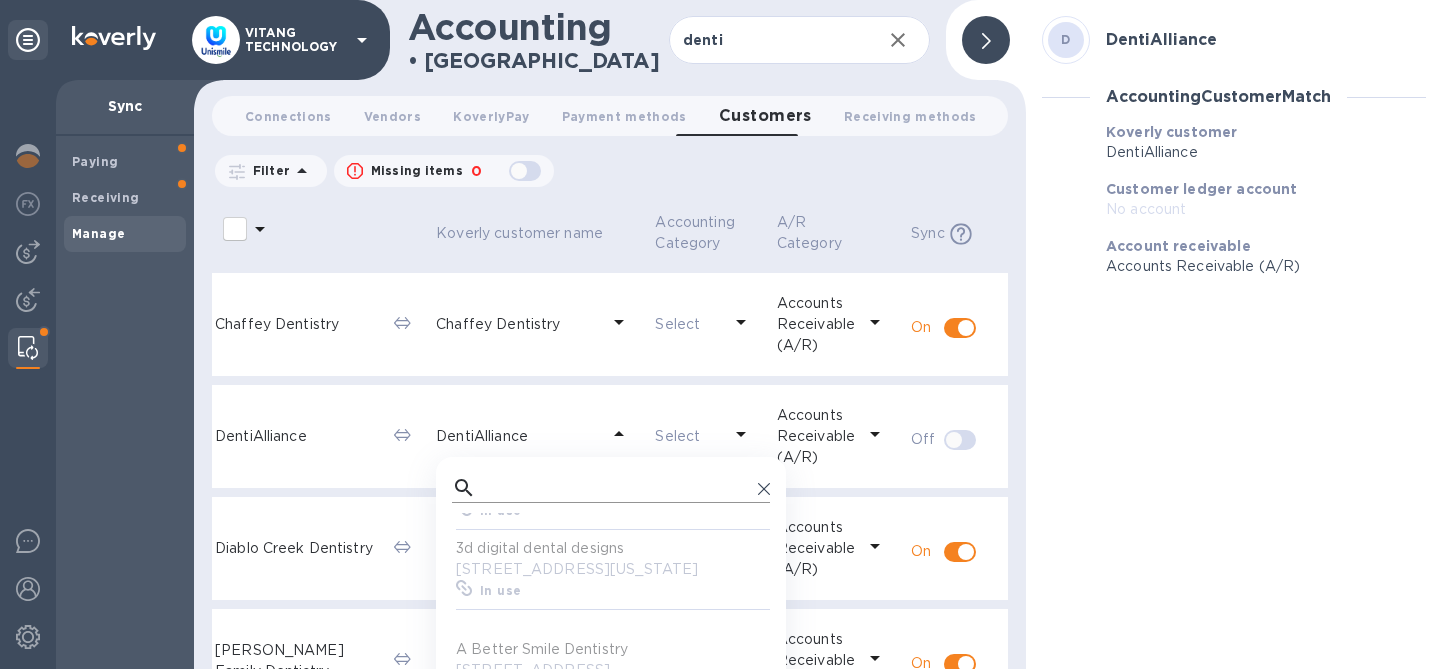 click at bounding box center (617, 488) 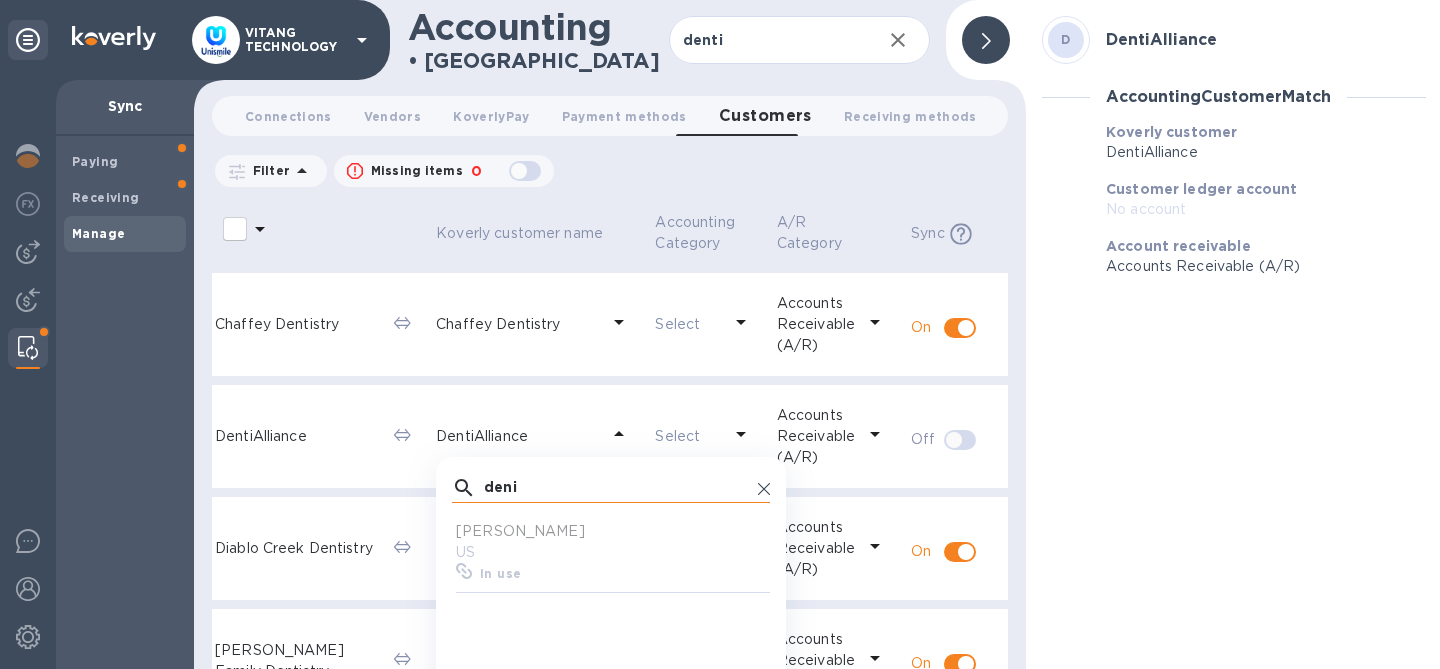 scroll, scrollTop: 0, scrollLeft: 0, axis: both 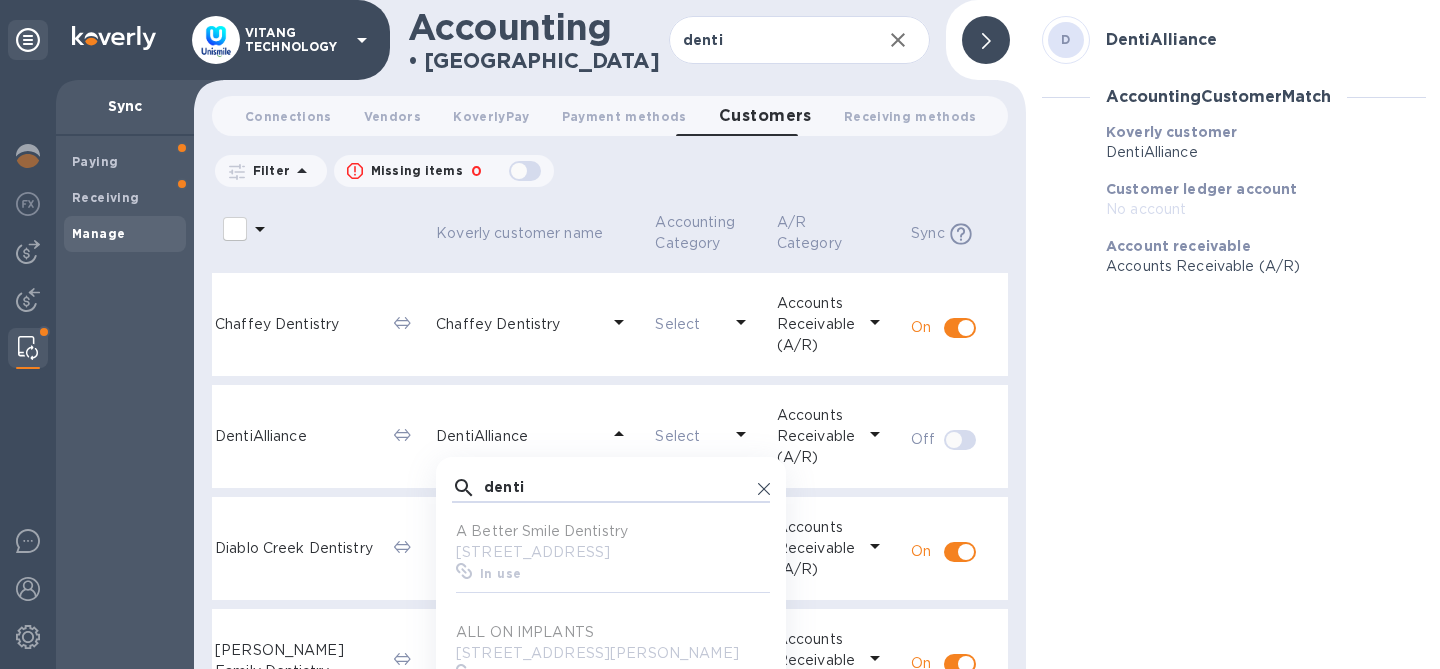 type on "dentiA" 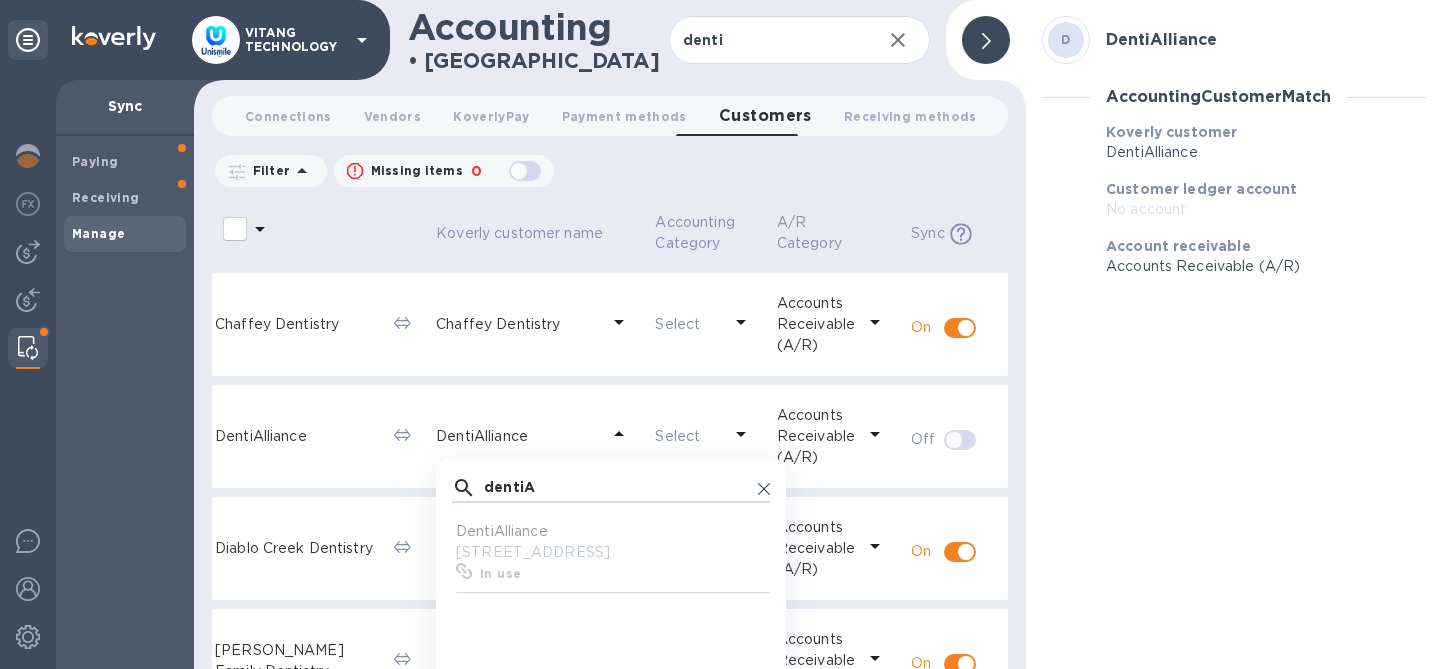 scroll, scrollTop: 17, scrollLeft: 9, axis: both 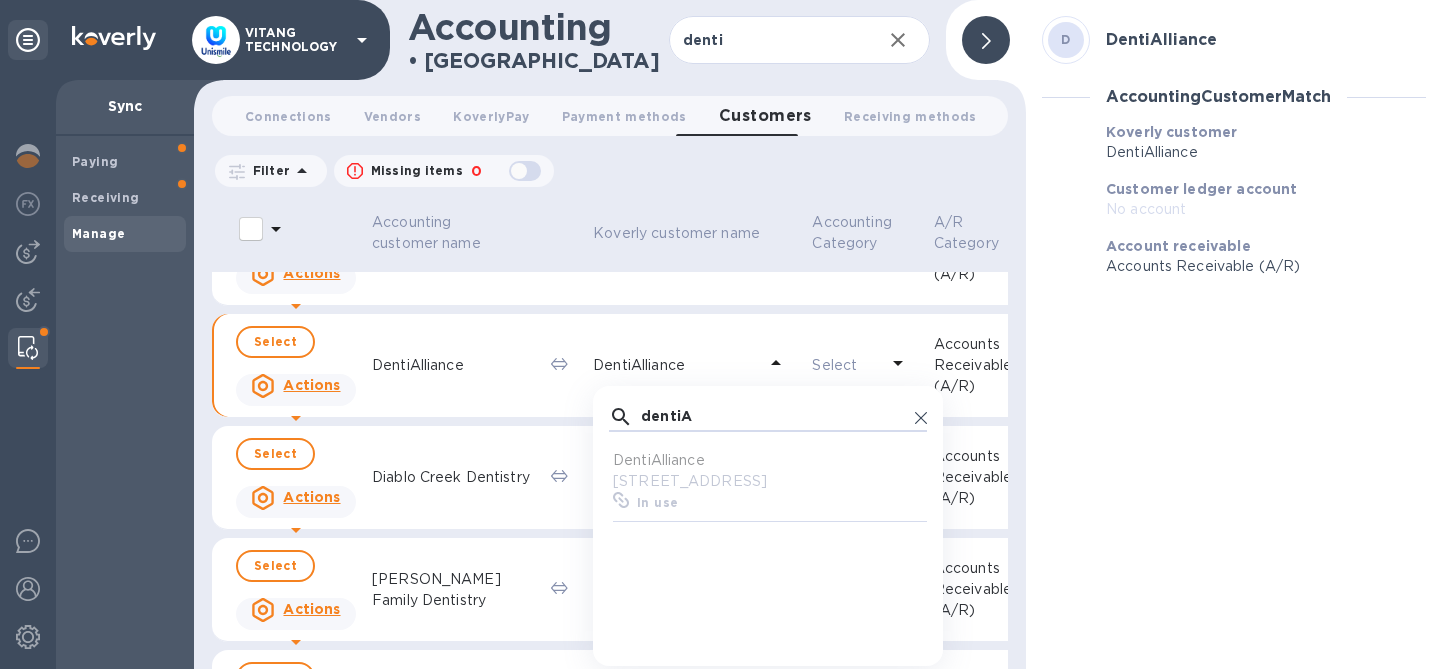 click on "DentiAlliance" at bounding box center [453, 366] 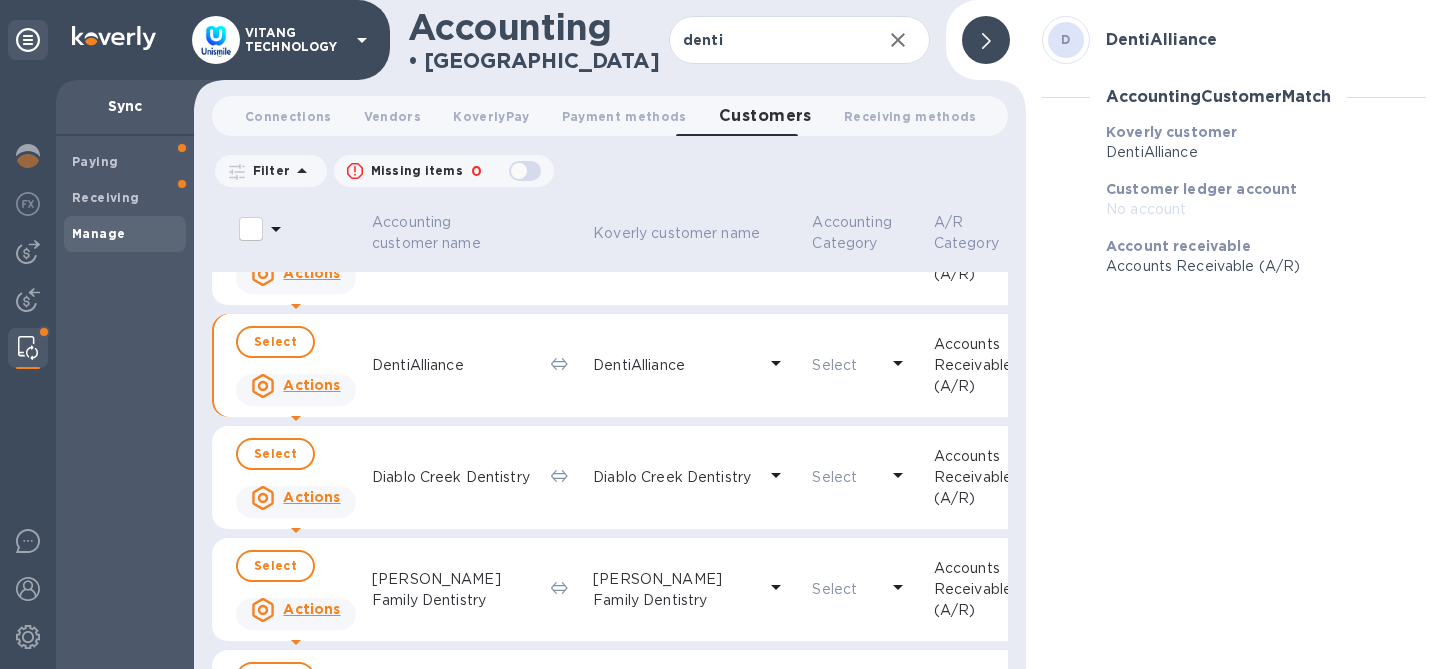click on "DentiAlliance" at bounding box center [453, 365] 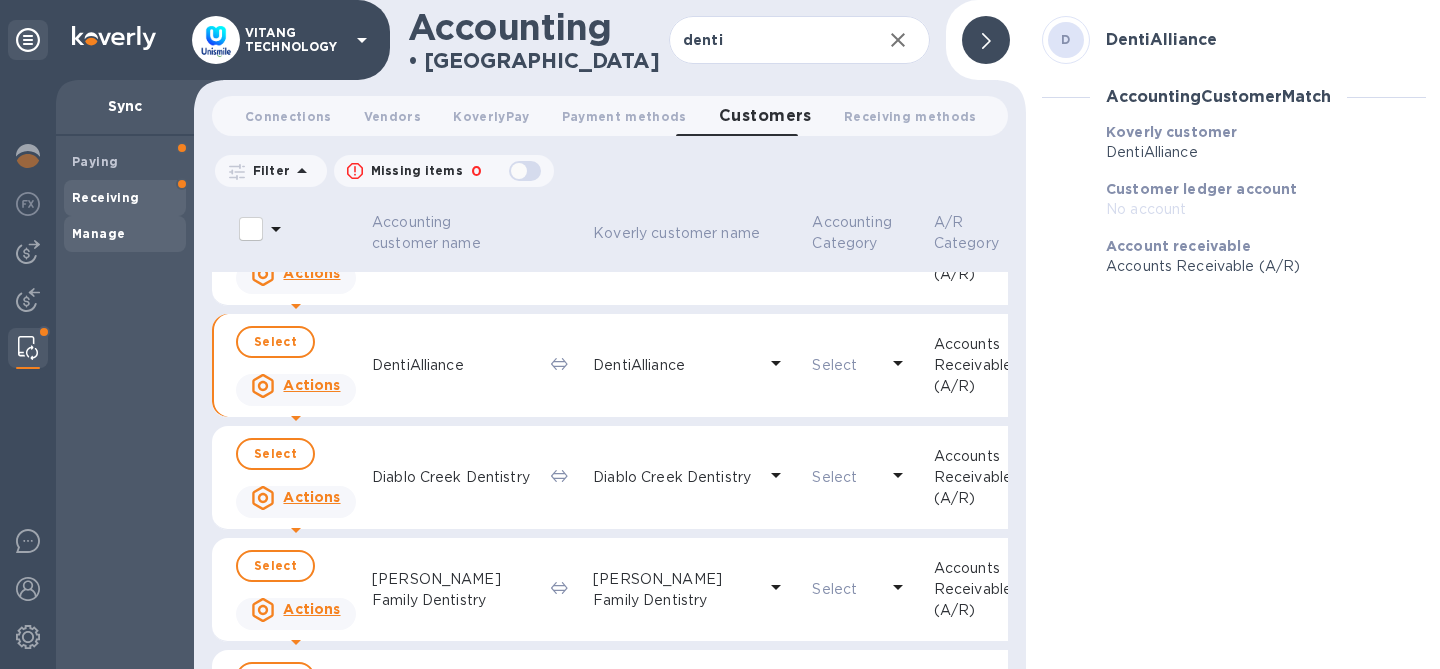 click on "Receiving" at bounding box center [125, 198] 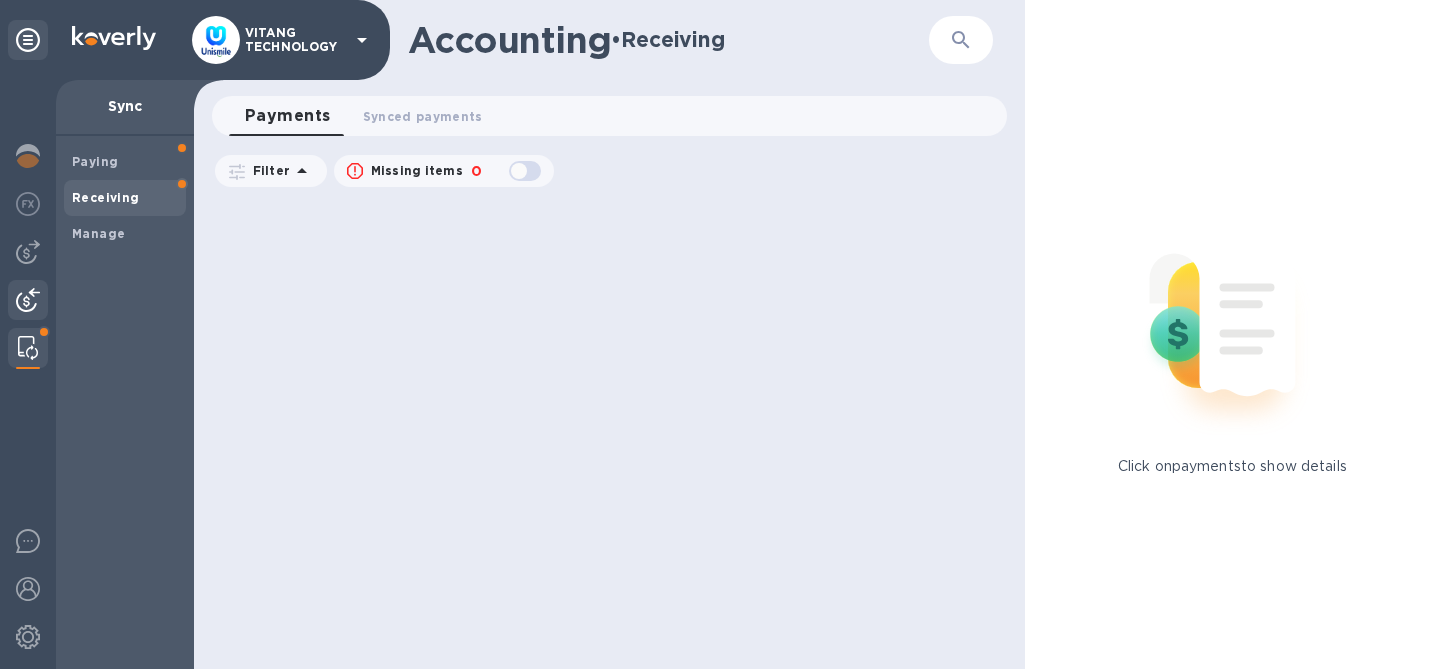 click at bounding box center (28, 302) 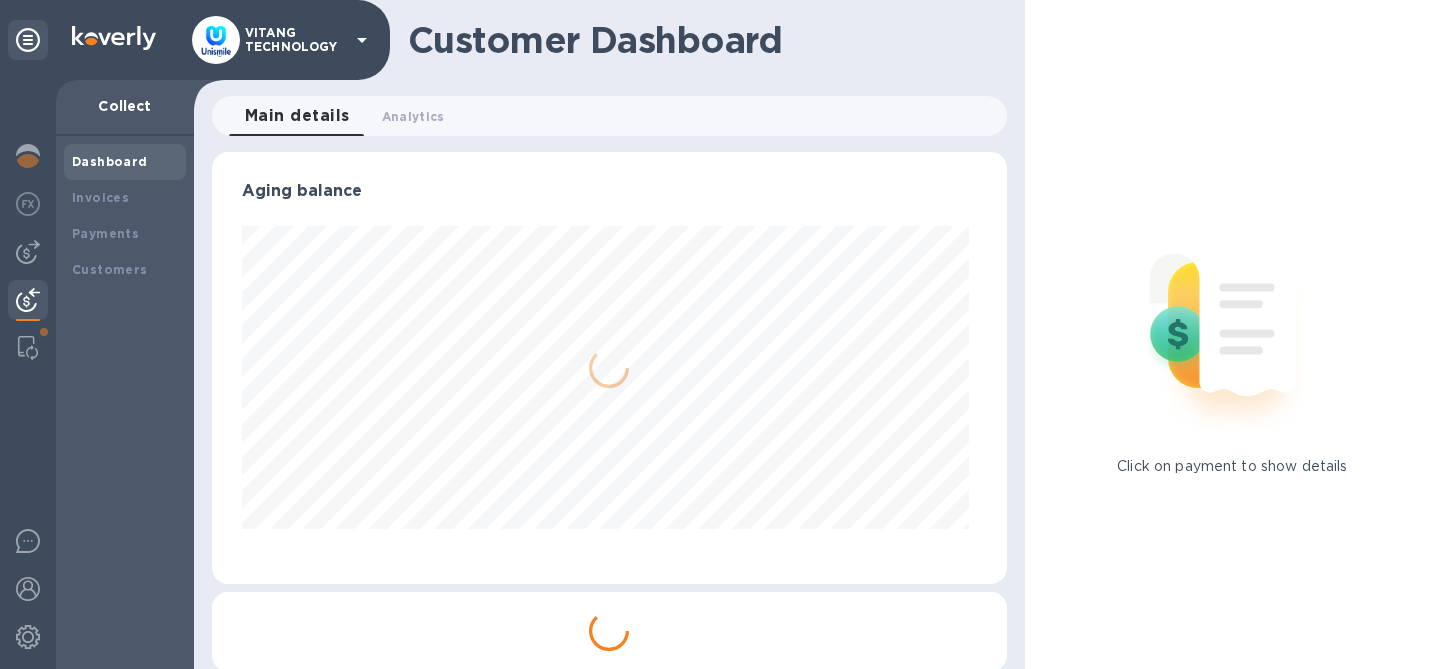 scroll, scrollTop: 999568, scrollLeft: 999213, axis: both 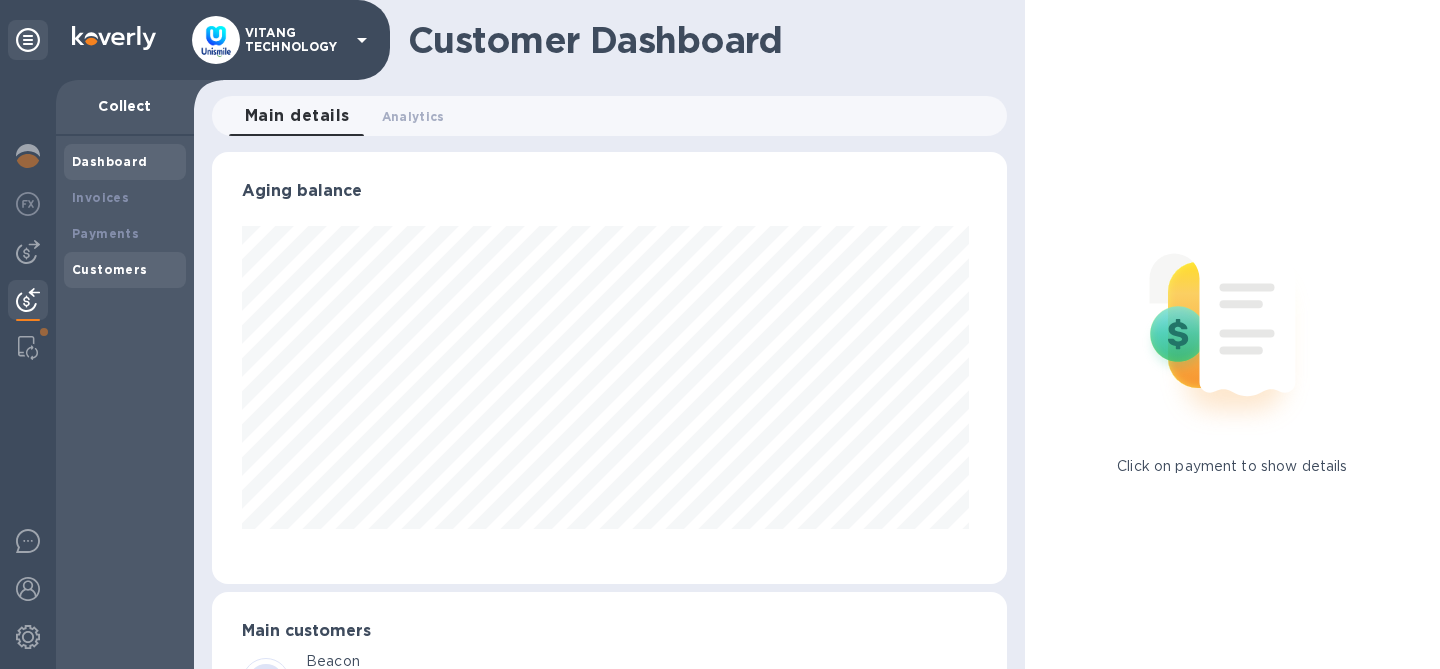click on "Customers" at bounding box center [125, 270] 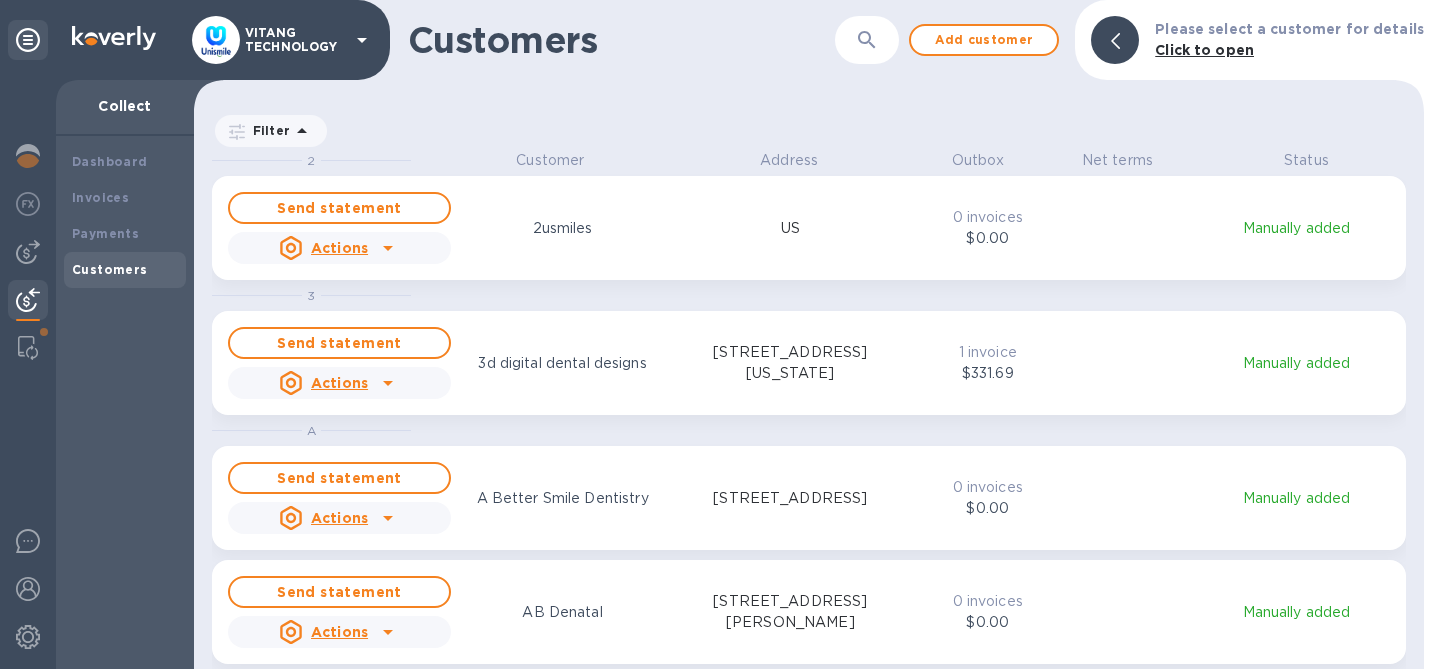 scroll, scrollTop: 17, scrollLeft: 9, axis: both 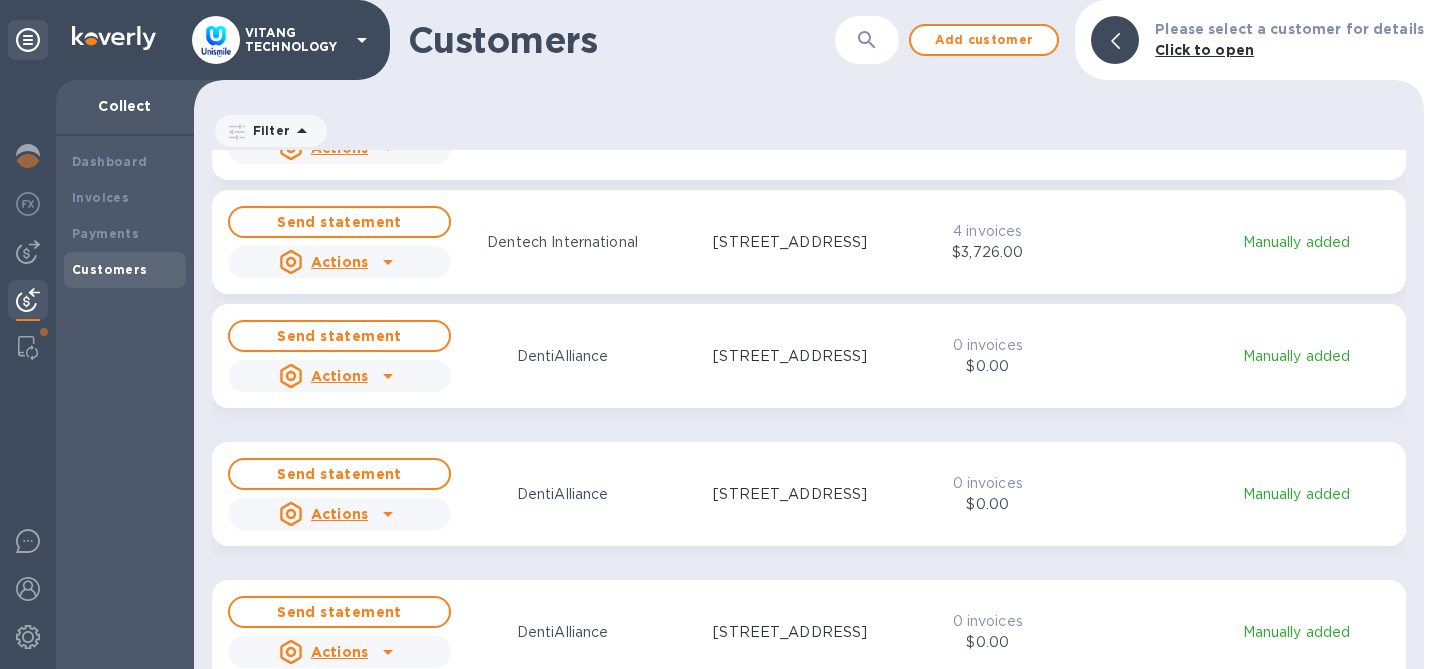click on "Actions" at bounding box center [339, 376] 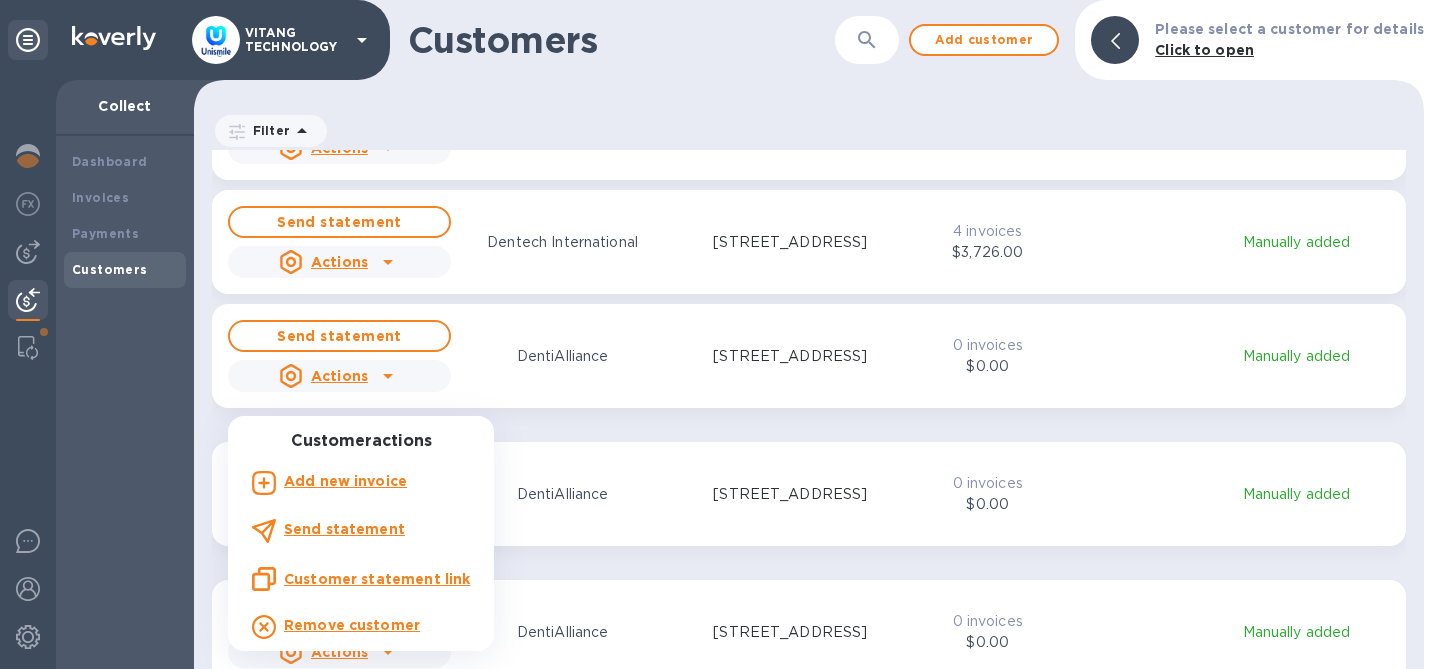 click on "Remove customer" at bounding box center [352, 625] 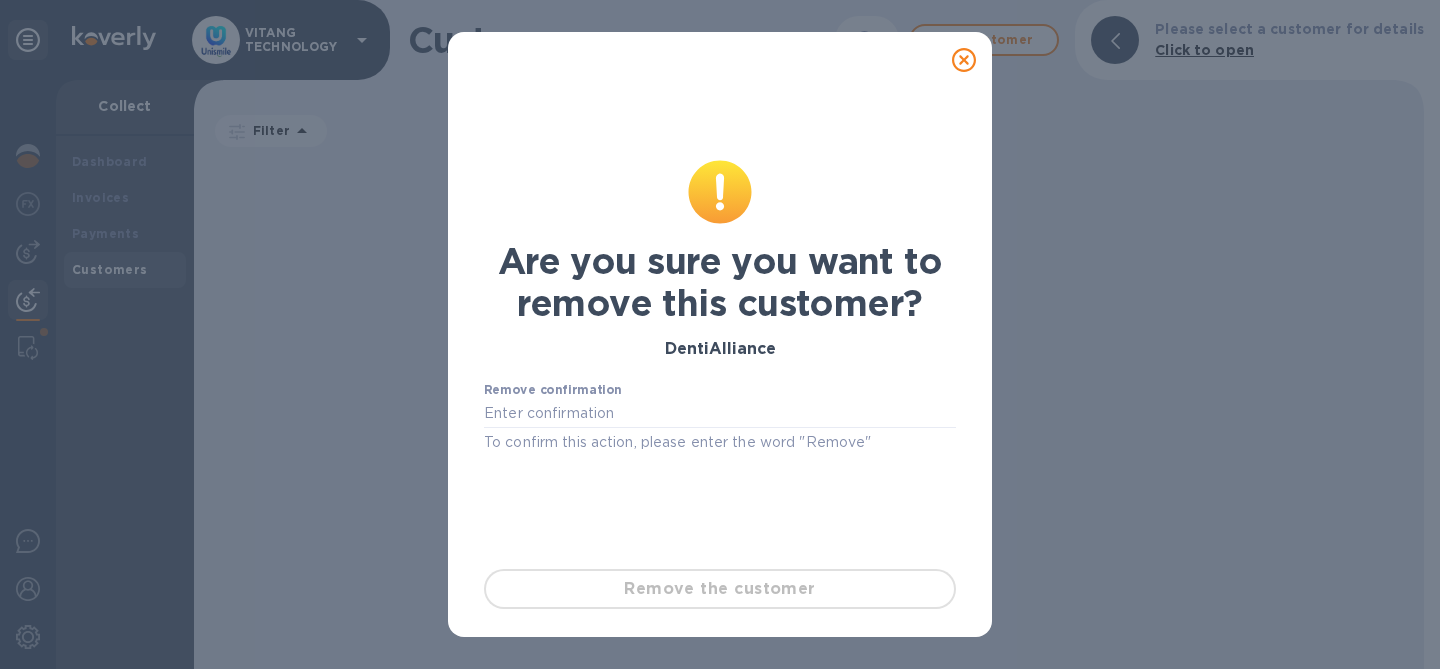 scroll, scrollTop: 0, scrollLeft: 0, axis: both 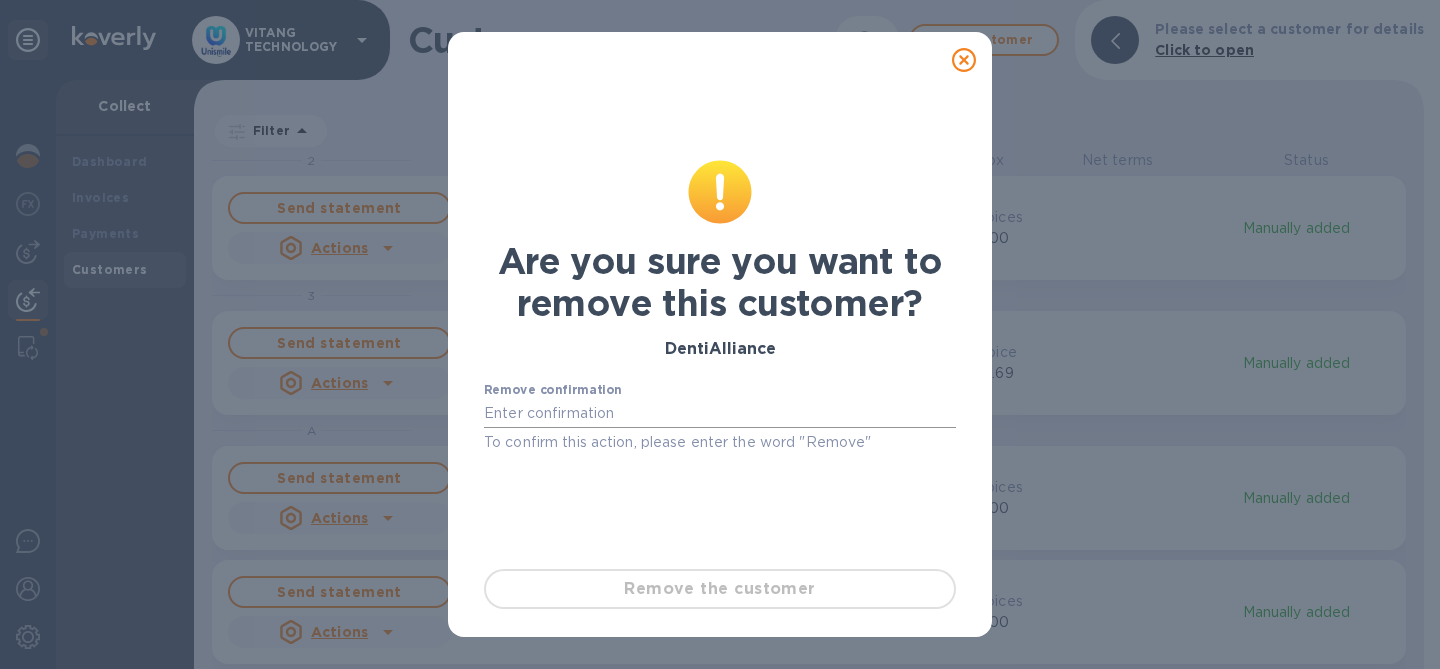 click at bounding box center (720, 414) 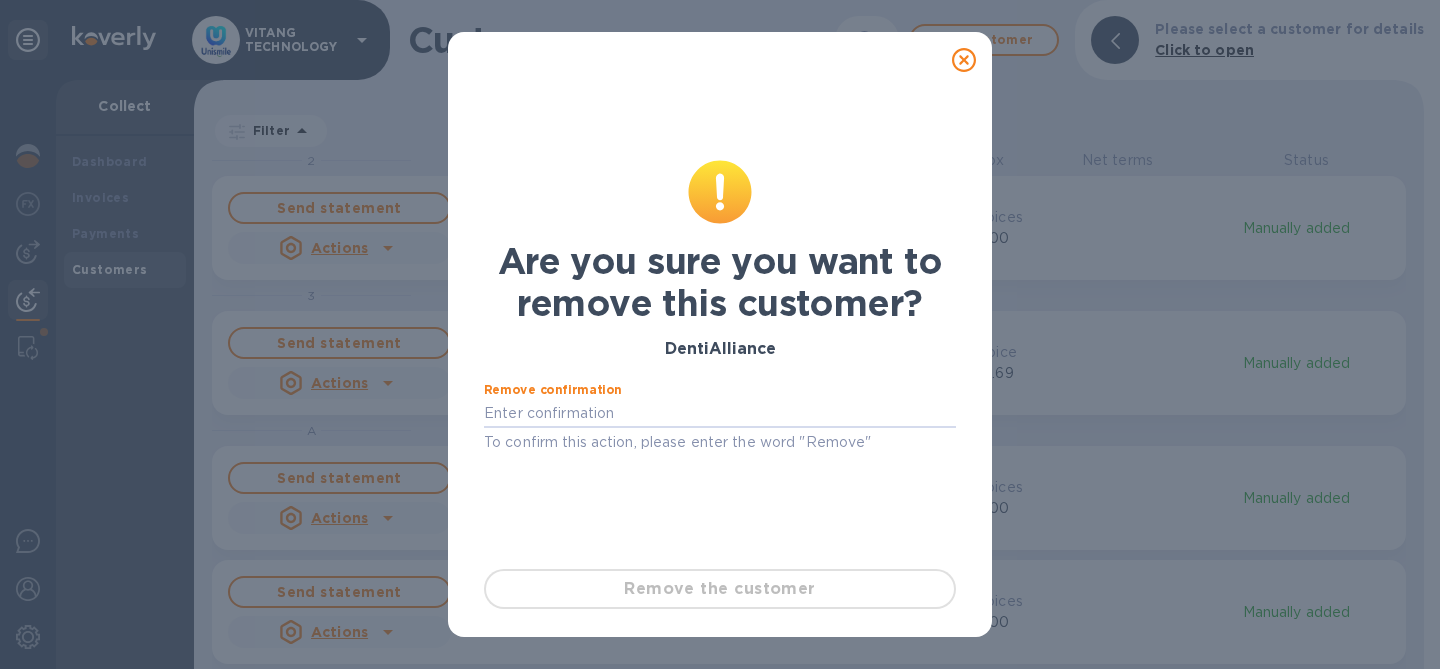 click 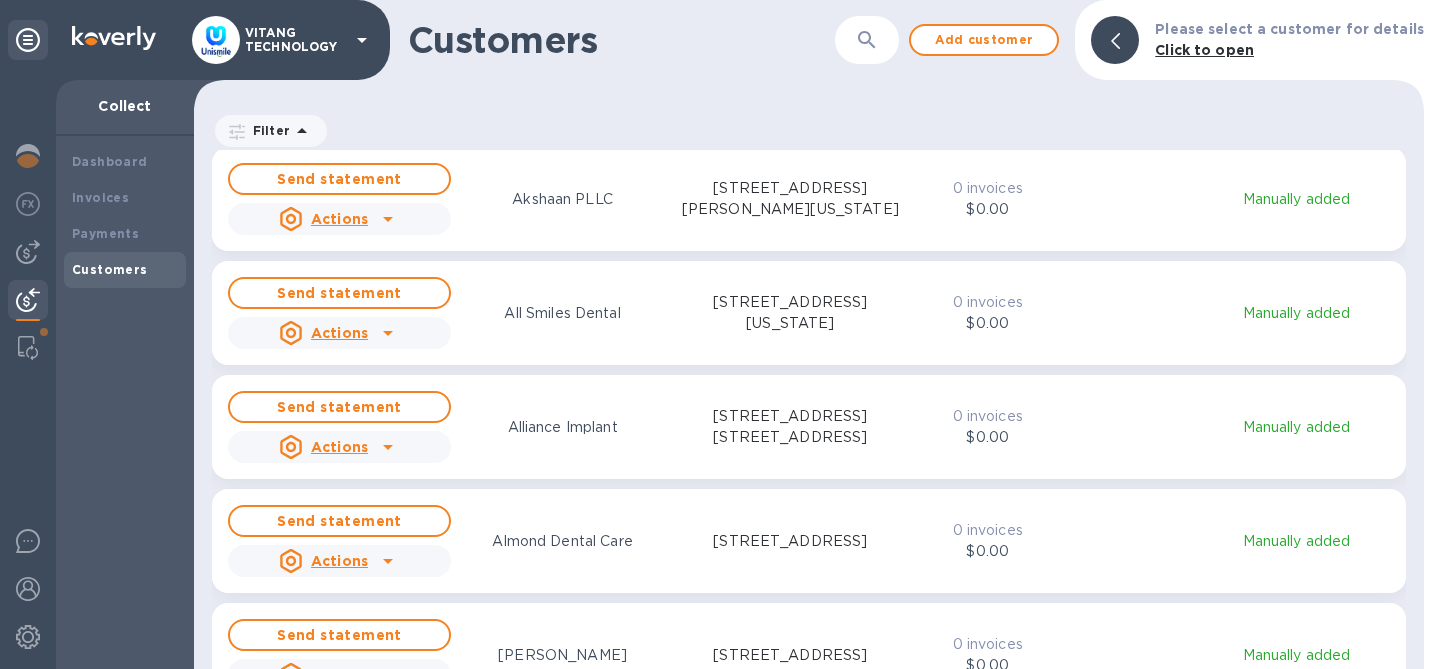 scroll, scrollTop: 1102, scrollLeft: 0, axis: vertical 